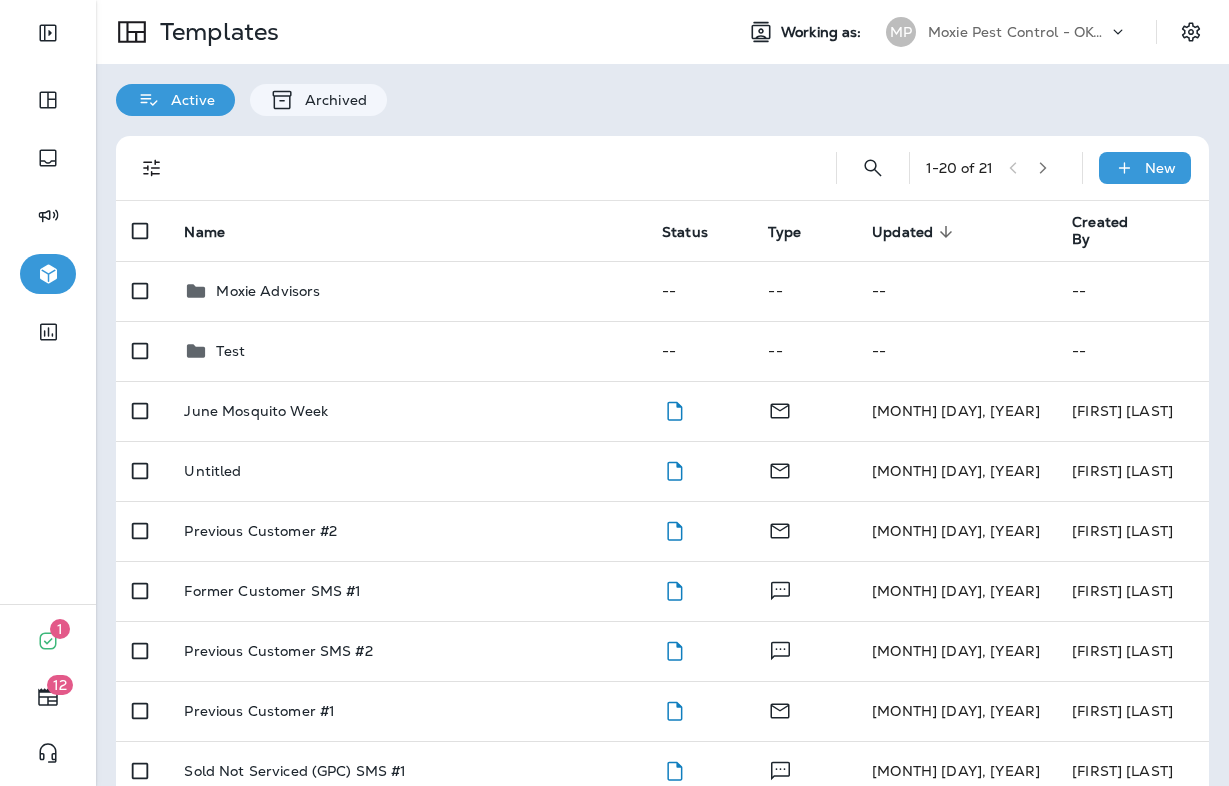 scroll, scrollTop: 0, scrollLeft: 0, axis: both 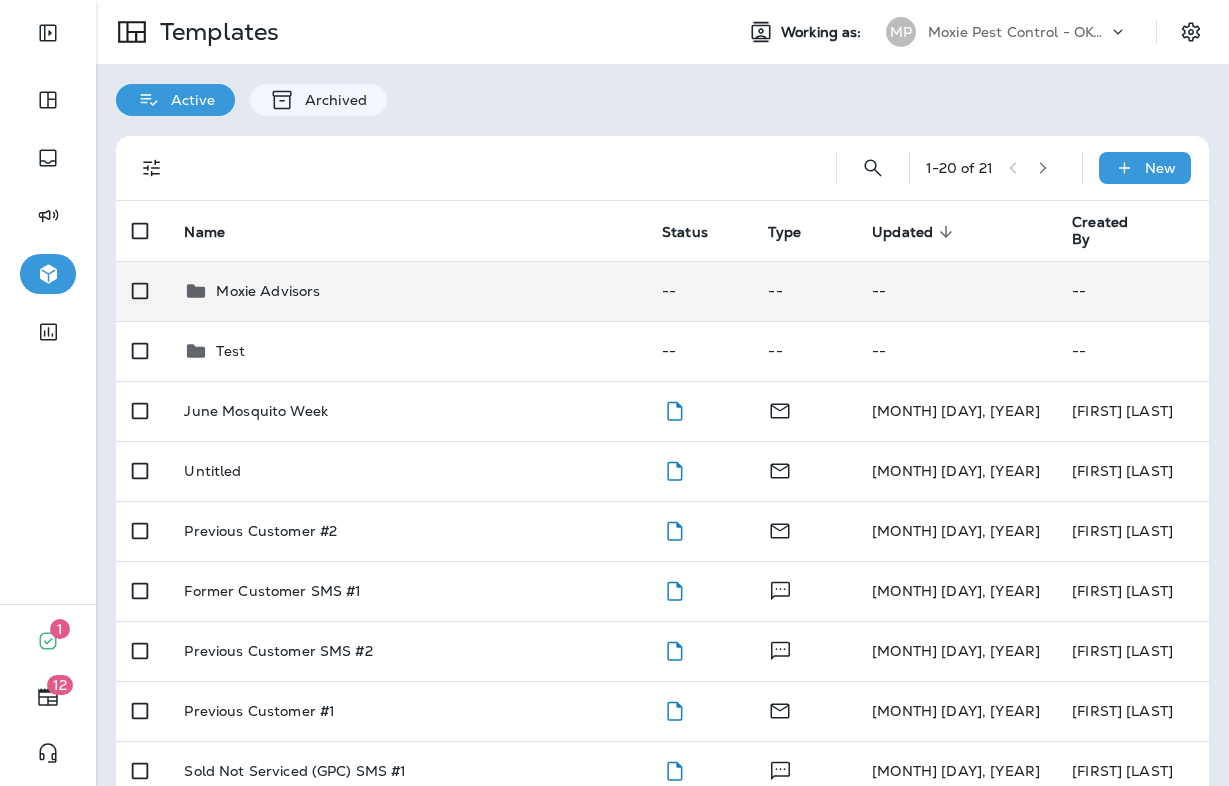 click on "••••• ••••••••" at bounding box center (433, 291) 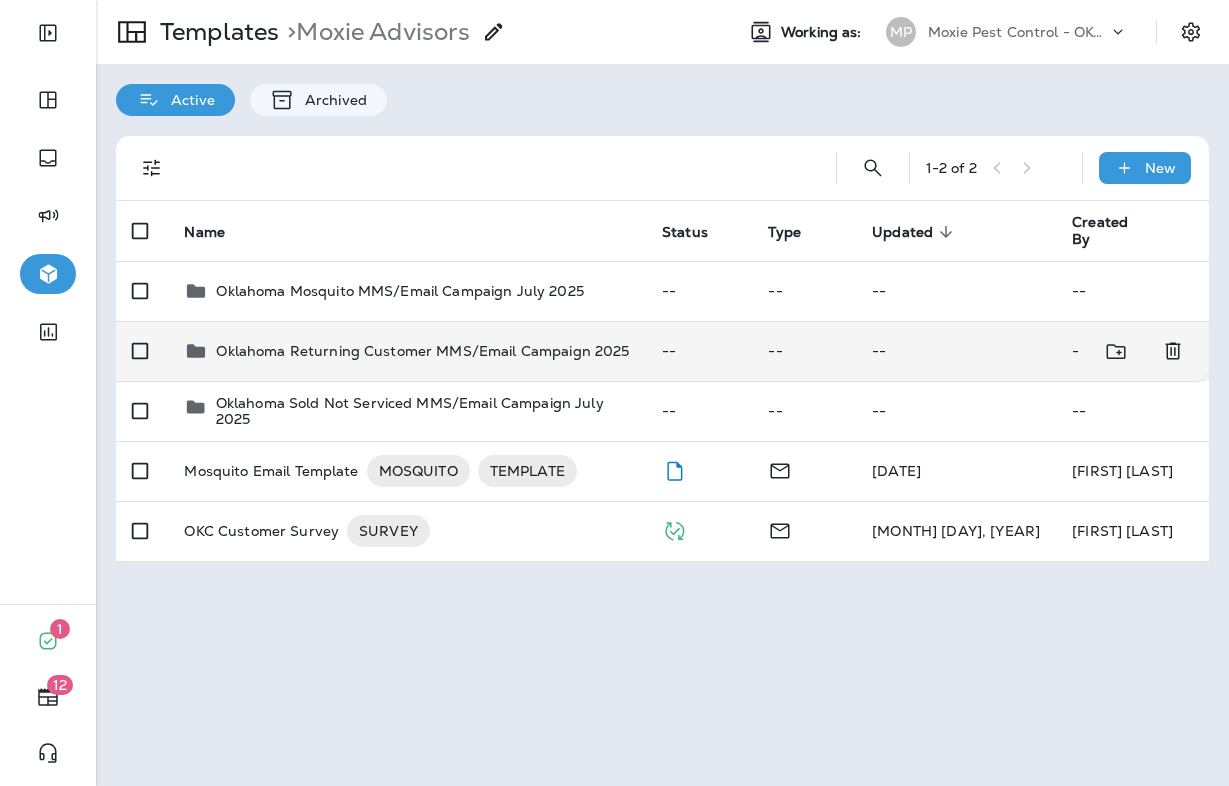 click on "•••••••• ••••••••• •••••••• ••••••••• •••••••• ••••" at bounding box center [355, 291] 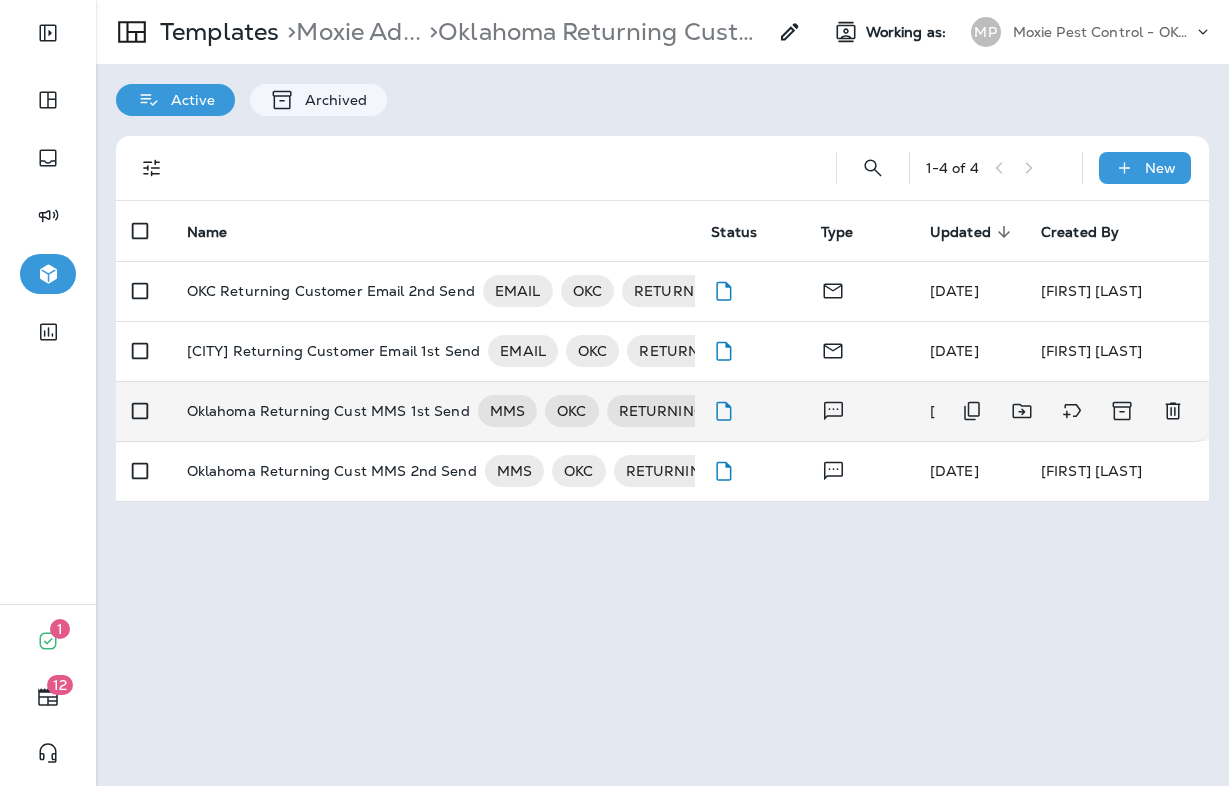 click on "•••••••• ••••••••• •••• ••• ••• ••••" at bounding box center [295, 291] 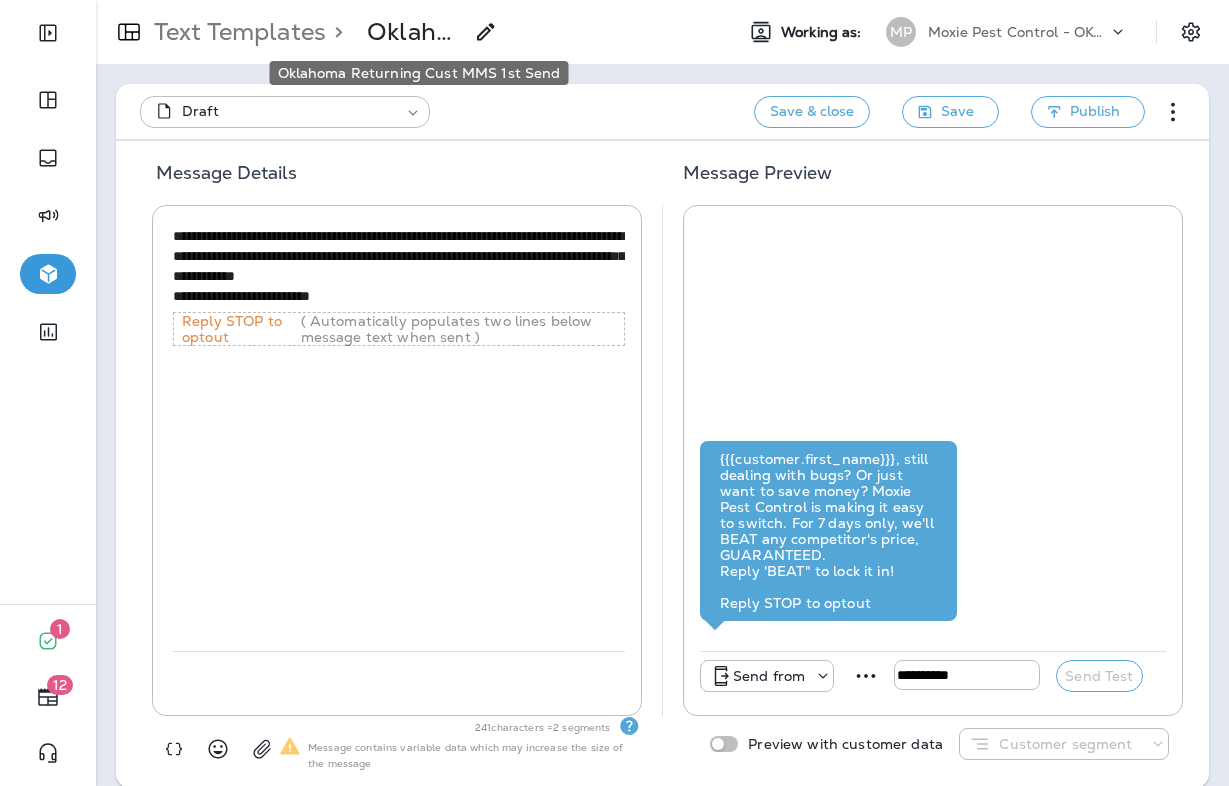 click on "•••••••• ••••••••• •••• ••• ••• ••••" at bounding box center [381, 32] 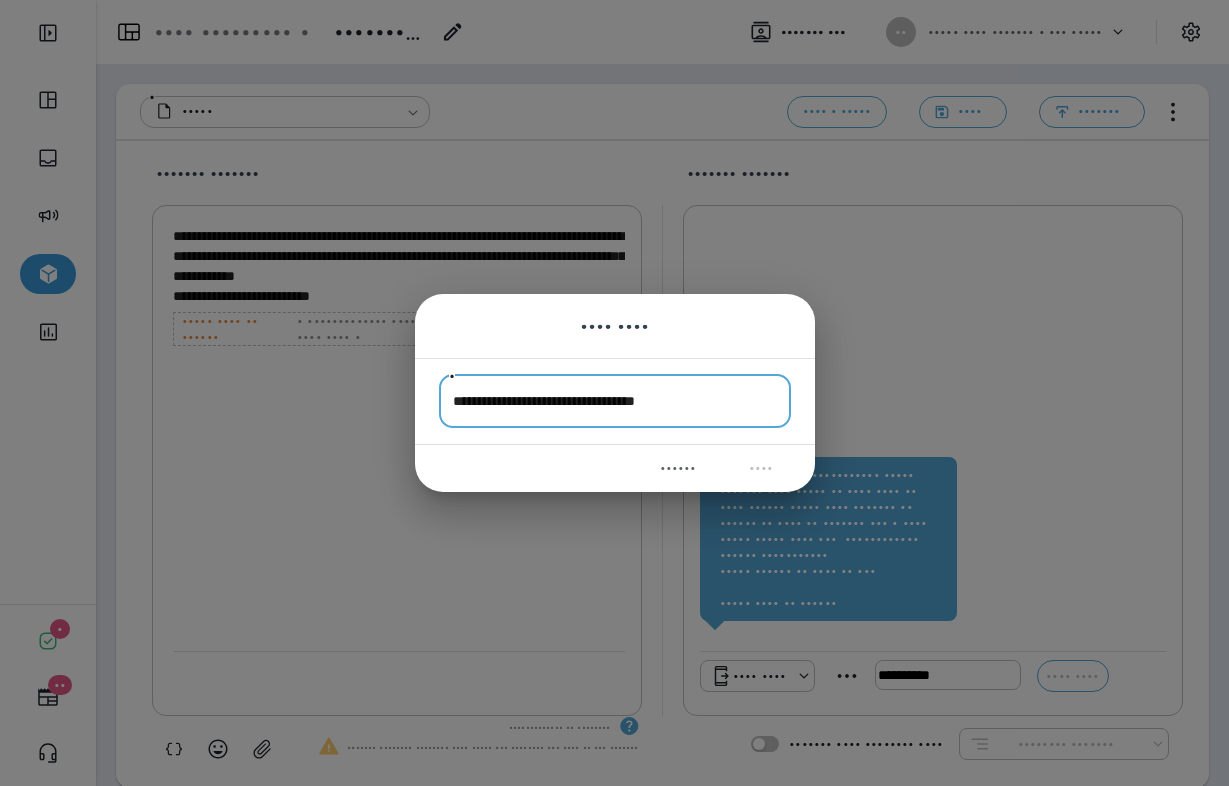 click on "••••••••••••••••••••••••••••••••••••" at bounding box center (615, 401) 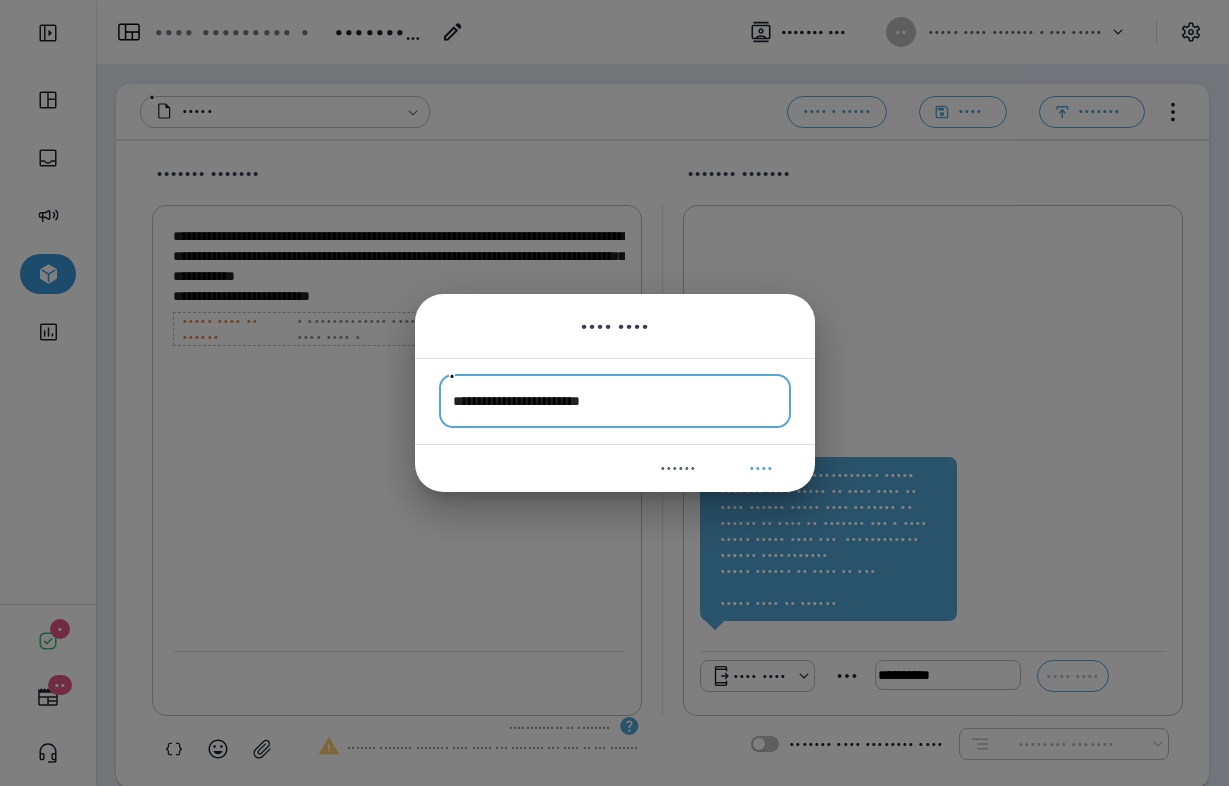 click on "•••••••••••••••••••••••••" at bounding box center [615, 401] 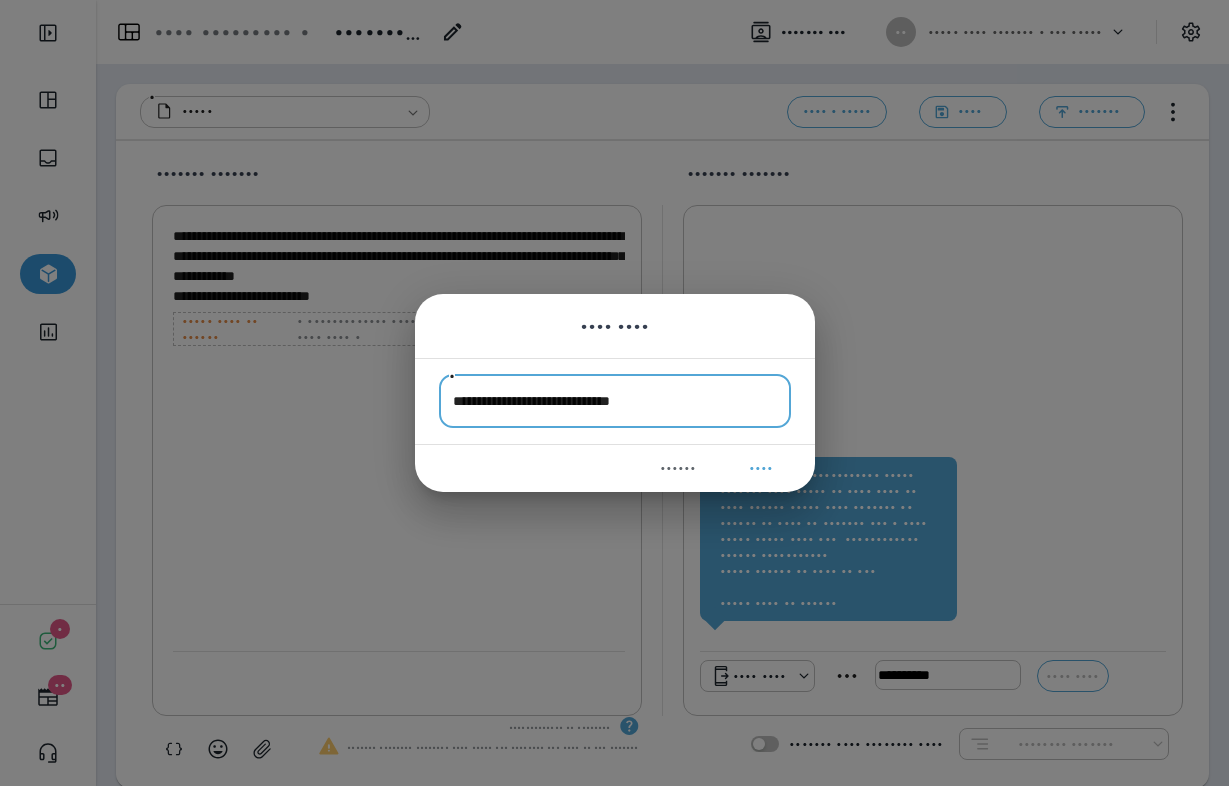 type on "•••••••••••••••••••••••••••••••" 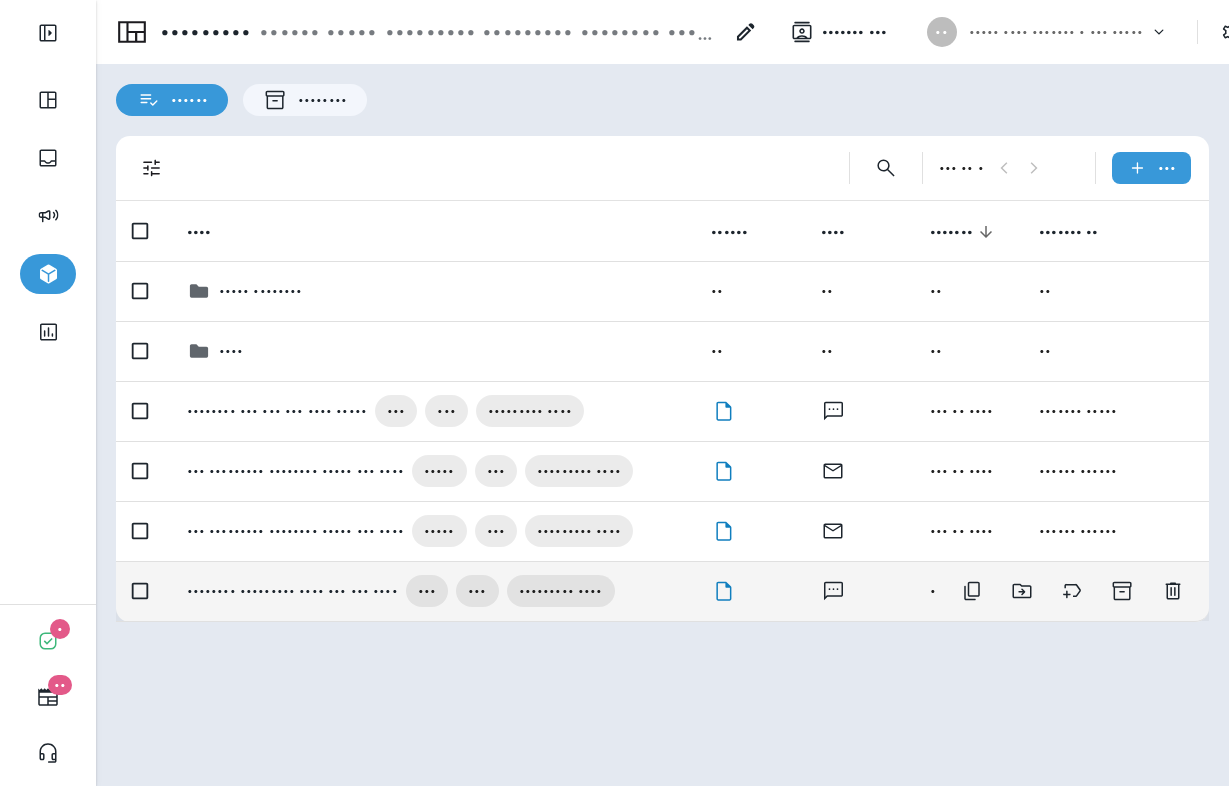 click on "•••••••• ••••••••• •••• ••• ••• ••••" at bounding box center [277, 411] 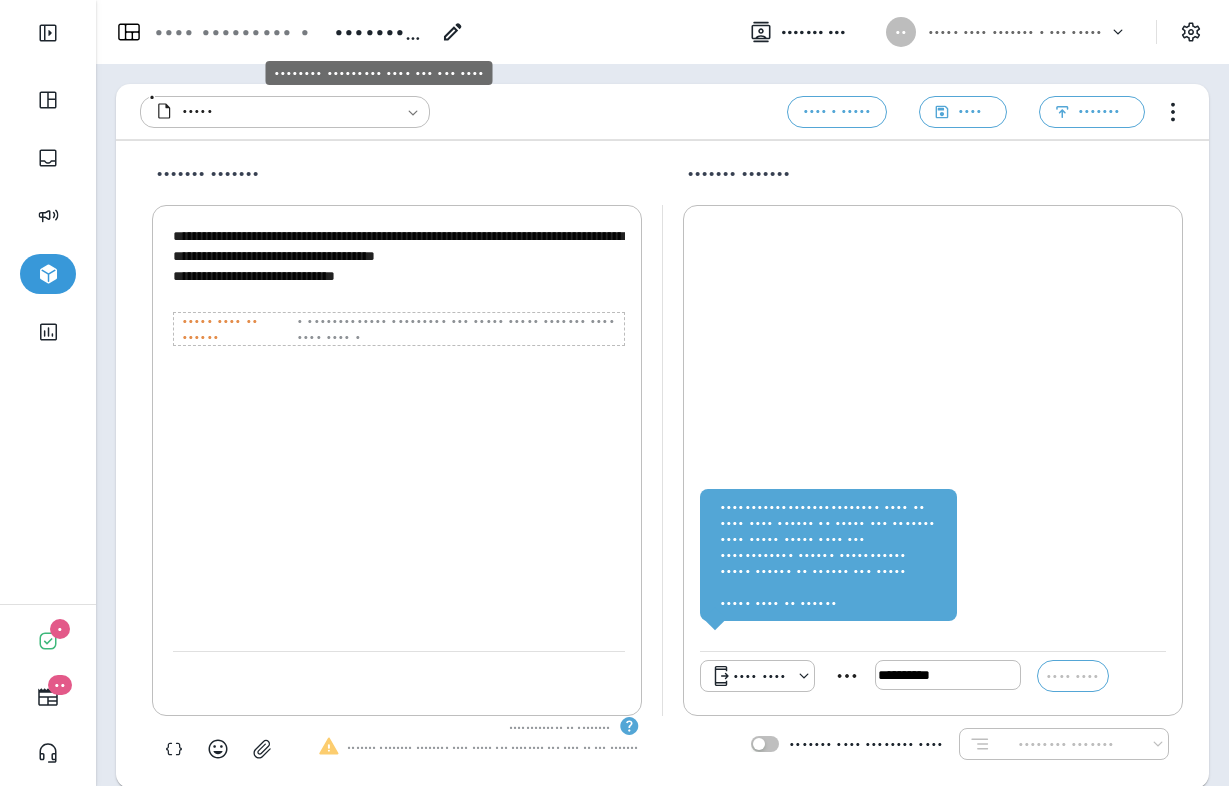 click on "•••••••• ••••••••• •••• ••• ••• ••••" at bounding box center [381, 32] 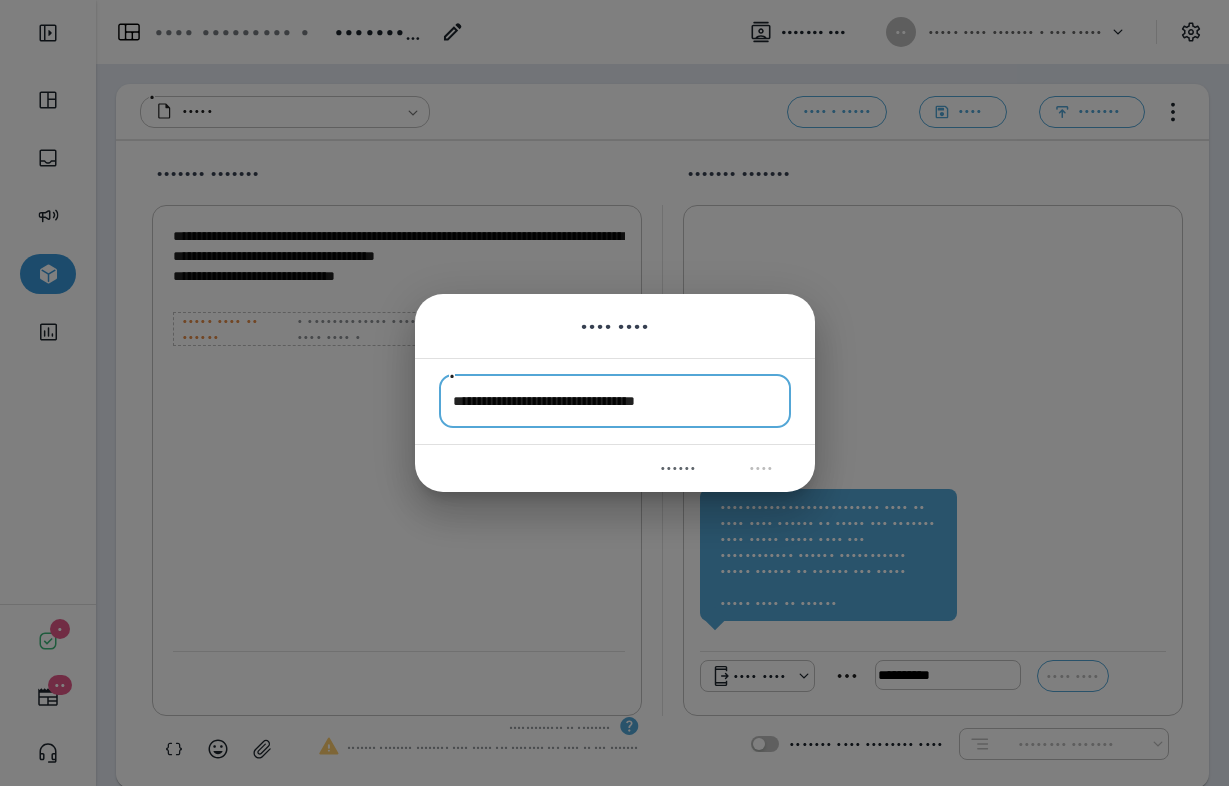 click on "••••••••••••••••••••••••••••••••••••" at bounding box center [615, 401] 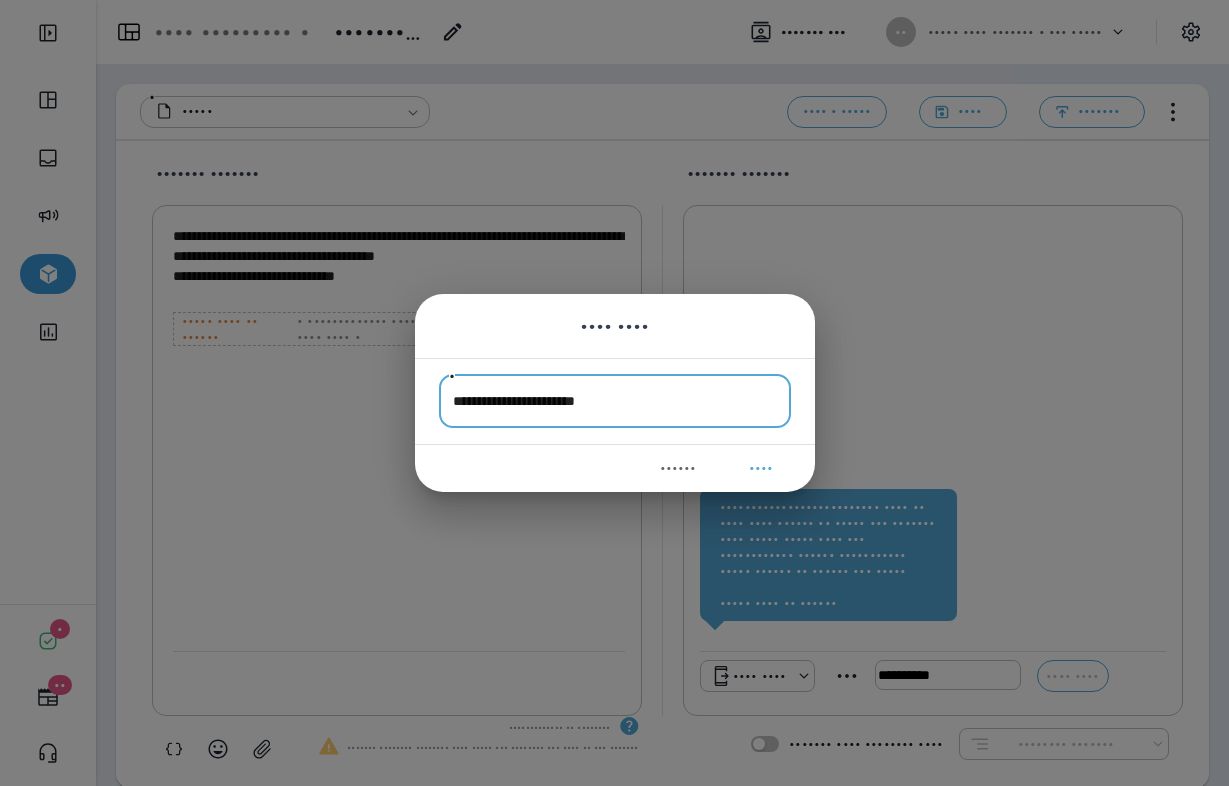 click on "••••••••••••••••••••••••" at bounding box center (615, 401) 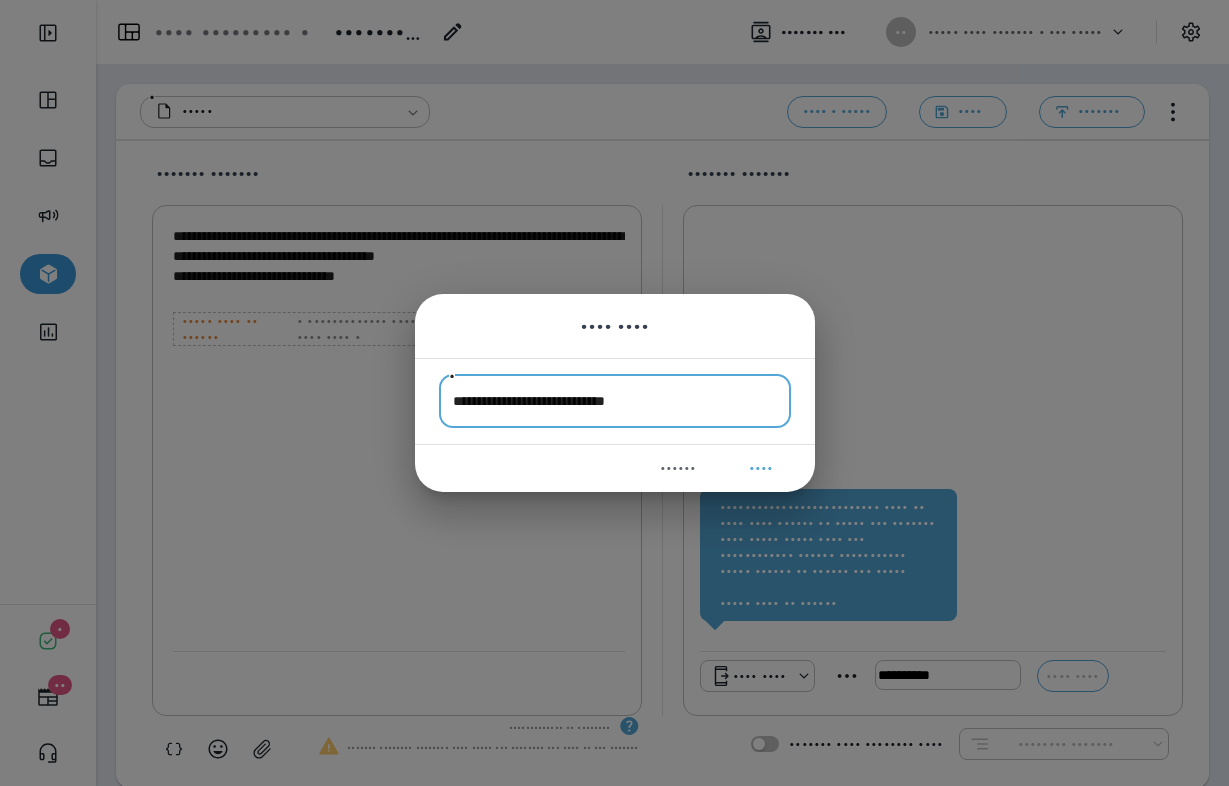 click on "••••••••••••••••••••••••••••••" at bounding box center [615, 401] 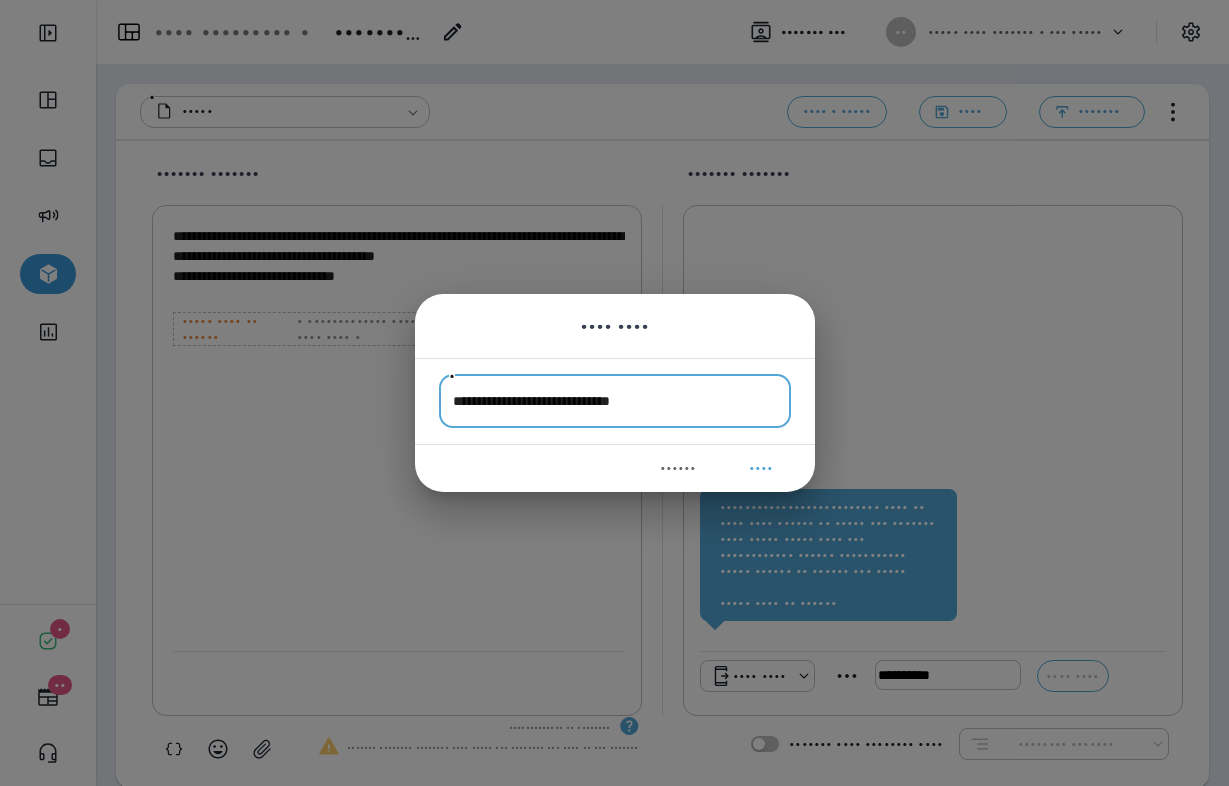 type on "•••••••••••••••••••••••••••••••" 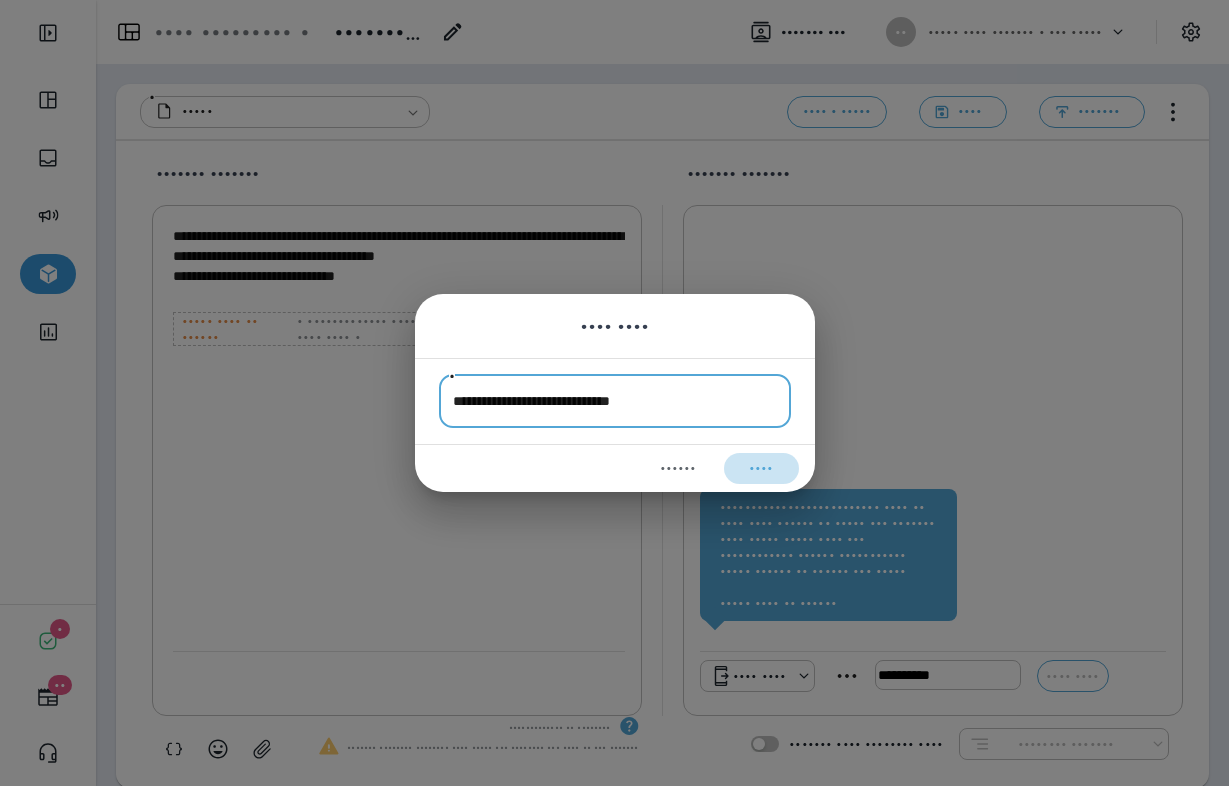 click on "••••" at bounding box center (761, 468) 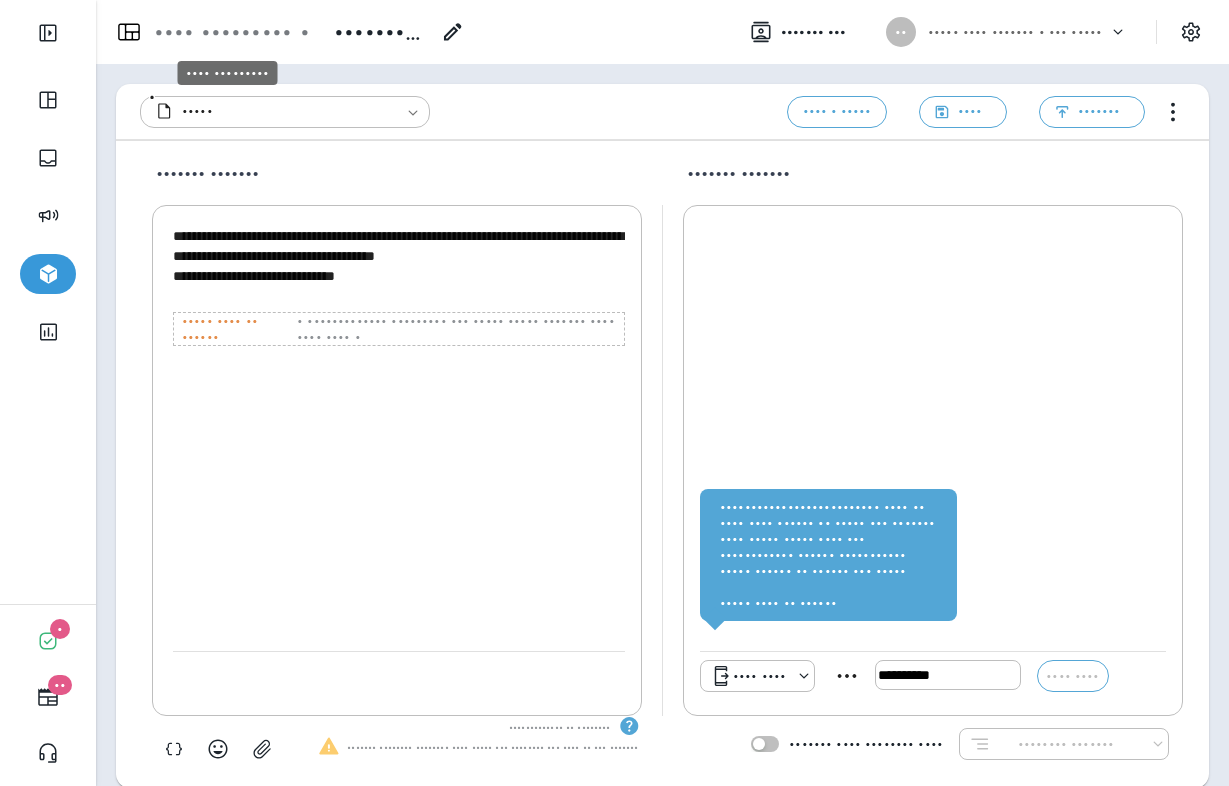 click on "•••• •••••••••" at bounding box center (219, 32) 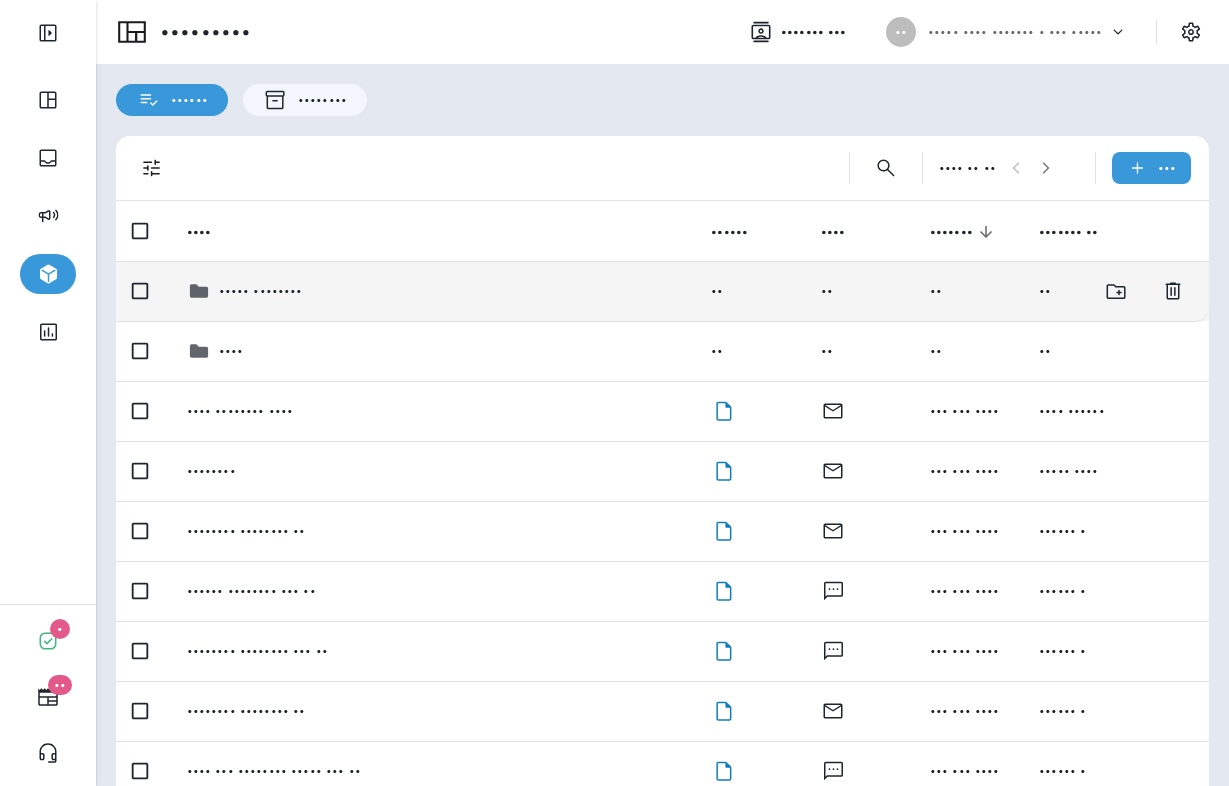 click on "••••• ••••••••" at bounding box center [261, 291] 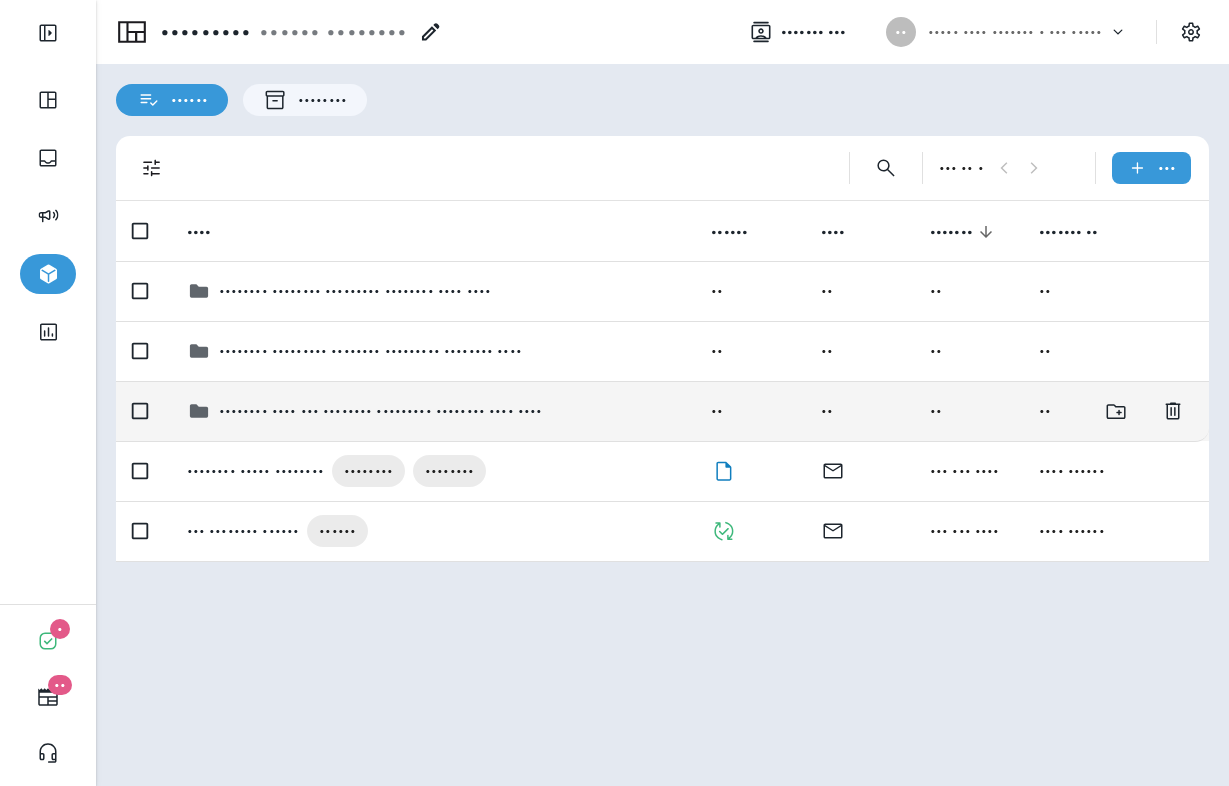 click on "•••••••• •••• ••• •••••••• ••••••••• •••••••• •••• ••••" at bounding box center [355, 291] 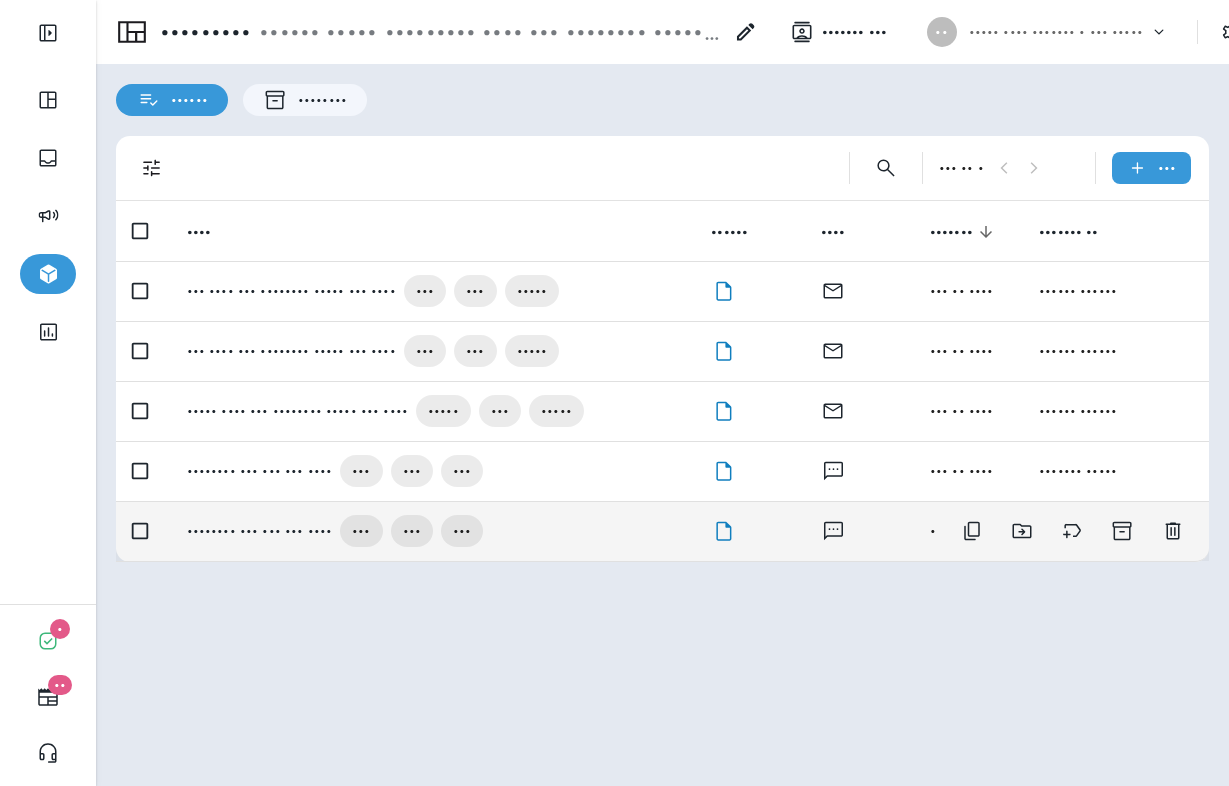 click on "•••••••• ••• ••• ••• •••• ••• ••• •••" at bounding box center (433, 291) 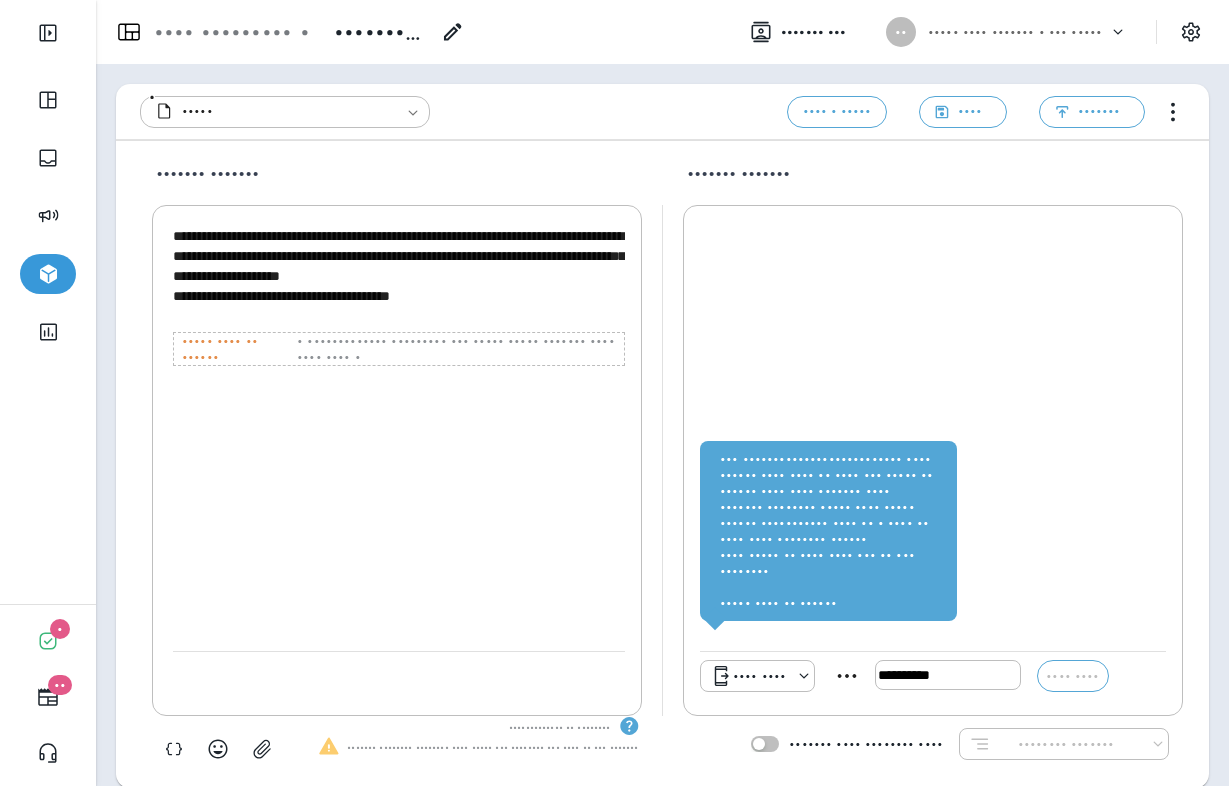 click on "•••••••• ••• ••• ••• ••••" at bounding box center [381, 32] 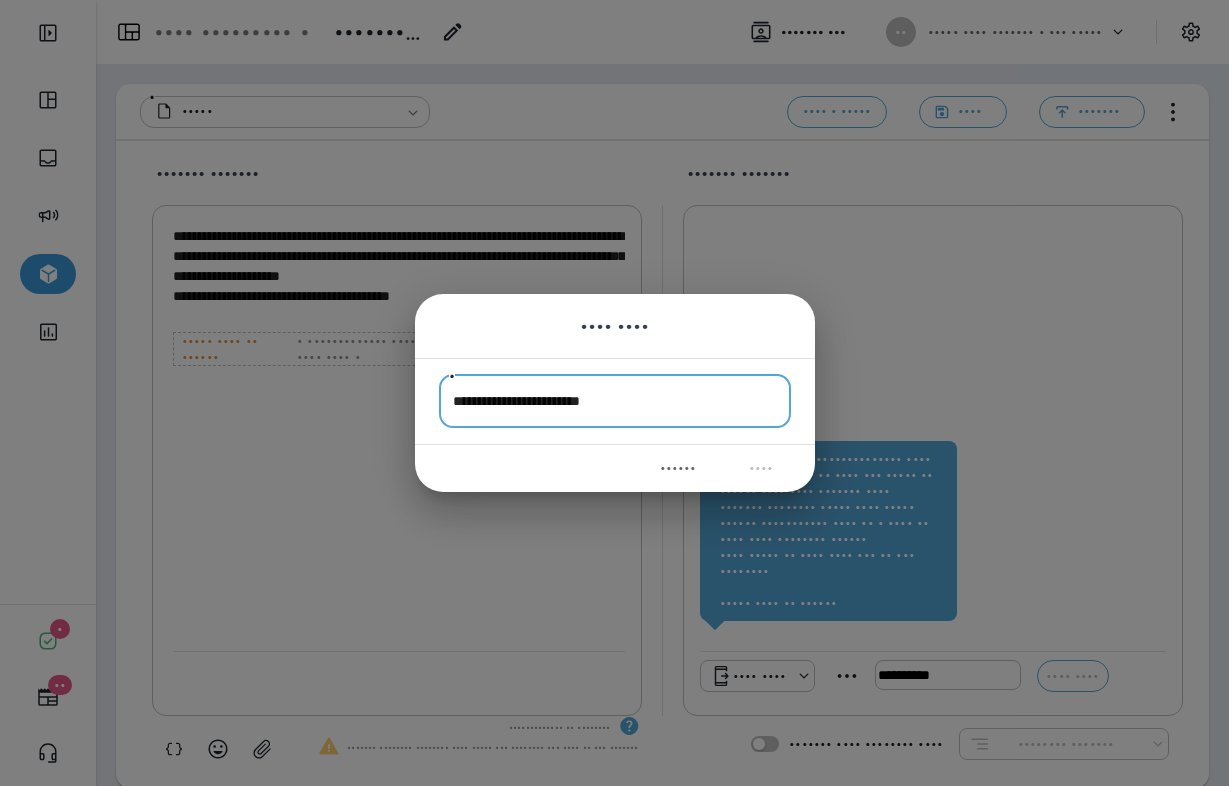 click on "•••••••••••••••••••••••••" at bounding box center (615, 401) 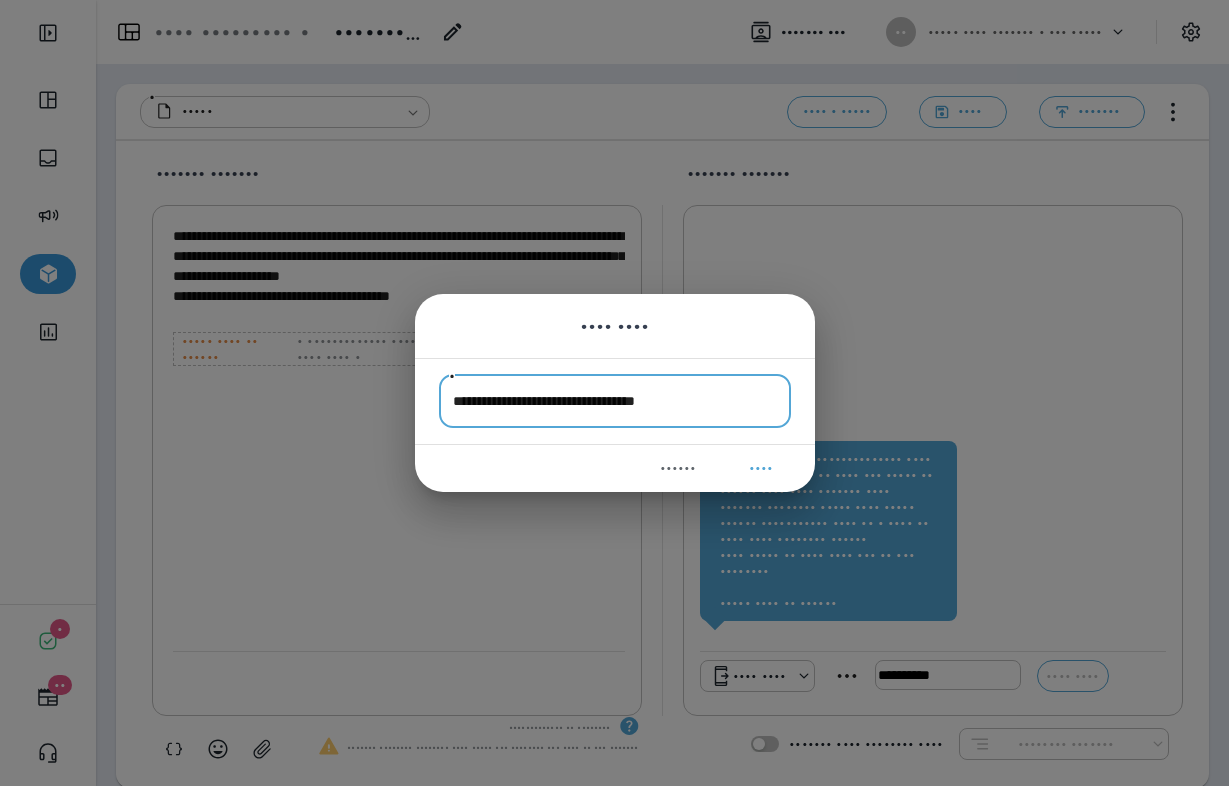 click on "••••••••••••••••••••••••••••••••••••" at bounding box center [615, 401] 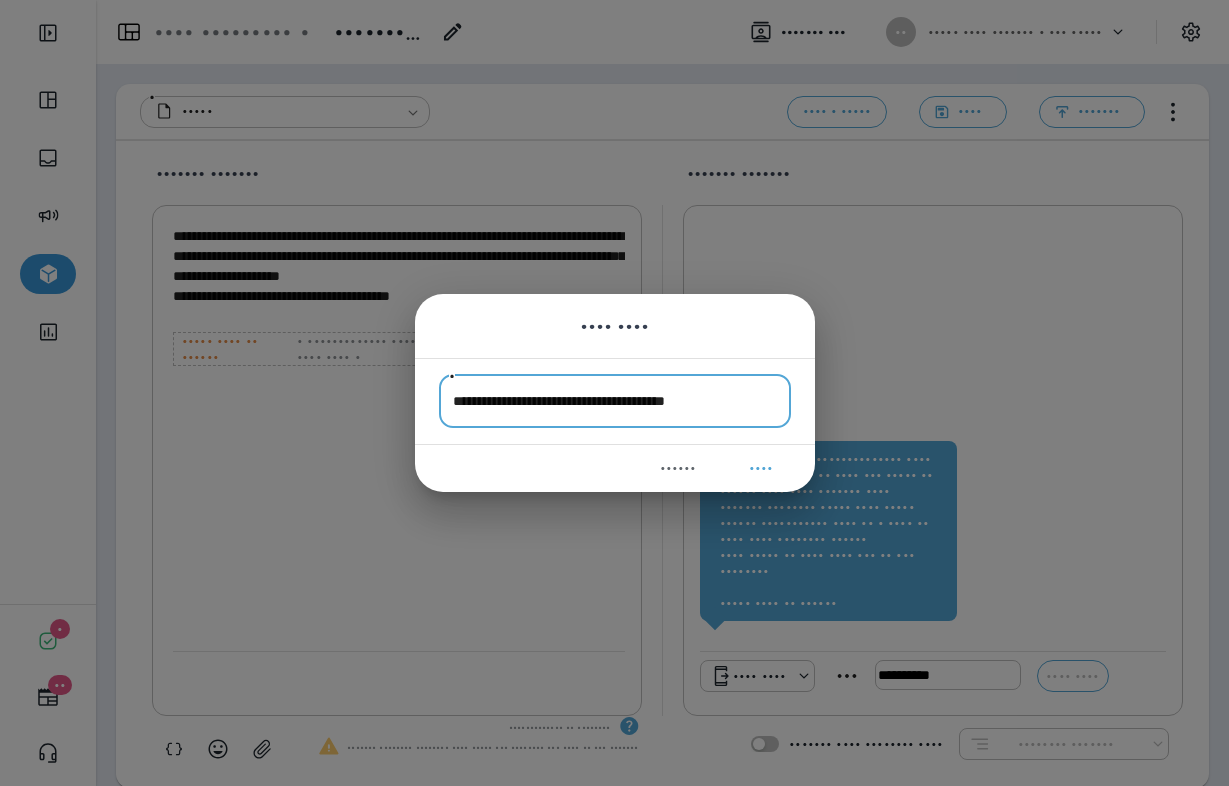 type on "••••••••••••••••••••••••••••••••••••••••••" 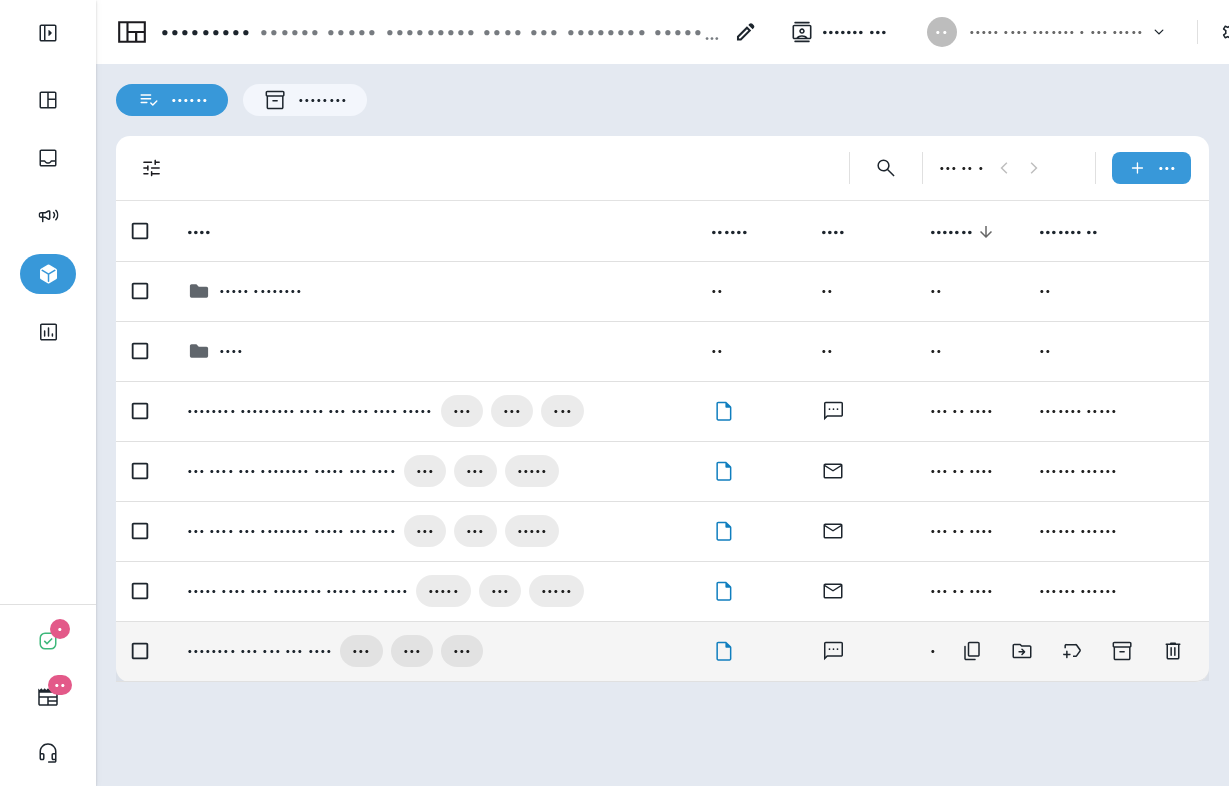 click on "•••••••• ••• ••• ••• •••• ••• ••• •••" at bounding box center [433, 411] 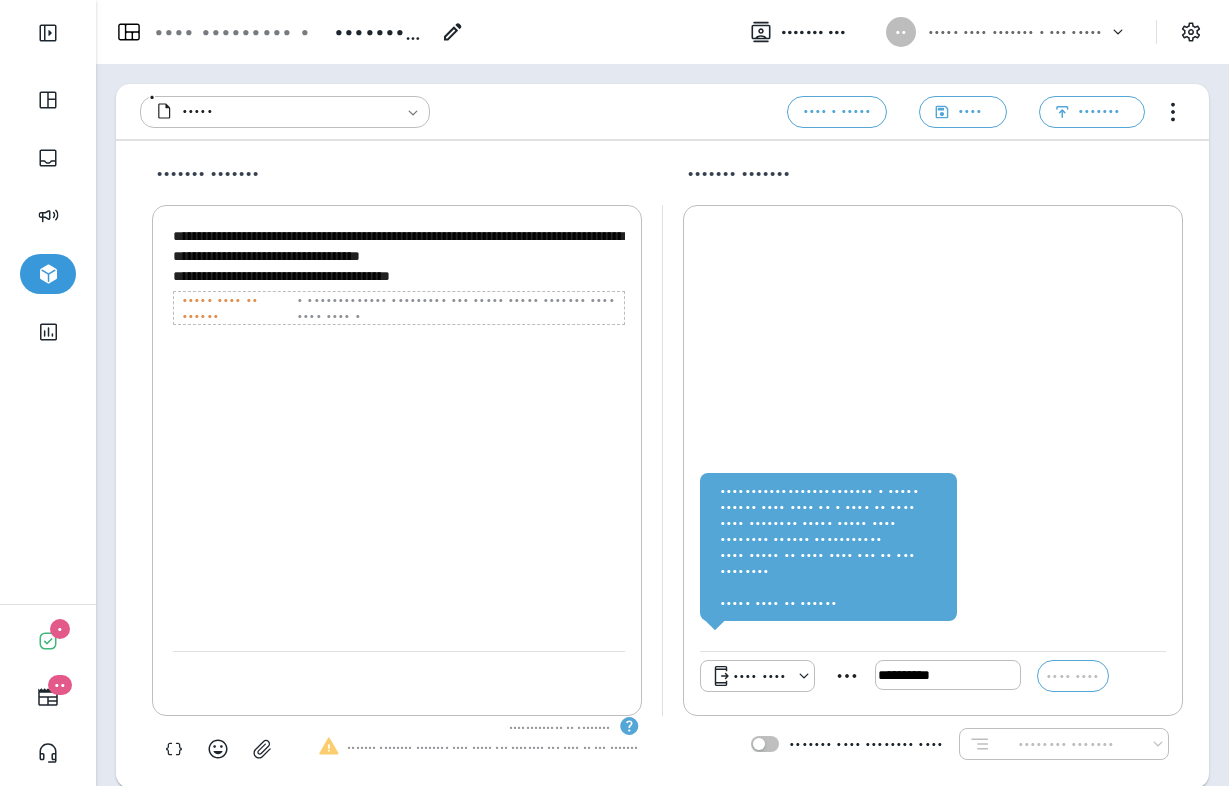 click on "•••••••••••••••••••••••••••••••••••••••••••••••••••••••••••••••••••••••••••••••••••••••••••••••••••••••••••••••••••••••••••••••
•••••••••••••••••••••••••••••••••••••••••••" at bounding box center (399, 256) 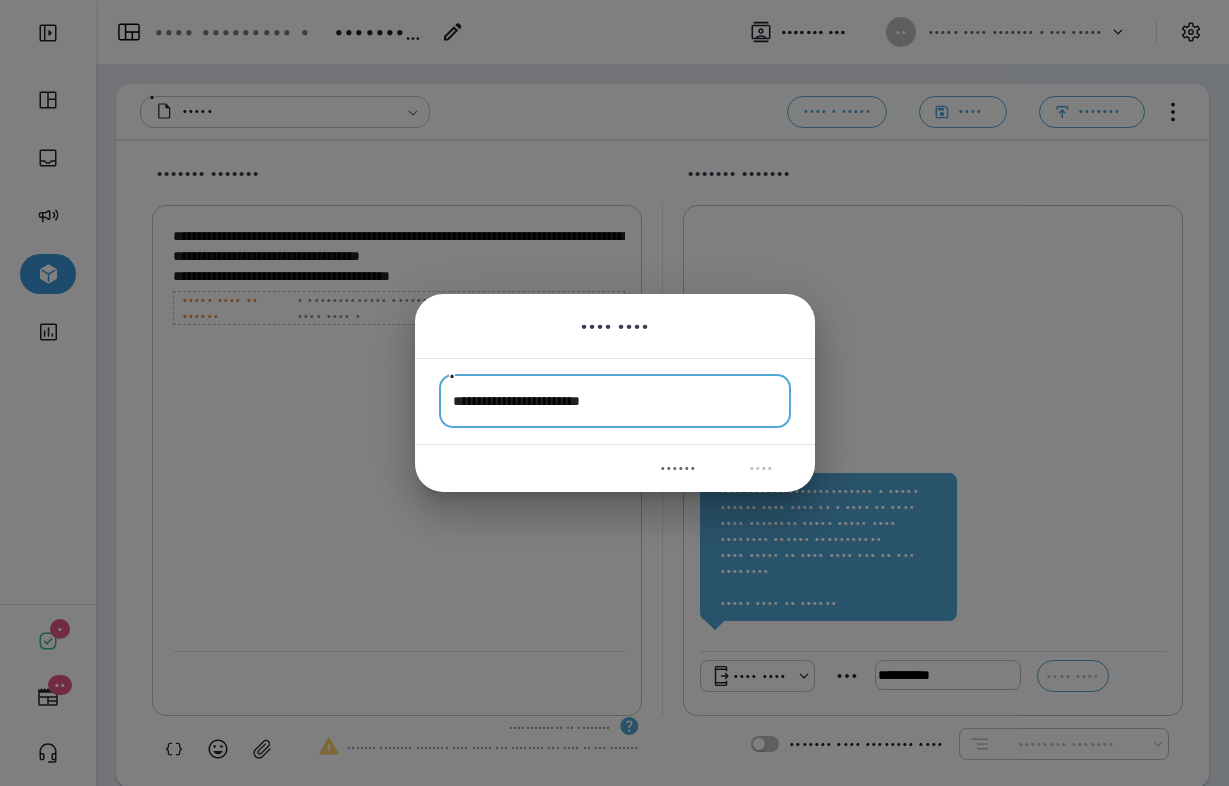 click on "•••••••••••••••••••••••••" at bounding box center (615, 401) 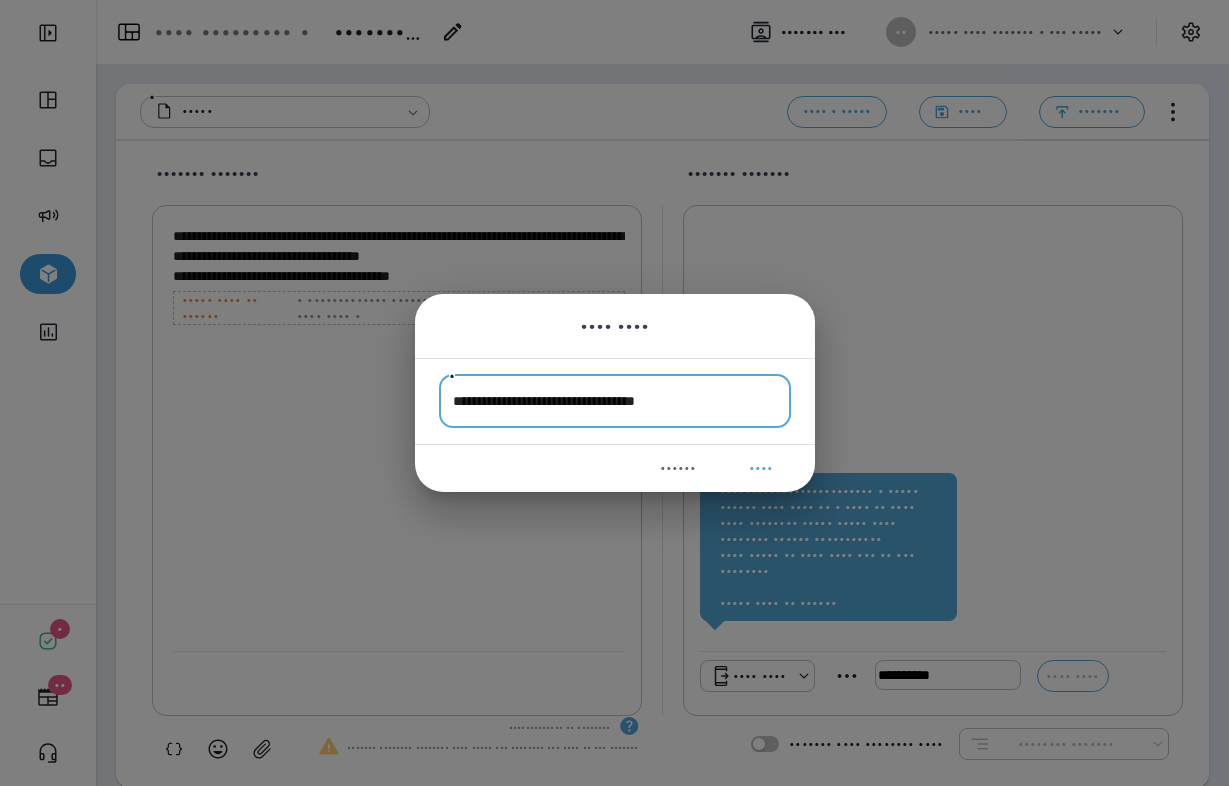 click on "••••••••••••••••••••••••••••••••••••" at bounding box center [615, 401] 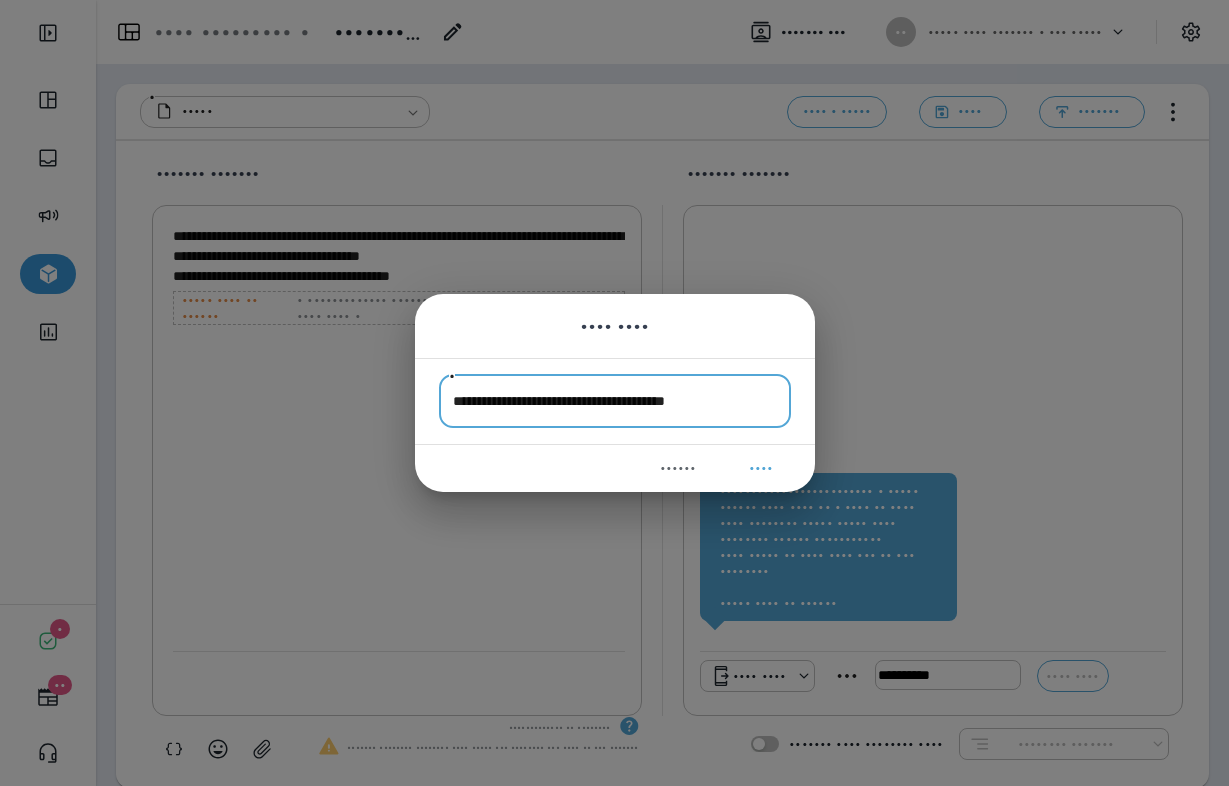 type on "••••••••••••••••••••••••••••••••••••••••••" 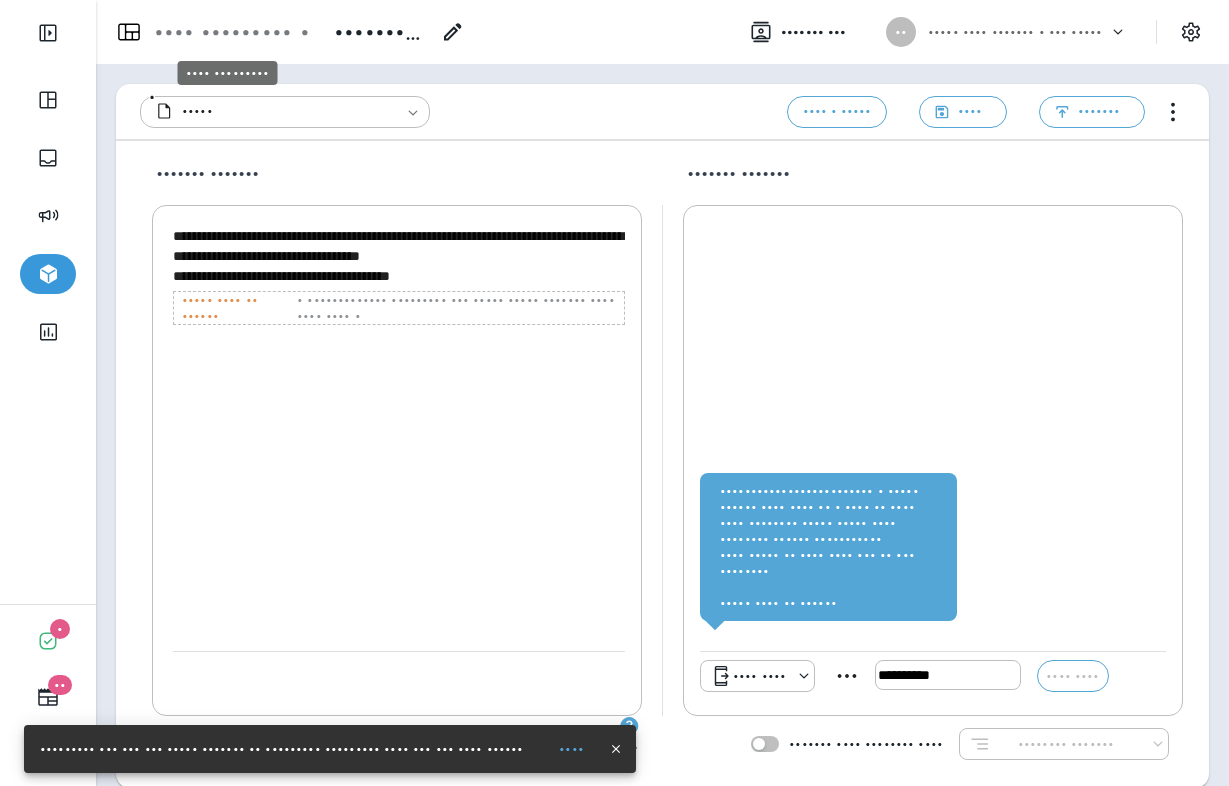 click on "•••• •••••••••" at bounding box center [219, 32] 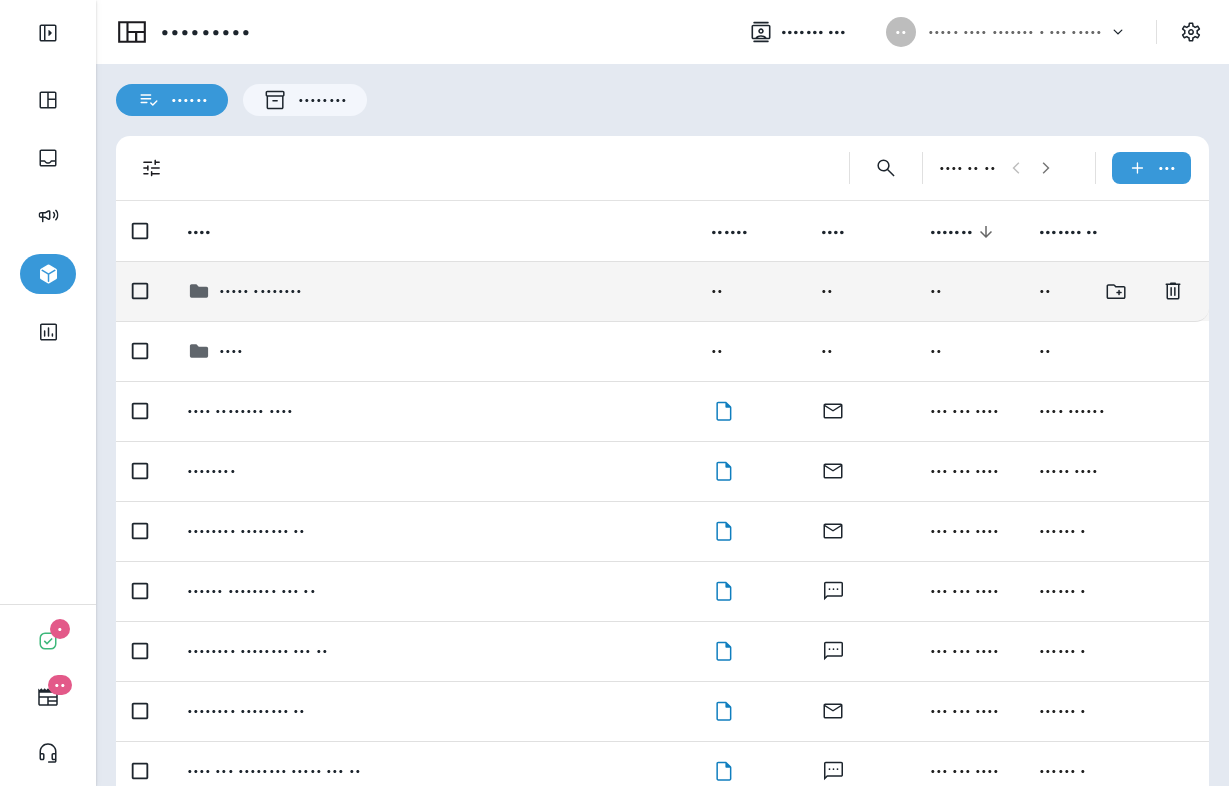 click on "••••• ••••••••" at bounding box center (261, 291) 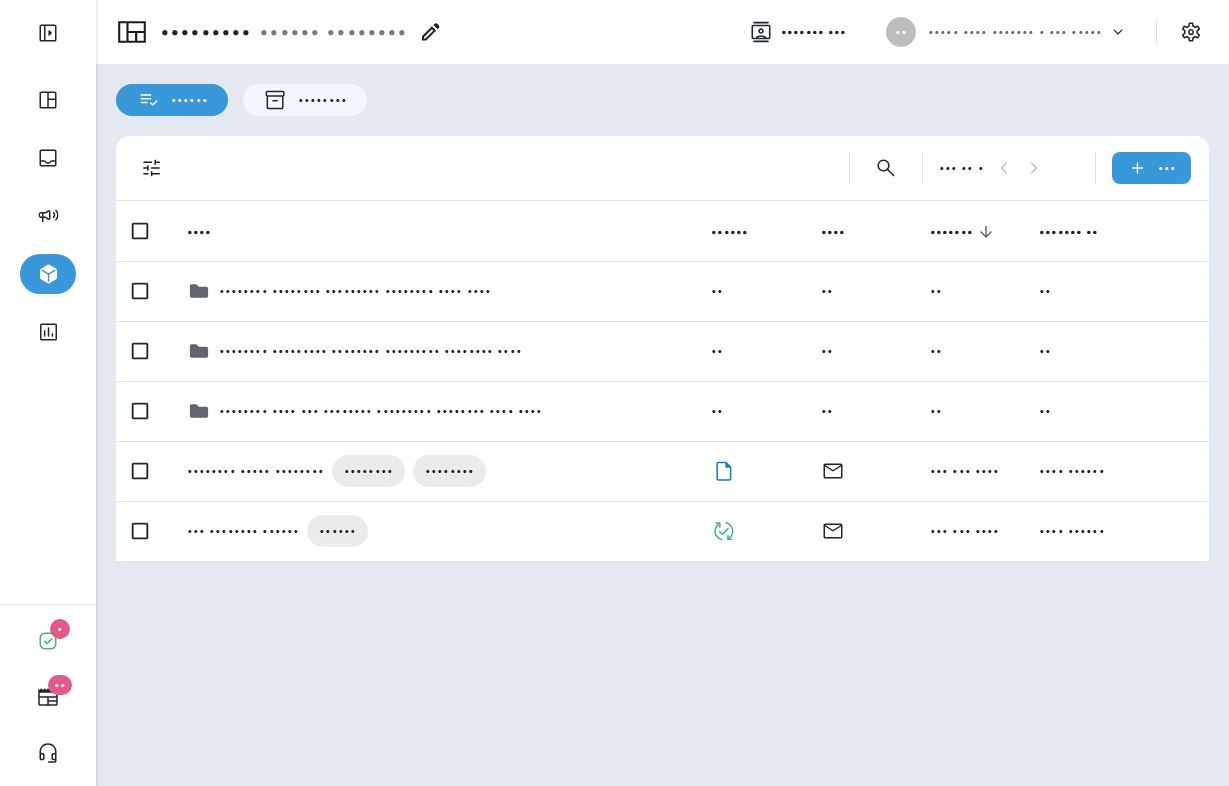 click on "•••••• ••••••••" at bounding box center [662, 90] 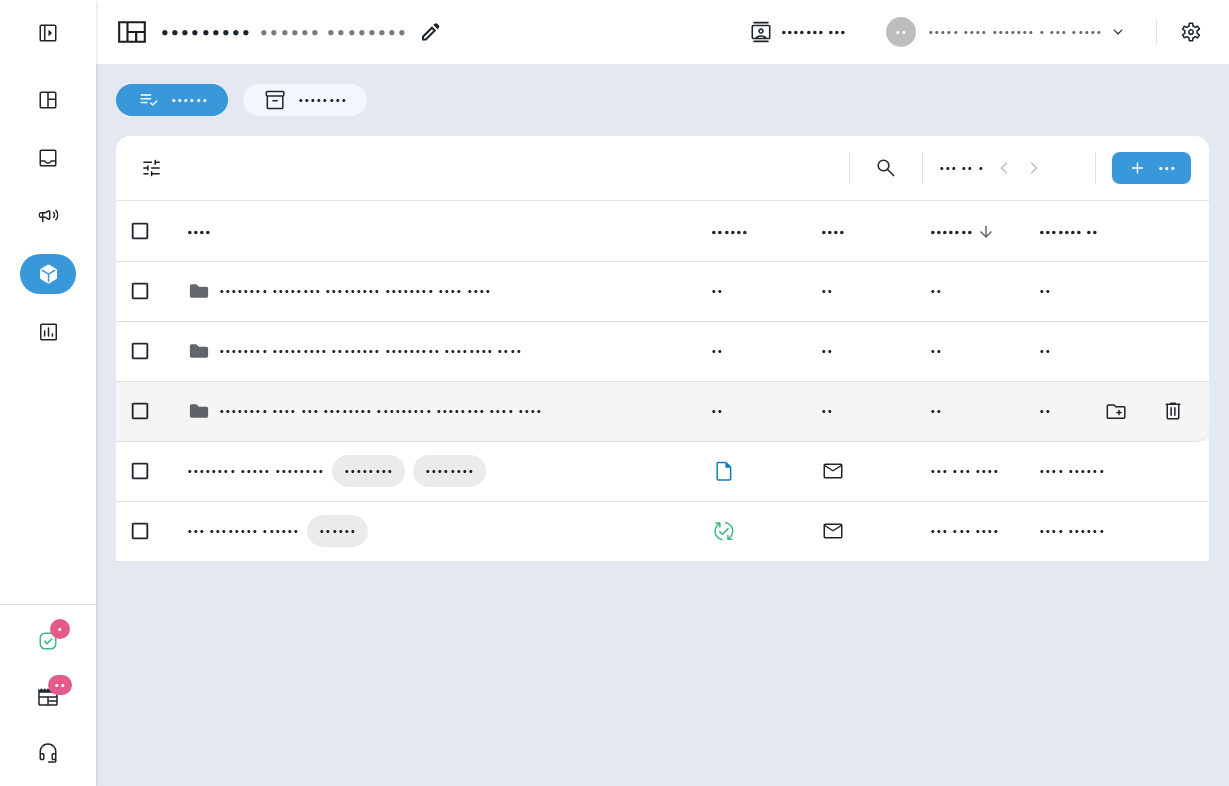 click on "•••••••• •••• ••• •••••••• ••••••••• •••••••• •••• ••••" at bounding box center [355, 291] 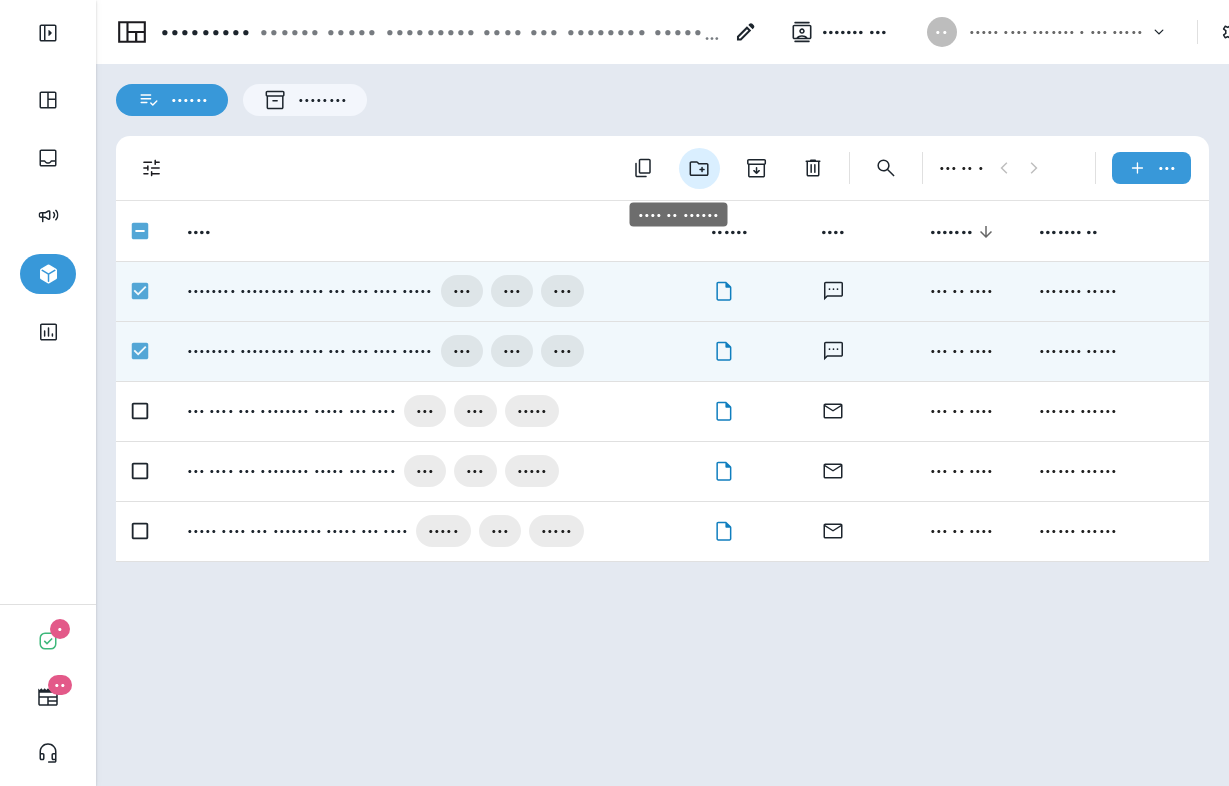 click at bounding box center [699, 168] 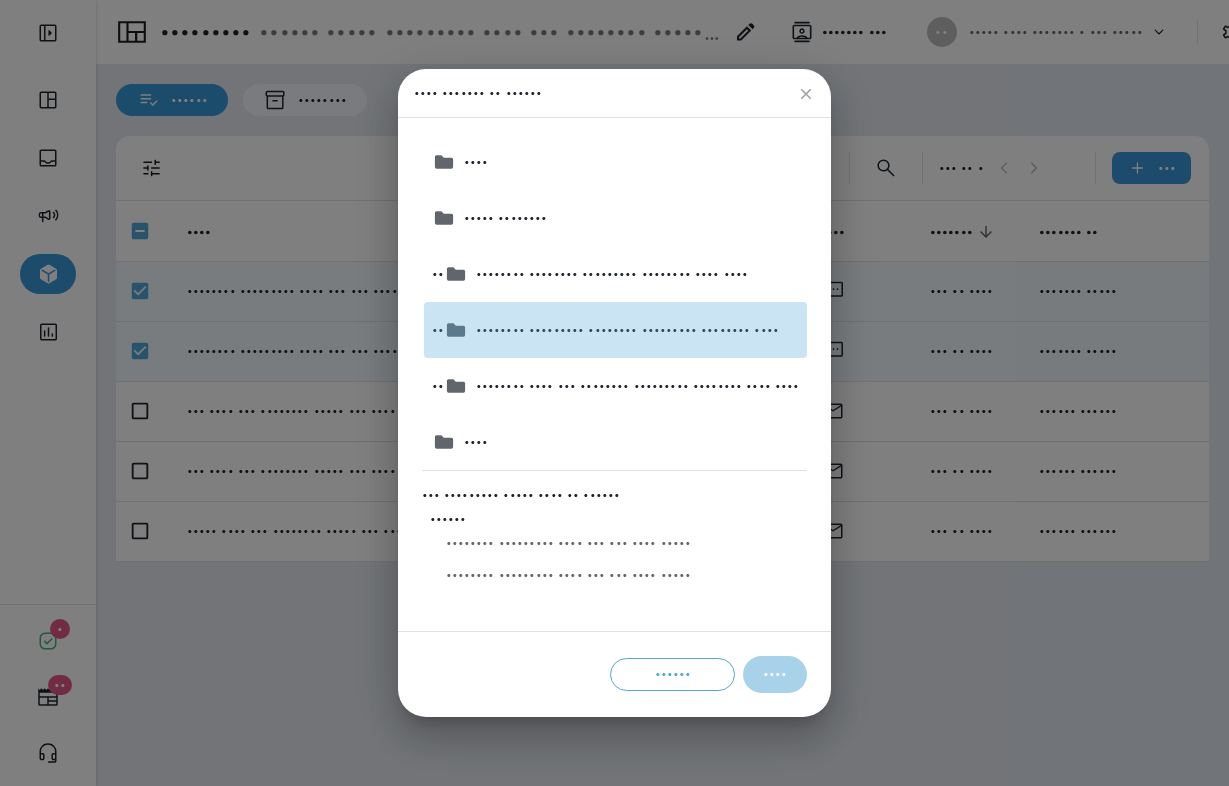 click on "•••••••• ••••••••• •••••••• ••••••••• •••••••• ••••" at bounding box center [608, 274] 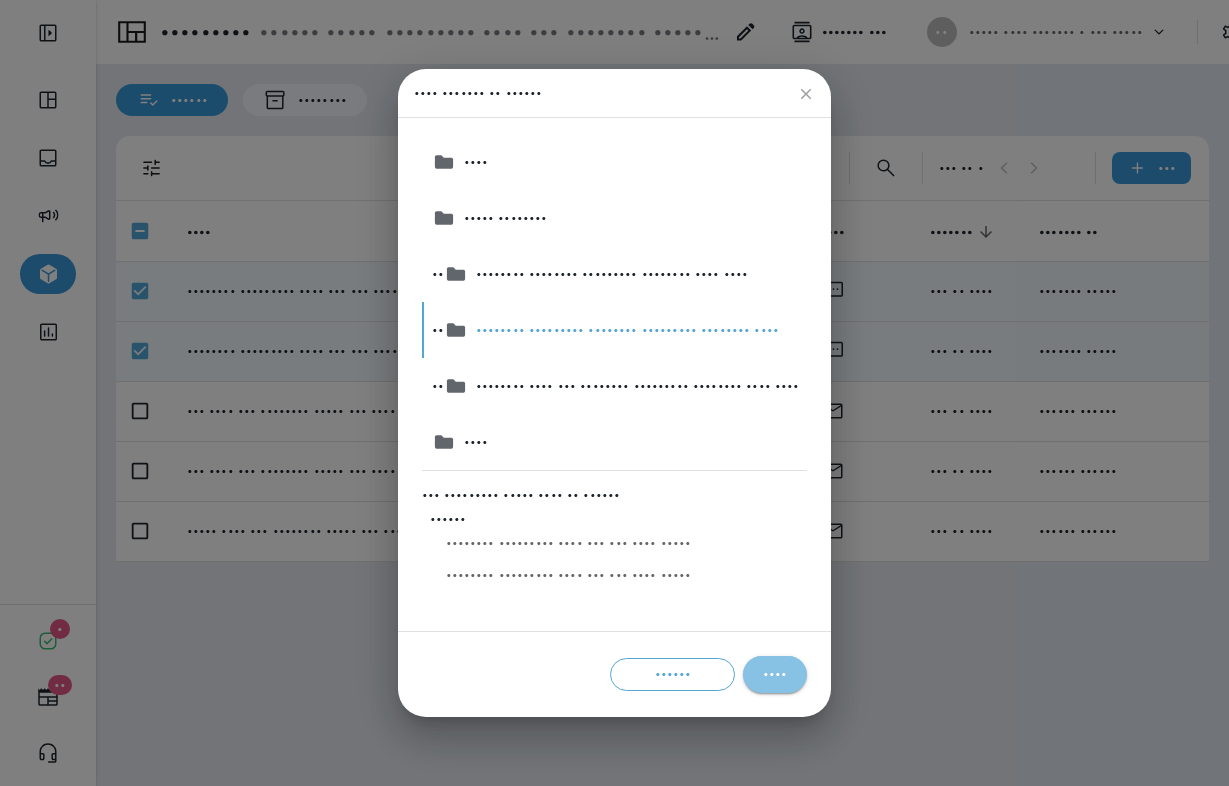 click on "••••" at bounding box center (775, 674) 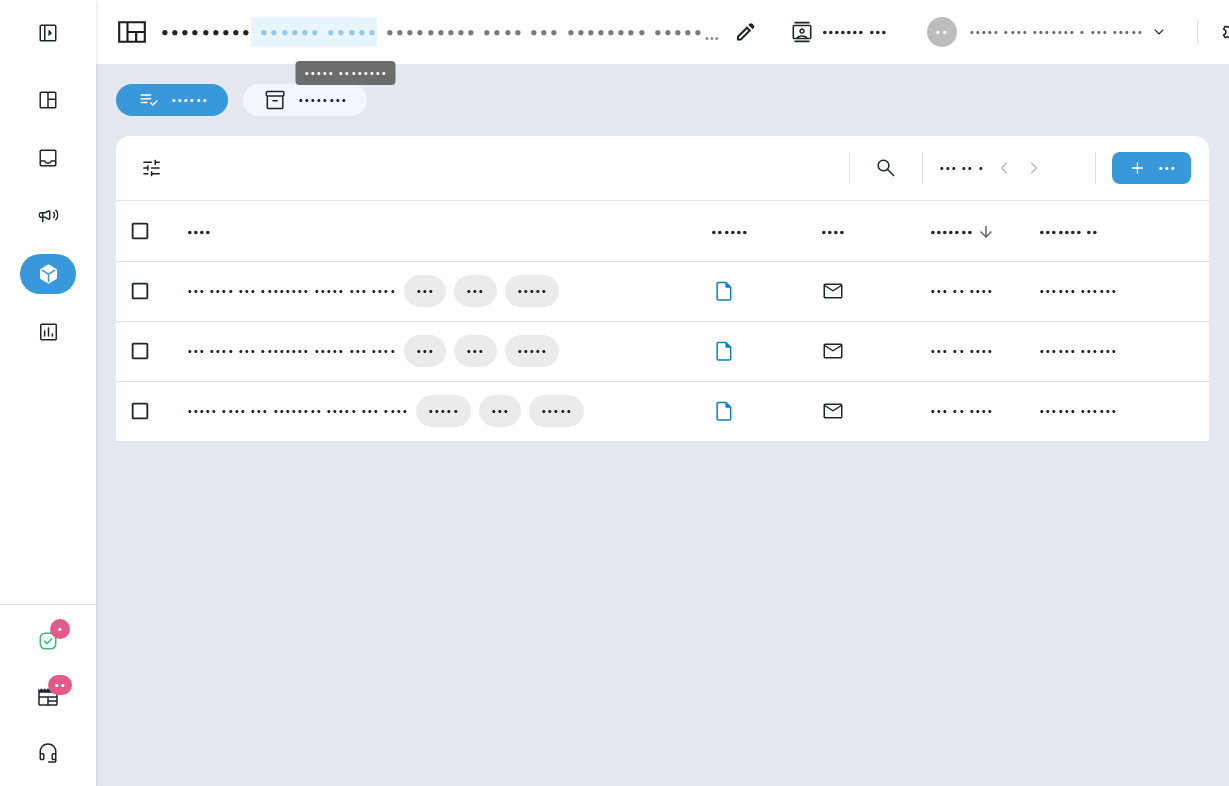 click on "•  ••••• •••••" at bounding box center (314, 32) 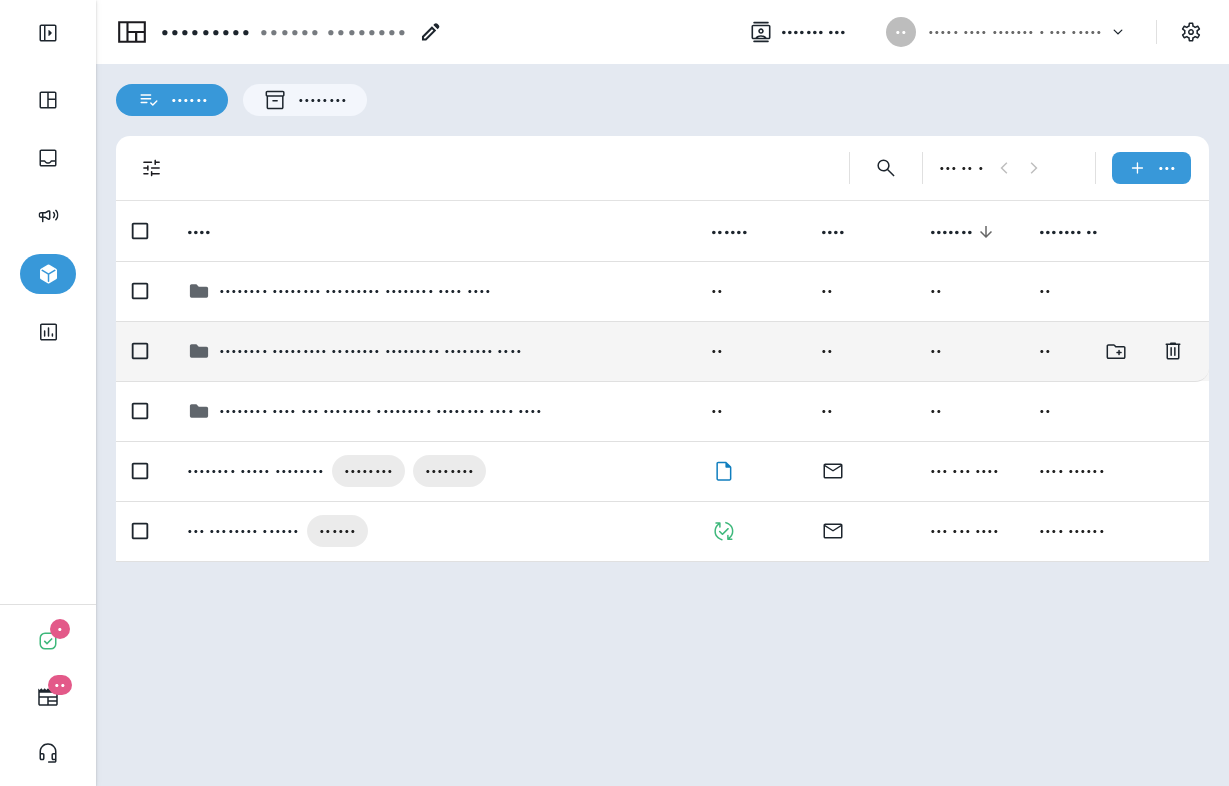 click on "•••••••• ••••••••• •••••••• ••••••••• •••••••• ••••" at bounding box center (355, 291) 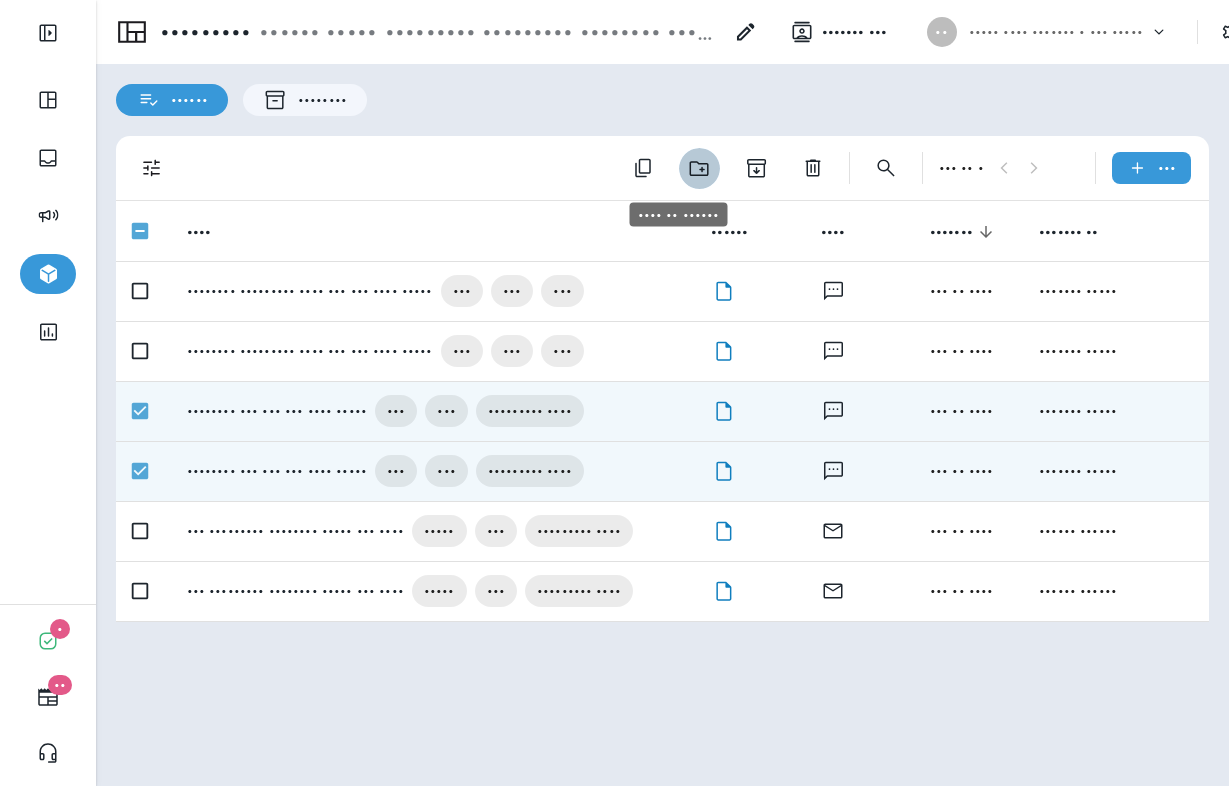 click at bounding box center (699, 168) 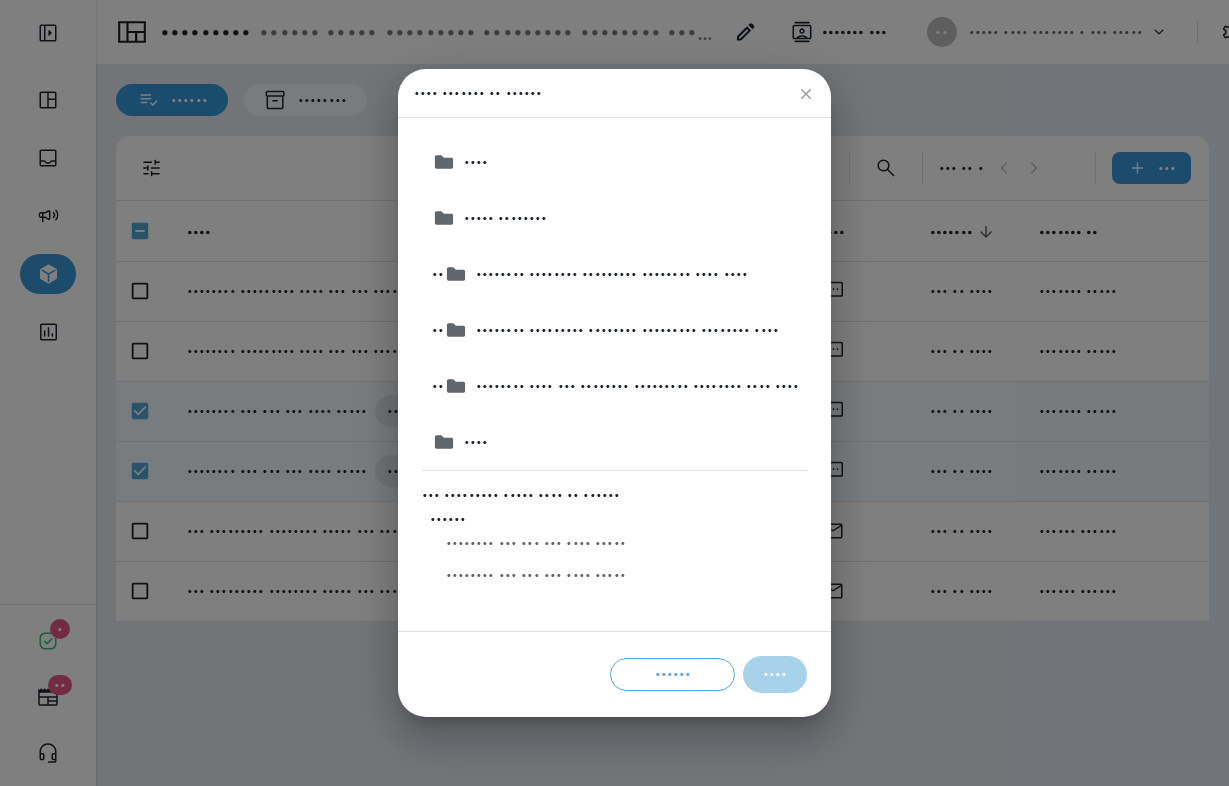 click on "•••••••• •••• ••• •••••••• ••••••••• •••••••• •••• ••••" at bounding box center [608, 274] 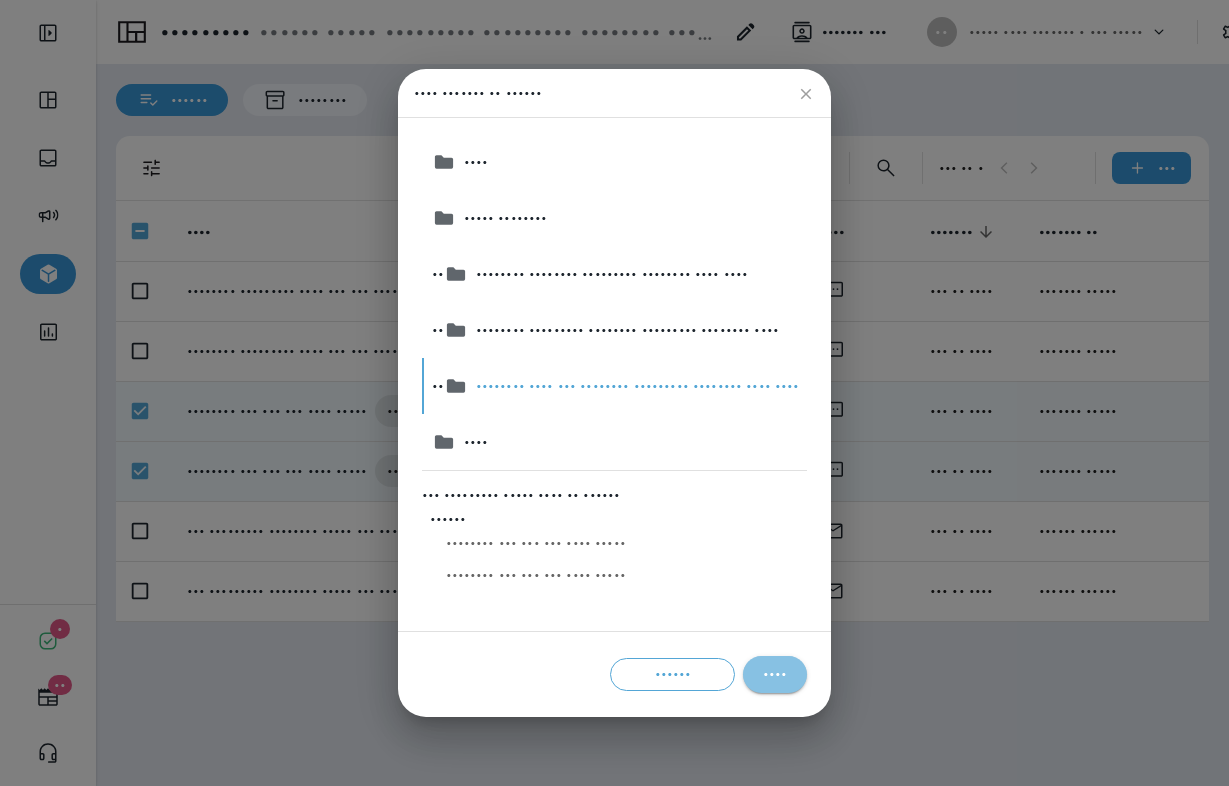 click on "••••" at bounding box center (775, 674) 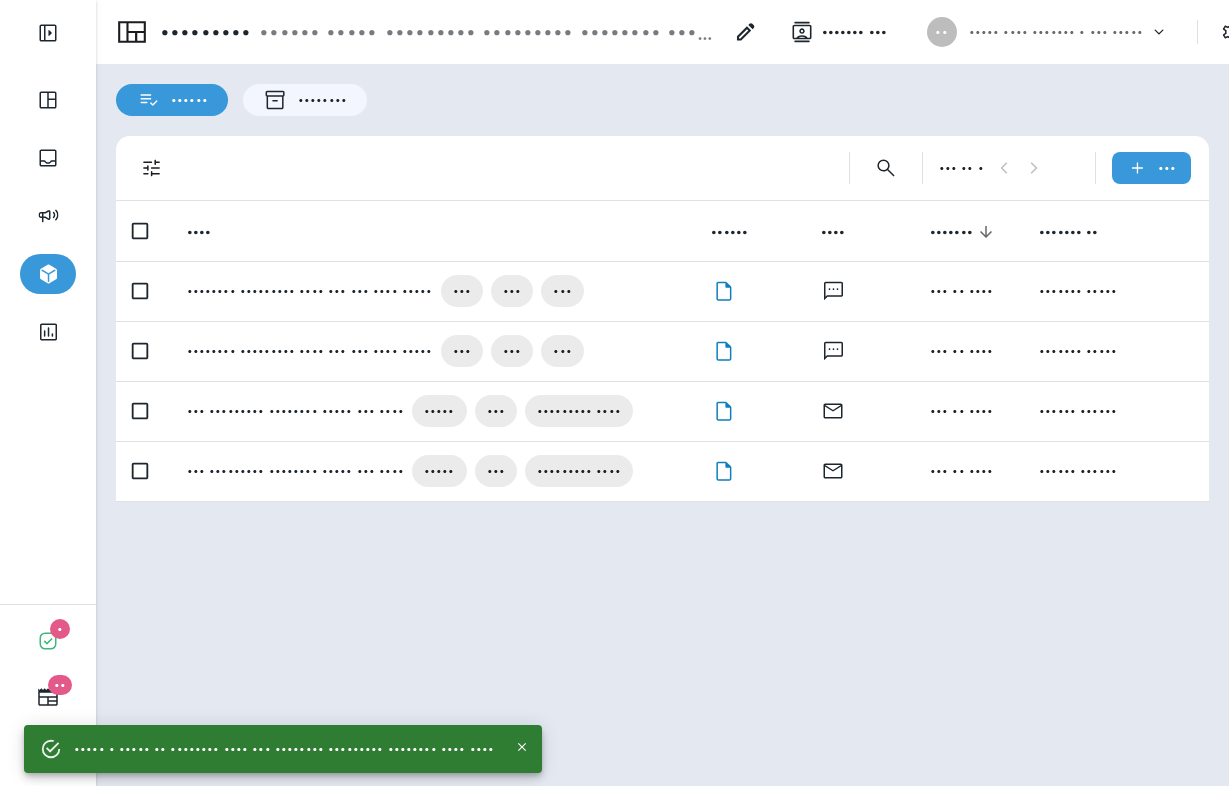 click on "••••••••• •  ••••• ••••• •  •••••••• ••••••••• •••••••• ••••••••• •••••••• •••• ••••••• ••• •• ••••• •••• ••••••• • ••• ••••• •••••• ••••••••   •  •  •   •• • ••• •••• •••••• •••• ••••••• •••••• •••••••••• ••••••• ••   •••••••• ••••••••• •••• ••• ••• •••• ••••• ••• ••• ••• ••• •• •••• ••••••• •••••   •••••••• ••••••••• •••• ••• ••• •••• ••••• ••• ••• ••• ••• •• •••• ••••••• •••••   ••• ••••••••• •••••••• ••••• ••• •••• ••••• ••• ••••••••• •••• ••• •• •••• •••••• ••••••   ••• ••••••••• •••••••• ••••• ••• •••• ••••• ••• ••••••••• •••• ••• •• •••• •••••• ••••••" at bounding box center (662, 393) 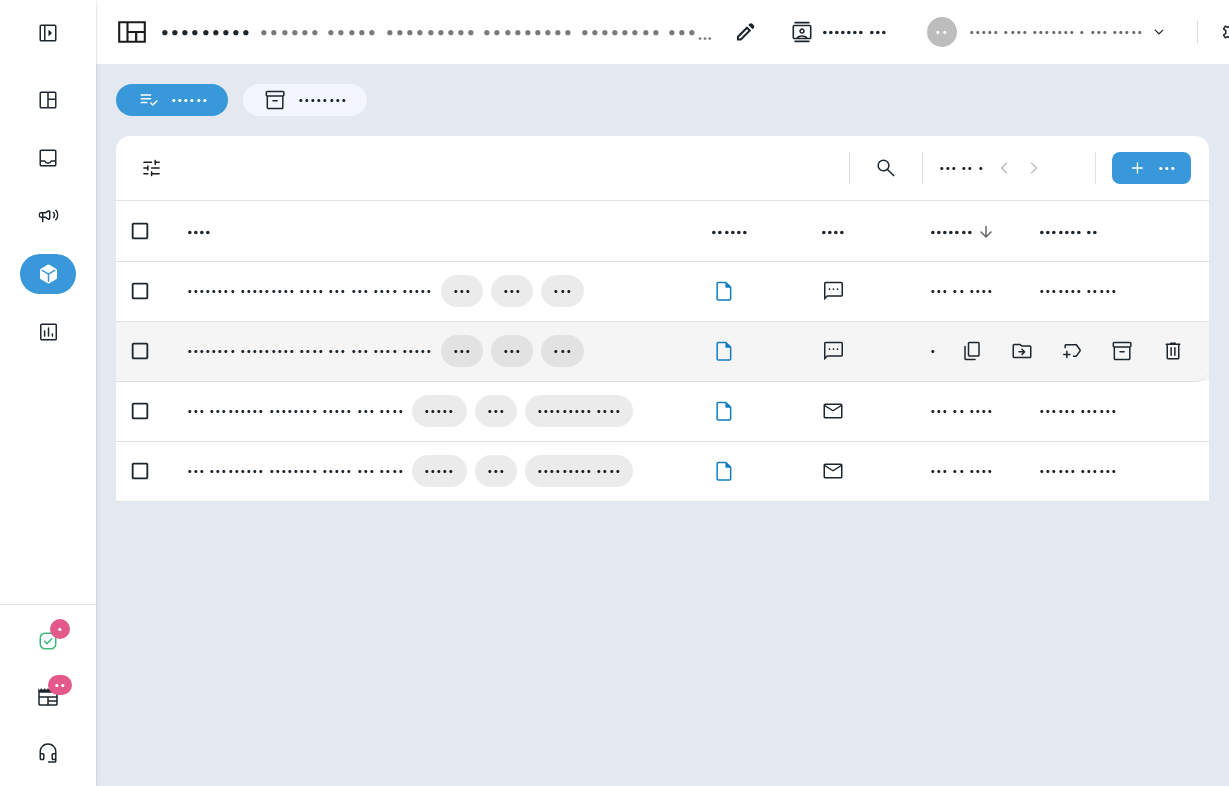 click on "•••••••• ••••••••• •••• ••• ••• •••• •••••" at bounding box center [310, 291] 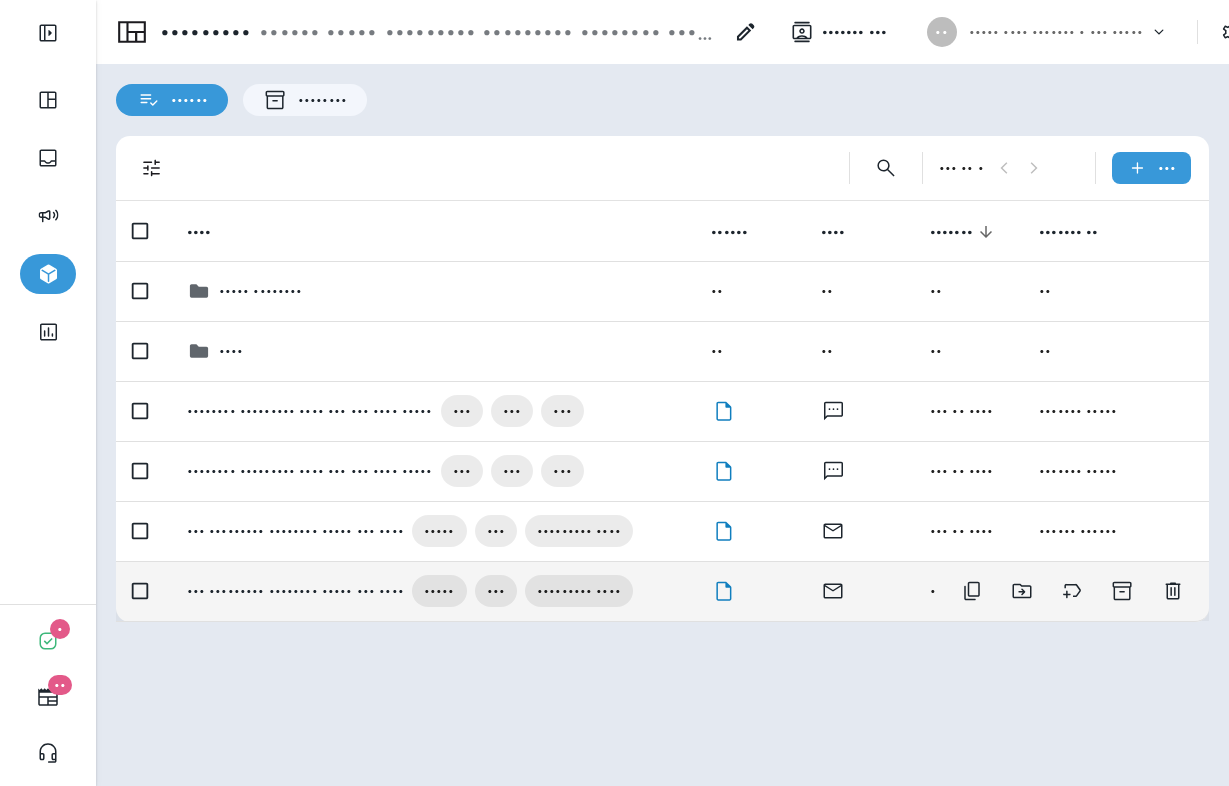 click on "••• ••••••••• •••••••• ••••• ••• ••••" at bounding box center (310, 411) 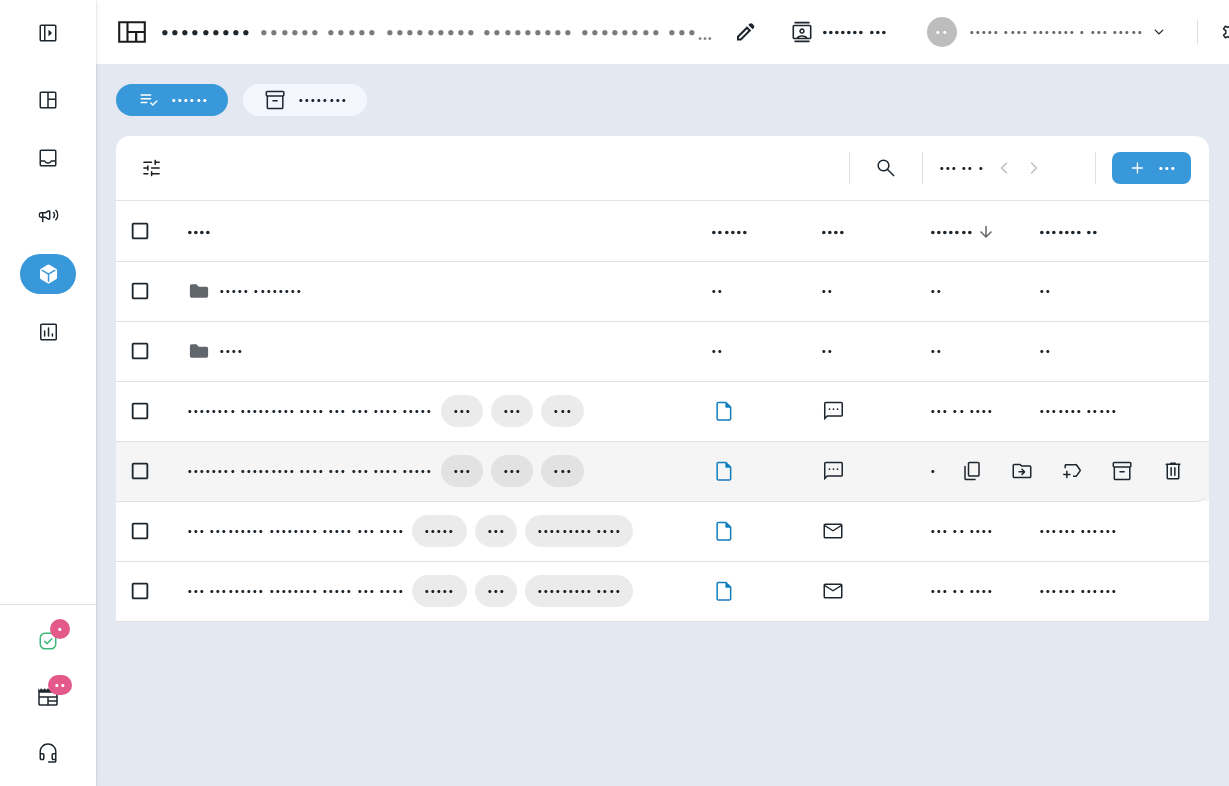 click on "•••••••• ••••••••• •••• ••• ••• •••• •••••" at bounding box center [310, 411] 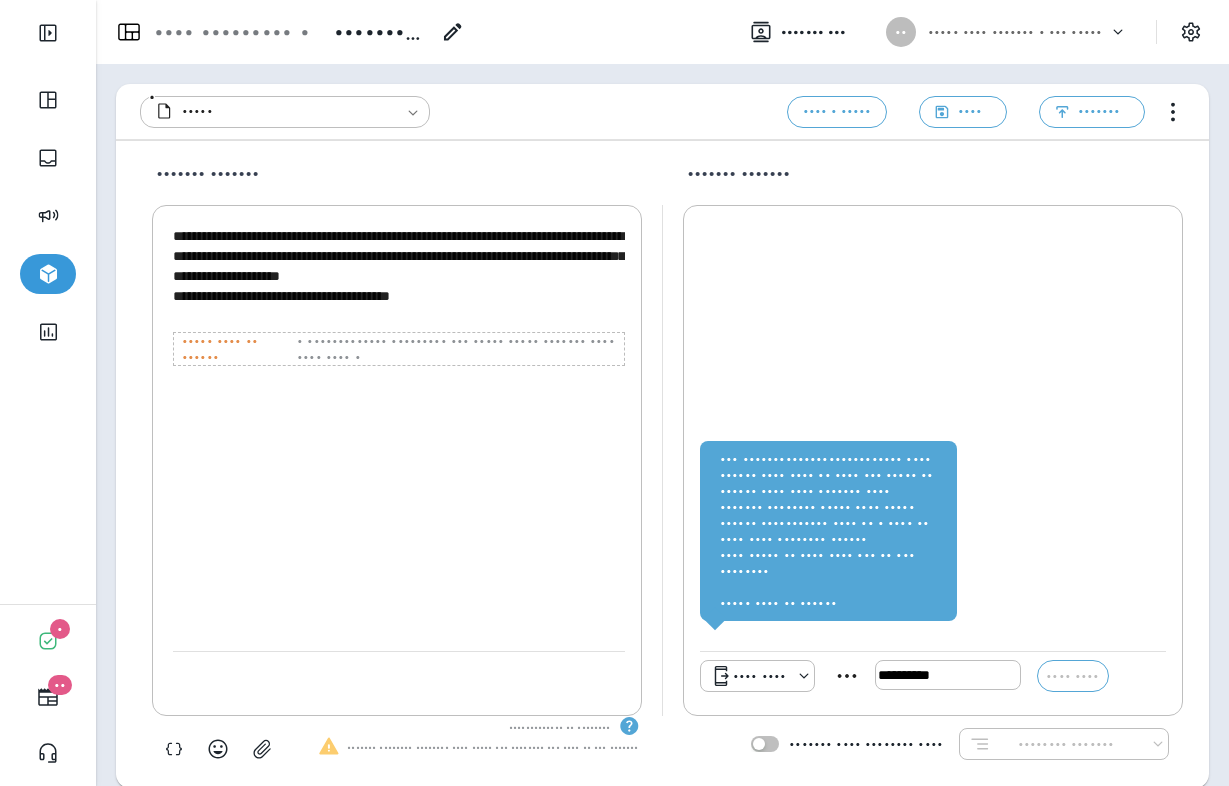 click on "•••••••••••••••••••••••••••••••••••••••••••••••••••••••••••••••••••••••••••••••••••••••••••••••••••••••••••••••••••••••••••••••••••••••••••••••••••••••••••••••••••••••••••••••••••••••••••••••••••••••••
•••••••••••••••••••••••••••••••••••••••••••" at bounding box center [399, 276] 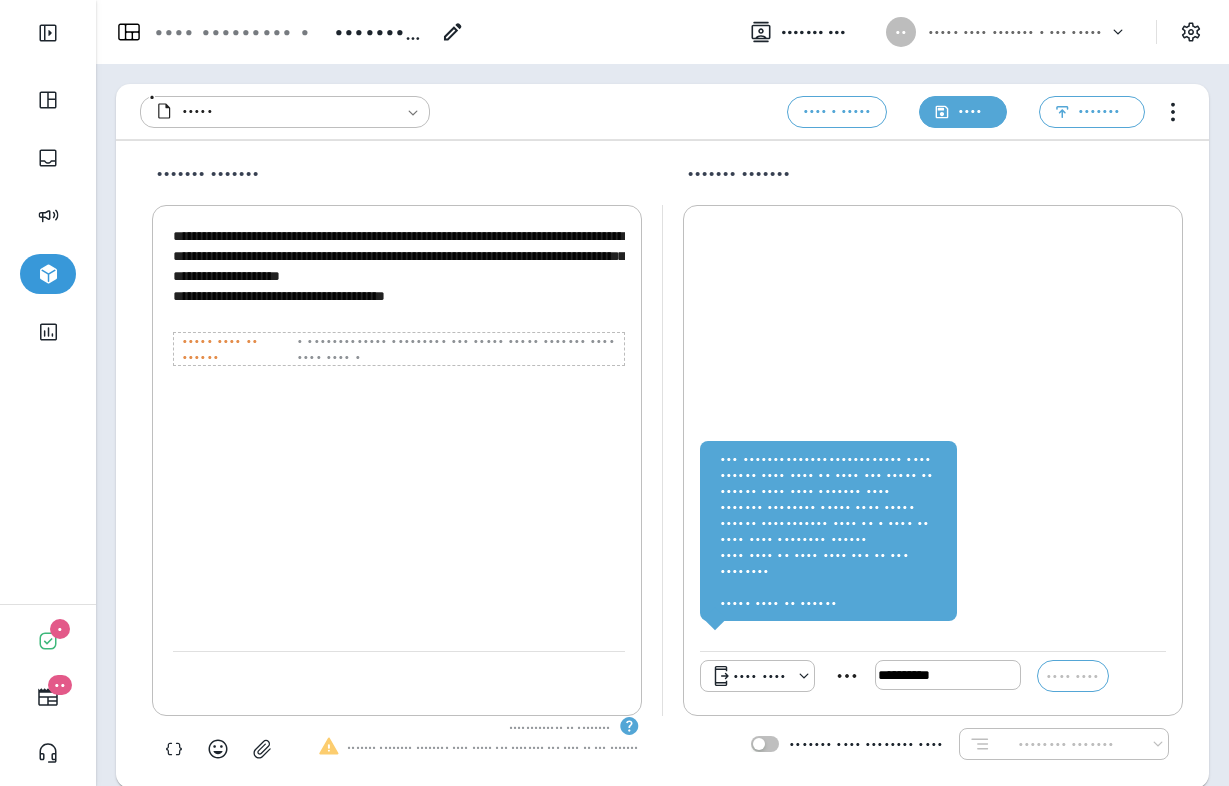 type on "•••••••••••••••••••••••••••••••••••••••••••••••••••••••••••••••••••••••••••••••••••••••••••••••••••••••••••••••••••••••••••••••••••••••••••••••••••••••••••••••••••••••••••••••••••••••••••••••••••••••••
••••••••••••••••••••••••••••••••••••••••••" 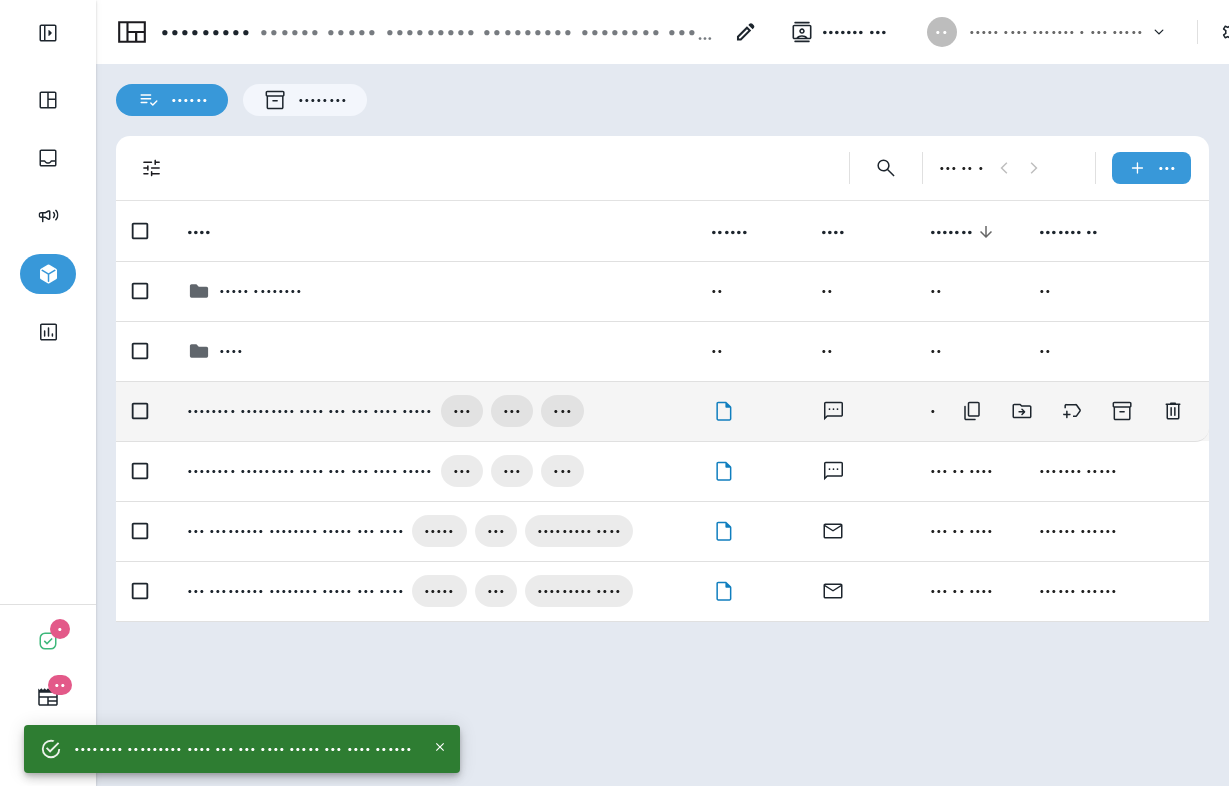 click on "•••••••• ••••••••• •••• ••• ••• •••• •••••" at bounding box center [310, 411] 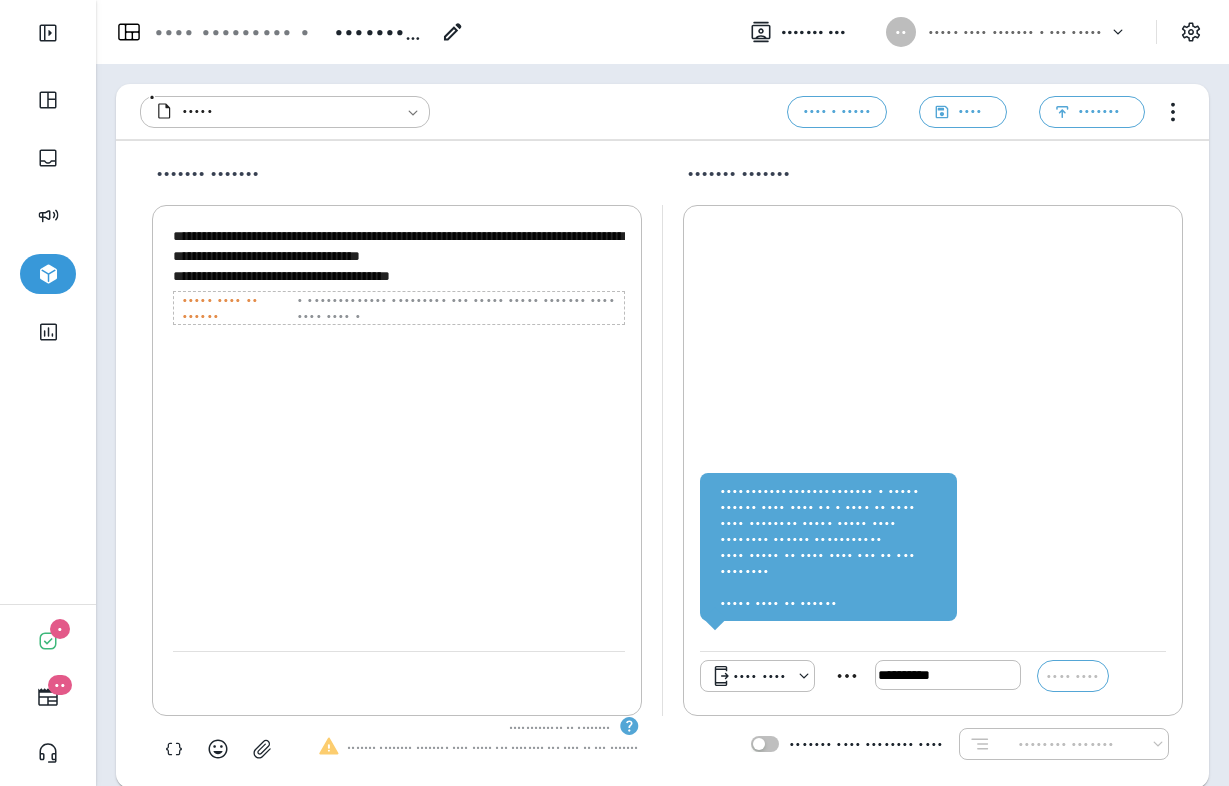 click on "•••••••••••••••••••••••••••••••••••••••••••••••••••••••••••••••••••••••••••••••••••••••••••••••••••••••••••••••••••••••••••••••
•••••••••••••••••••••••••••••••••••••••••••" at bounding box center [399, 256] 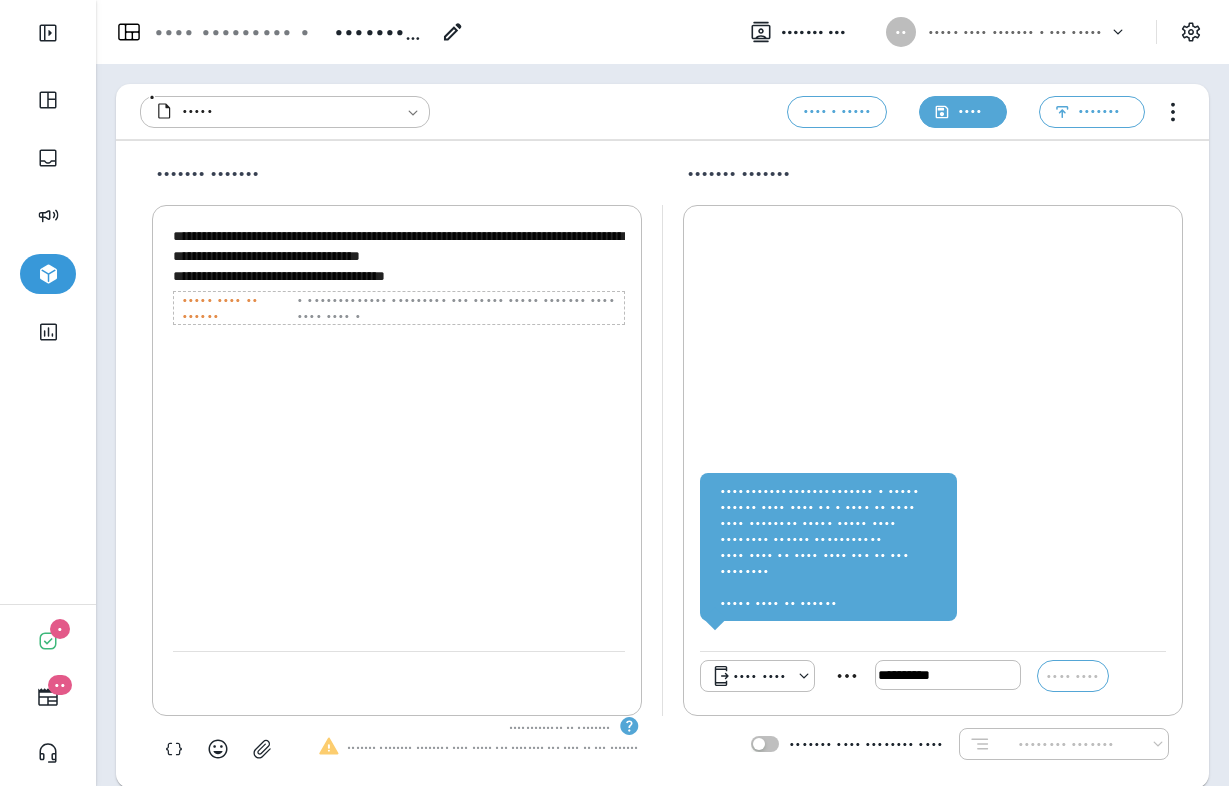 type on "•••••••••••••••••••••••••••••••••••••••••••••••••••••••••••••••••••••••••••••••••••••••••••••••••••••••••••••••••••••••••••••••
••••••••••••••••••••••••••••••••••••••••••" 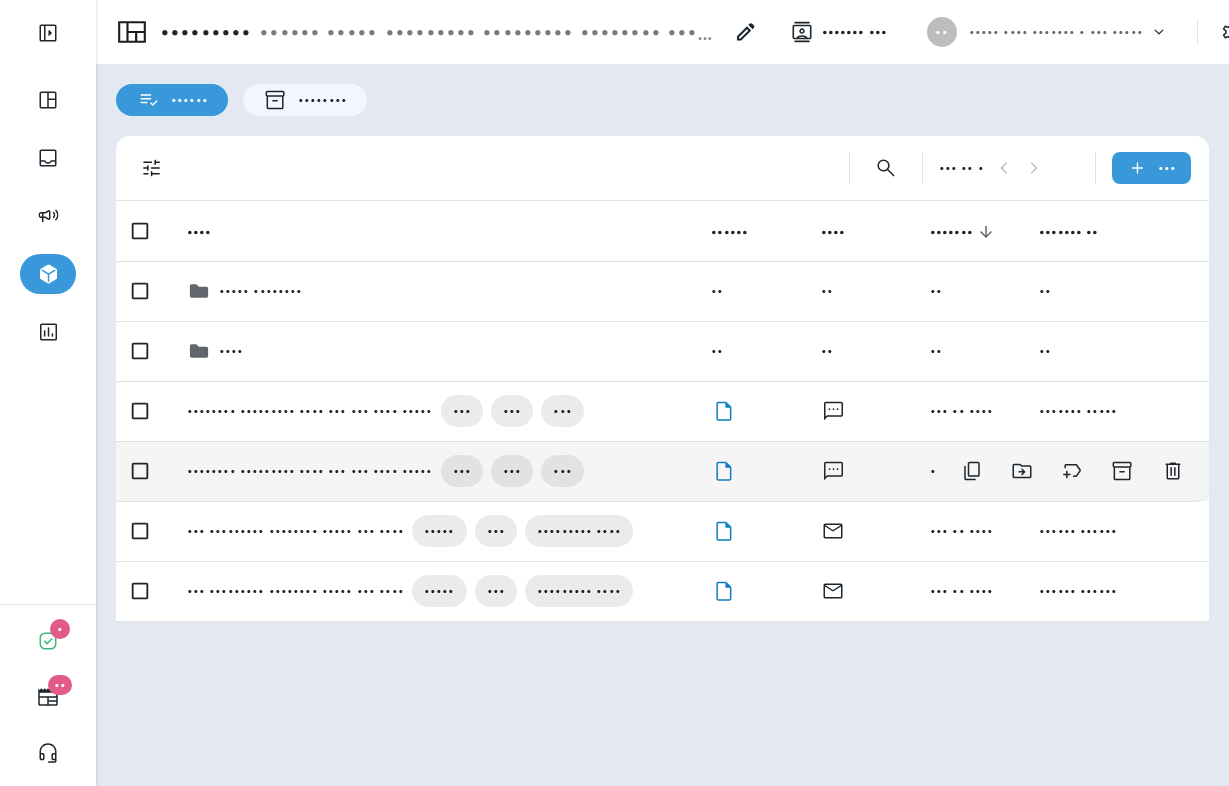 click on "•••••••• ••••••••• •••• ••• ••• •••• ••••• ••• ••• •••" at bounding box center [433, 411] 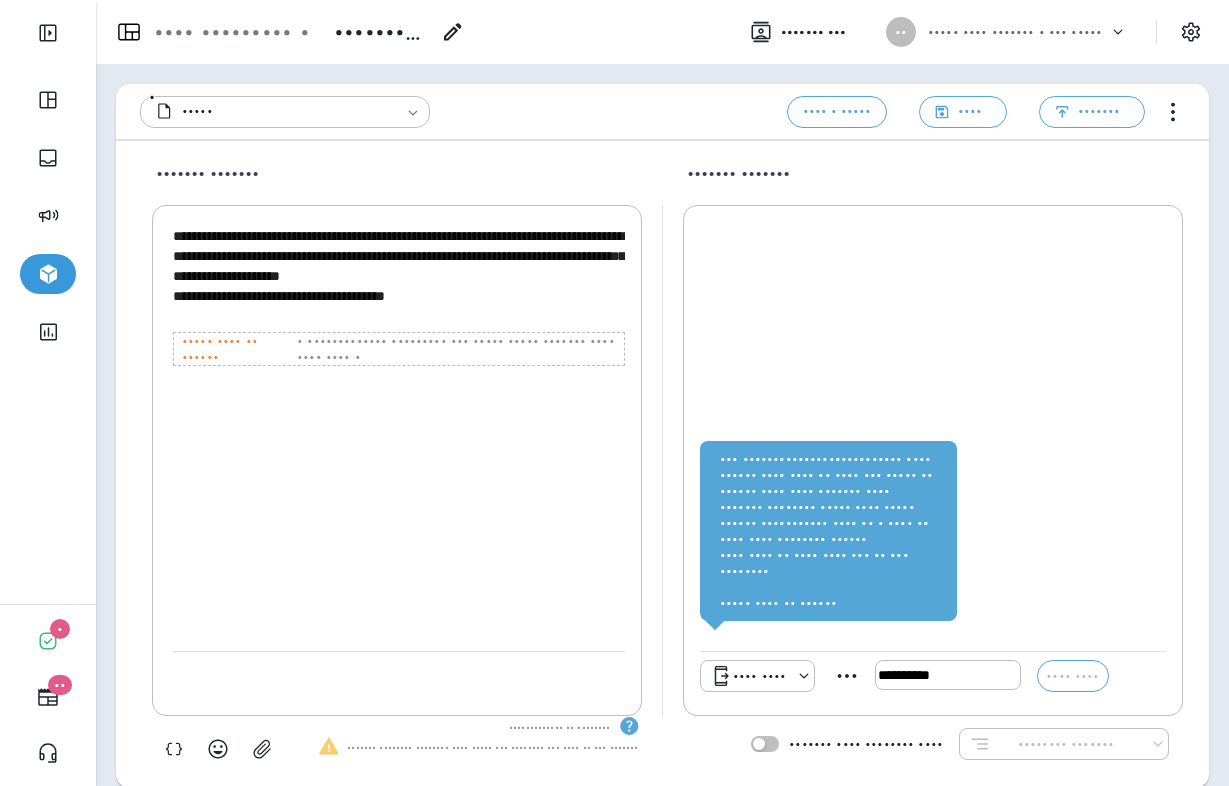 click on "•••• •••••••••" at bounding box center (219, 32) 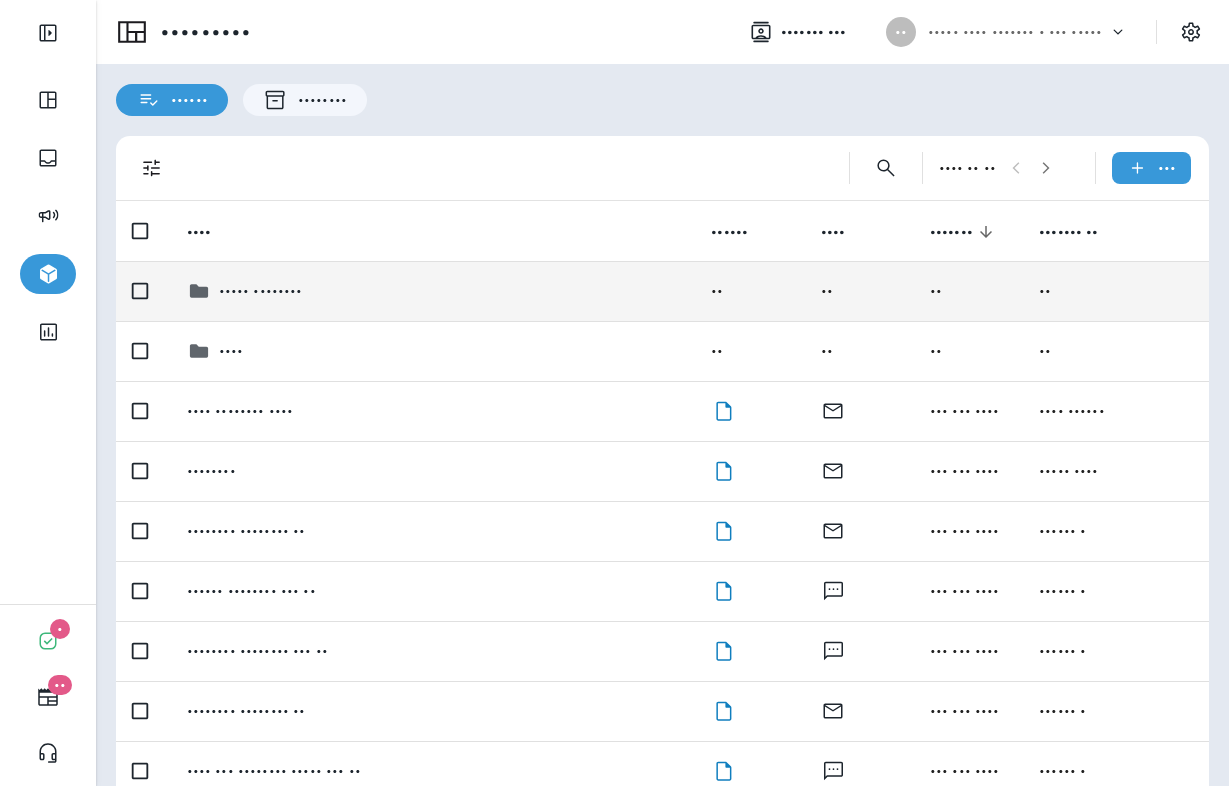 click on "••••• ••••••••" at bounding box center (261, 291) 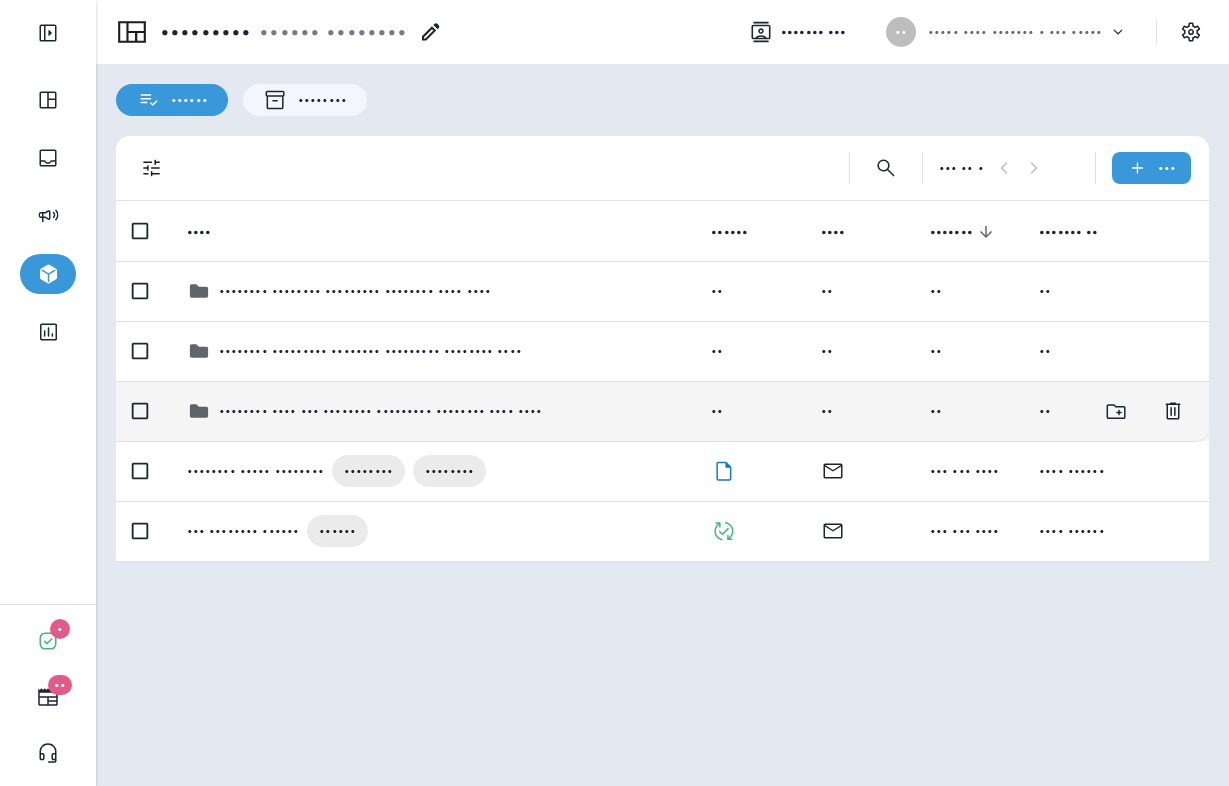 click on "•••••••• •••• ••• •••••••• ••••••••• •••••••• •••• ••••" at bounding box center [355, 291] 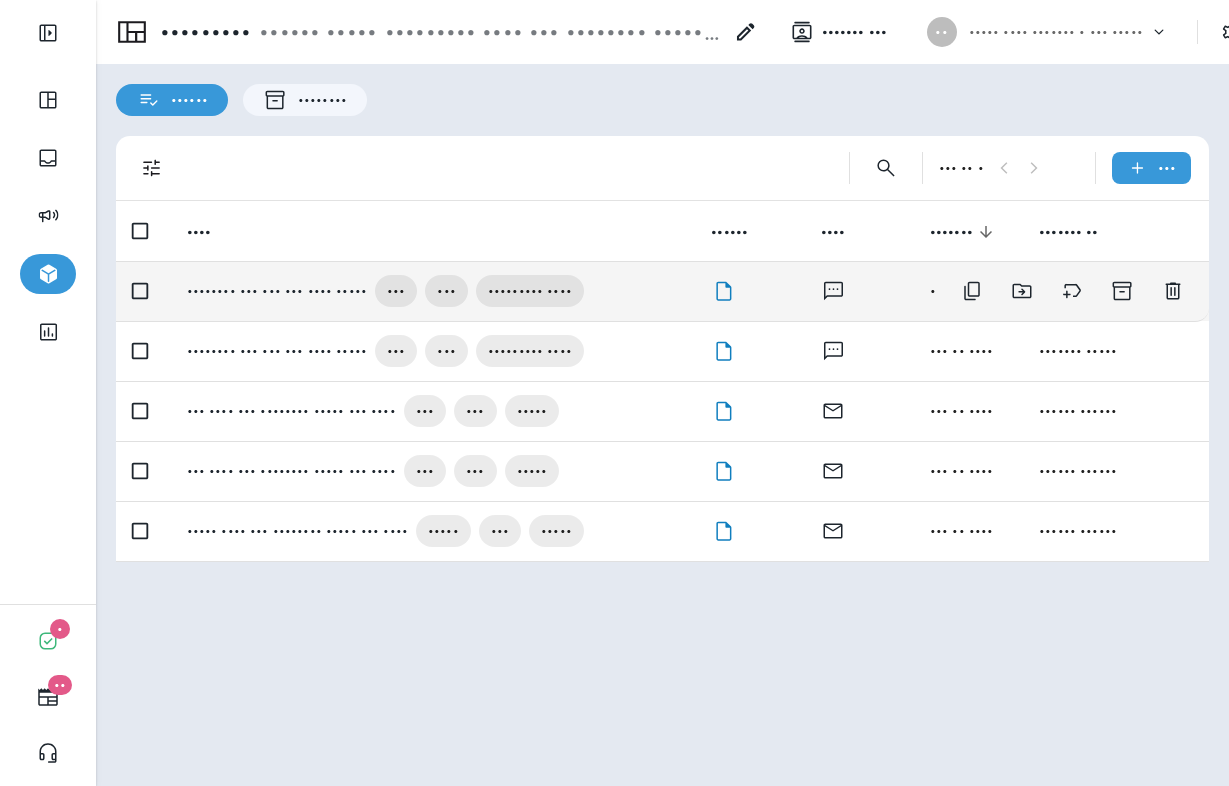 click on "•••••••• ••• ••• ••• •••• ••••• ••• ••• ••••••••• ••••" at bounding box center (433, 291) 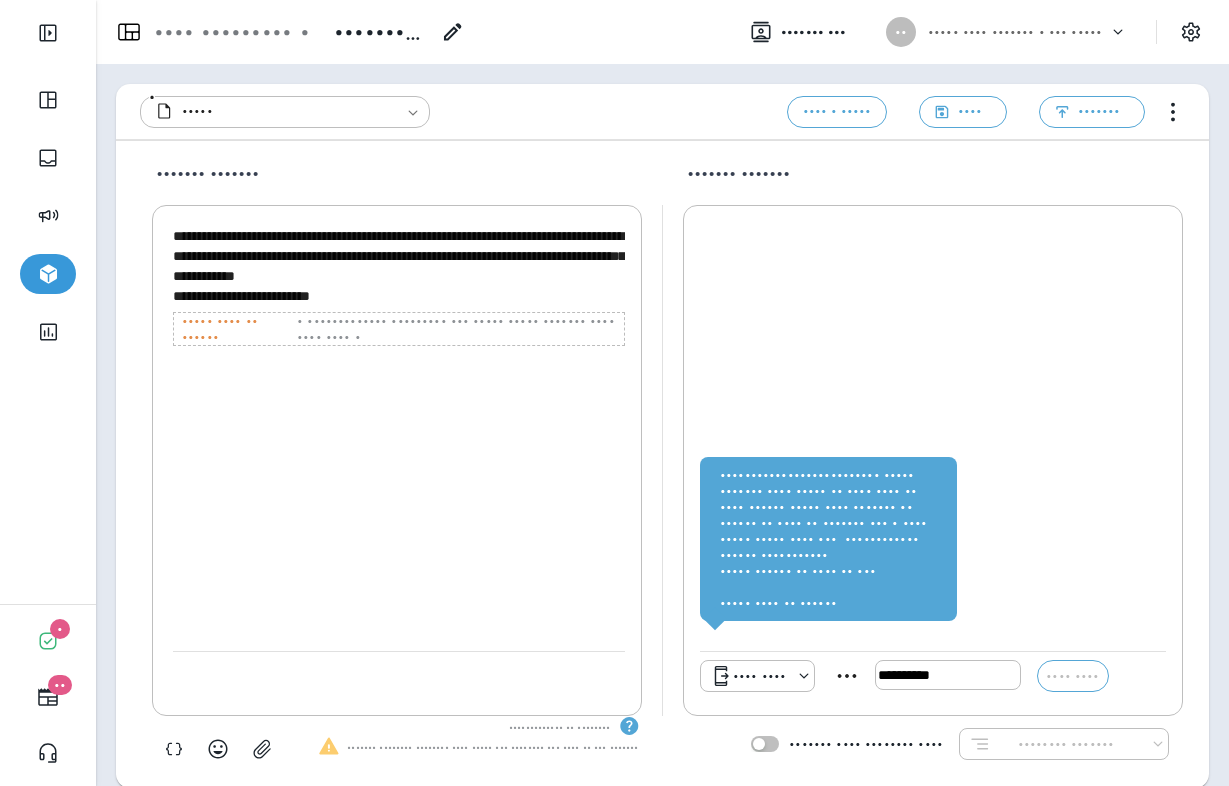 click on "••••••••••••••••••••••••••••••••••••••••••••••••••••••••••••••••••••••••••••••••••••••••••••••••••••••••••••••••••••••••••••••••••••••••••••••••••••••••••••••••••••••••••••••••••••••••••••••••
•••••••••••••••••••••••••••" at bounding box center [399, 266] 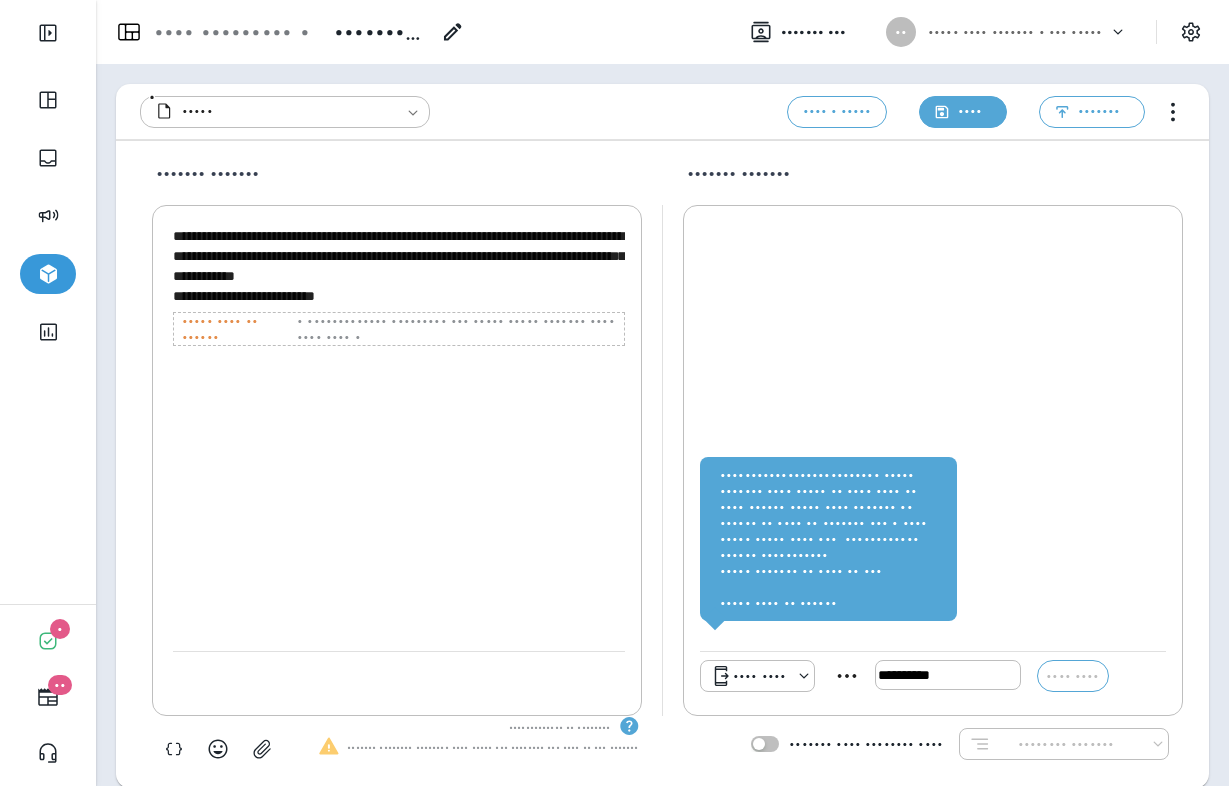 type on "••••••••••••••••••••••••••••••••••••••••••••••••••••••••••••••••••••••••••••••••••••••••••••••••••••••••••••••••••••••••••••••••••••••••••••••••••••••••••••••••••••••••••••••••••••••••••••••••
••••••••••••••••••••••••••••" 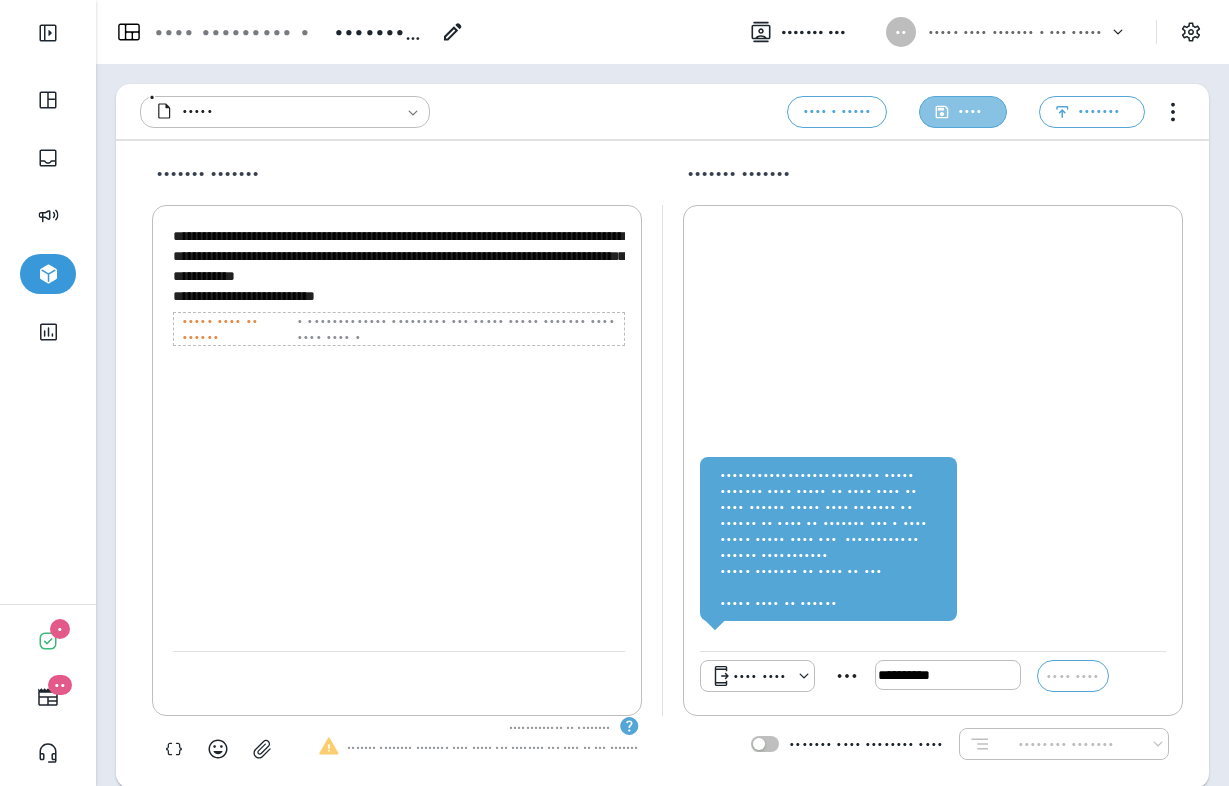 click on "••••" at bounding box center (970, 111) 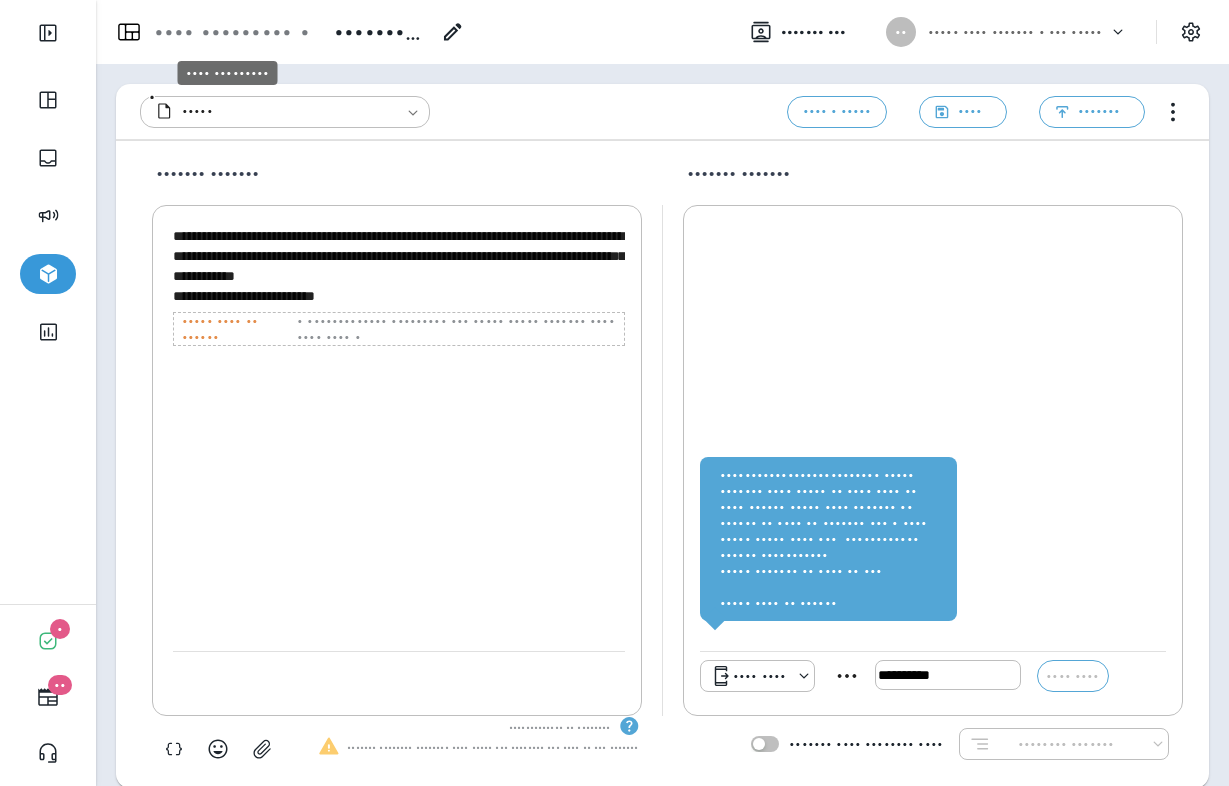 click on "•••• •••••••••" at bounding box center (219, 32) 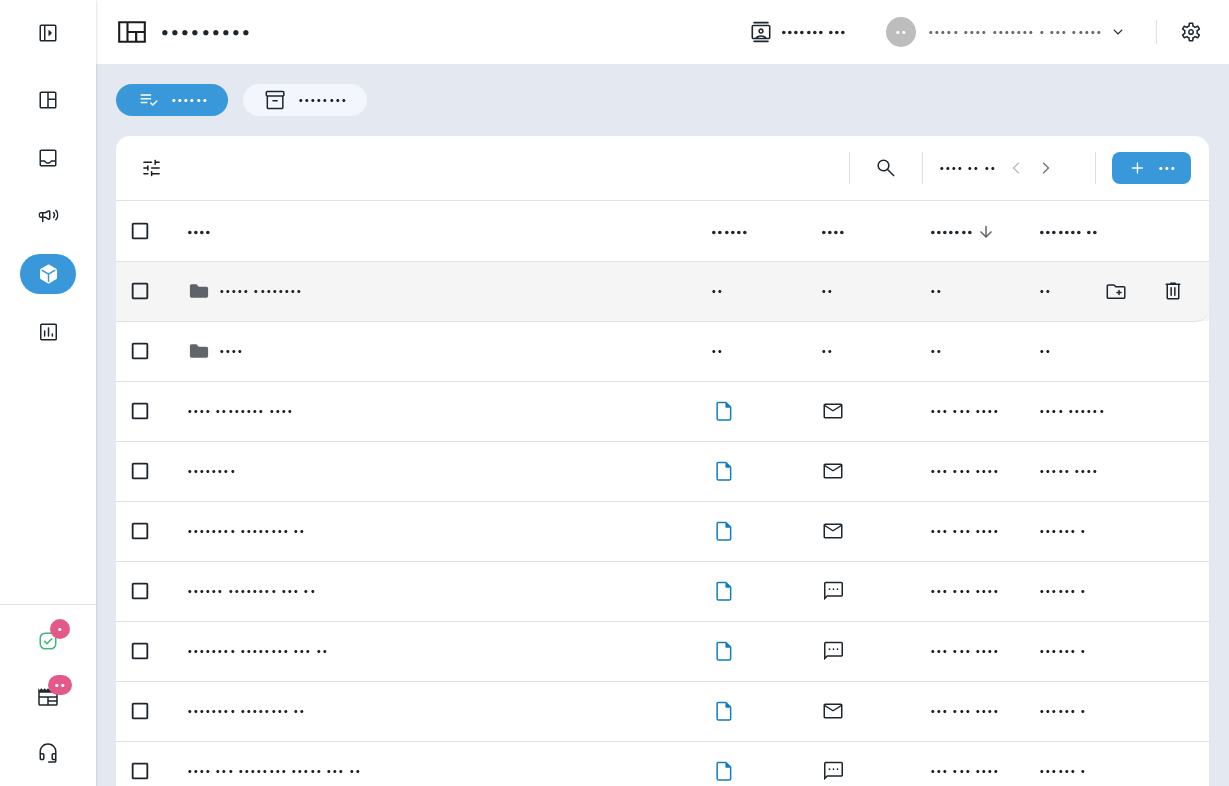 click on "••••• ••••••••" at bounding box center [261, 291] 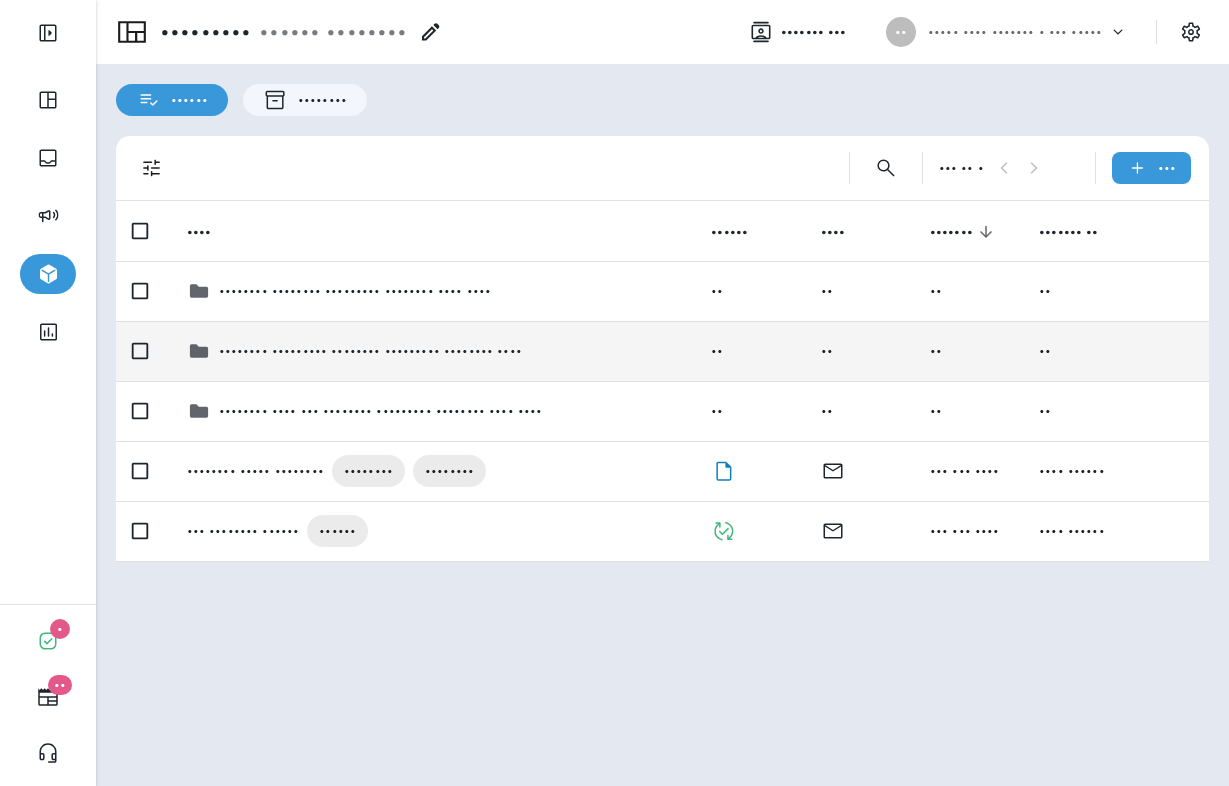 click on "•••••••• ••••••••• •••••••• ••••••••• •••••••• ••••" at bounding box center (355, 291) 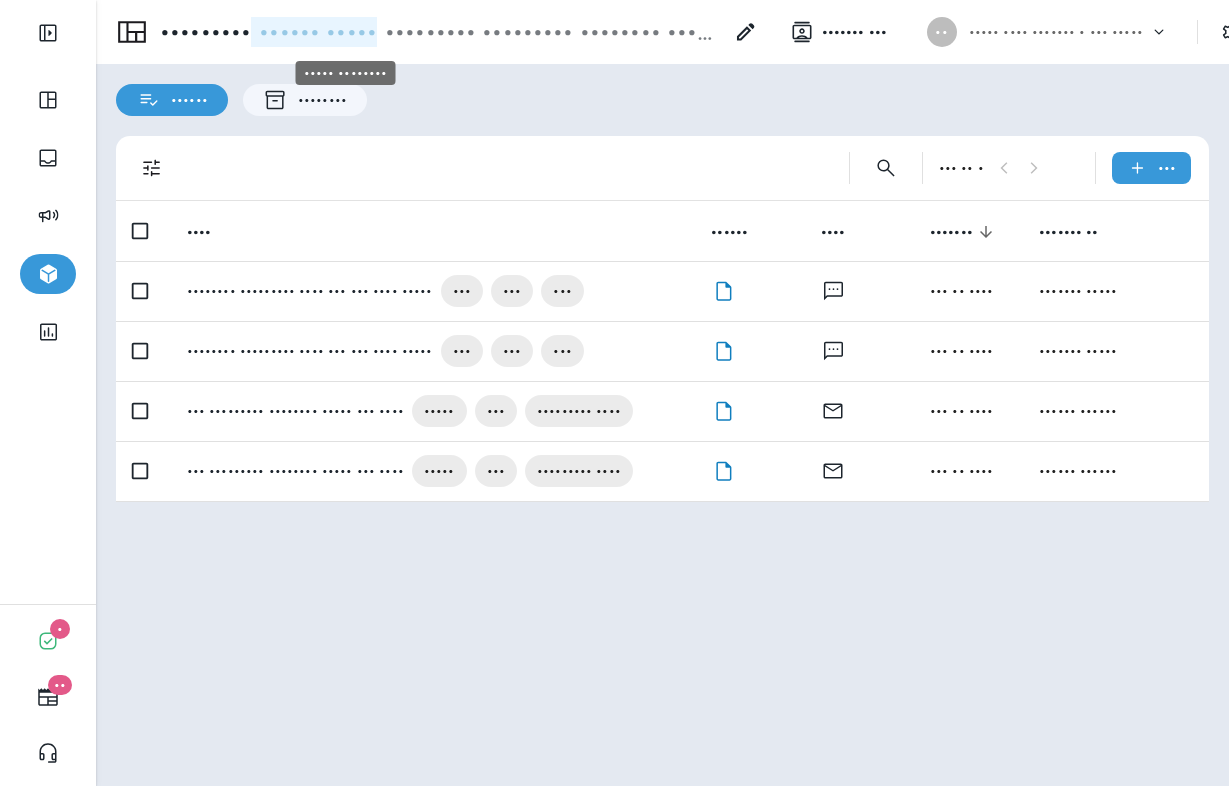 click on "•  ••••• •••••" at bounding box center [314, 32] 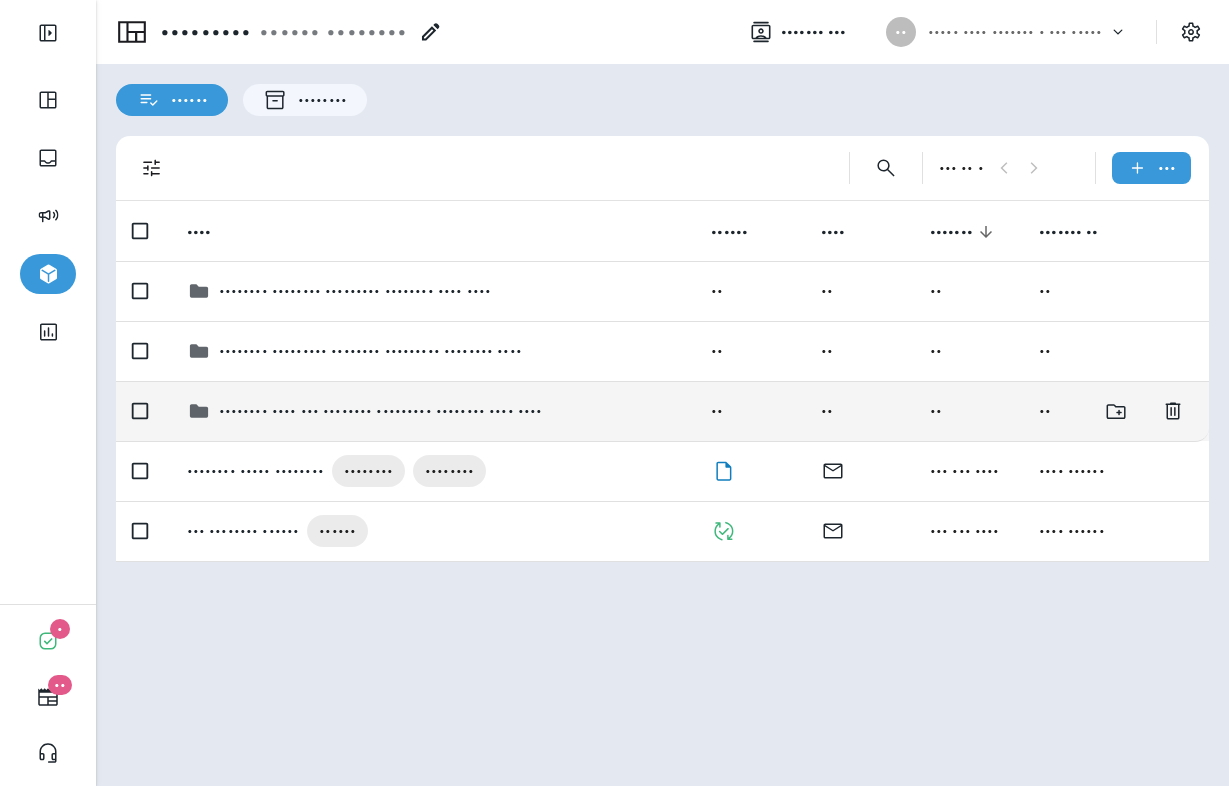 click on "•••••••• •••• ••• •••••••• ••••••••• •••••••• •••• ••••" at bounding box center (355, 291) 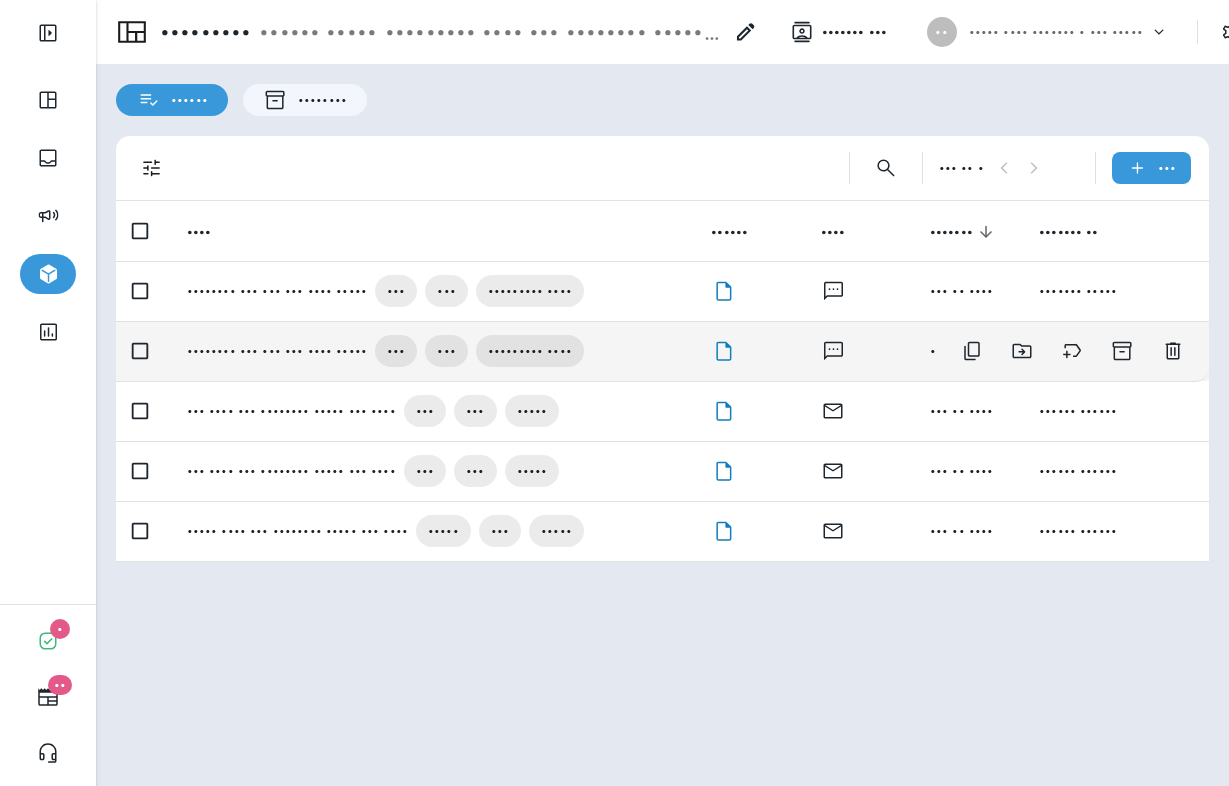 click on "•••••••• ••• ••• ••• •••• •••••" at bounding box center [277, 291] 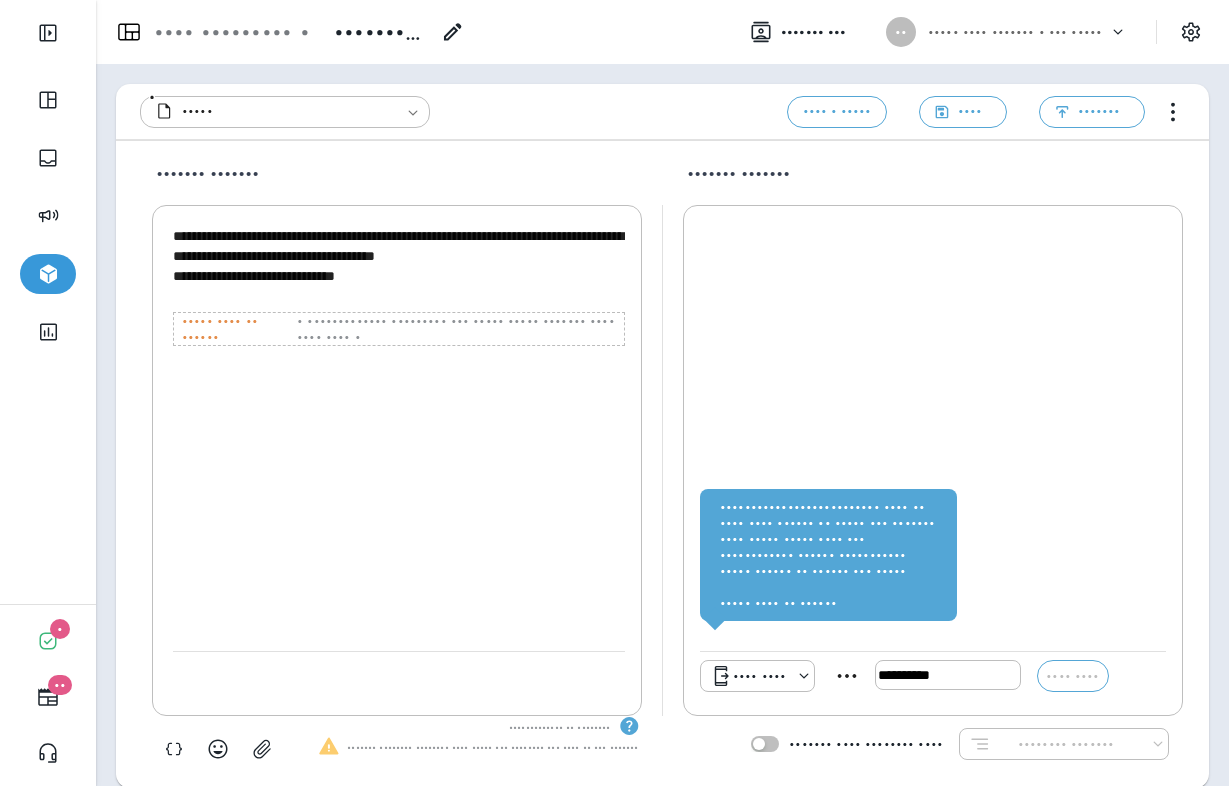 click on "••••••••••••••••••••••••••••••••••••••••••••••••••••••••••••••••••••••••••••••••••••••••••••••••••••••••••••••••••••••••••••••••••
••••••••••••••••••••••••••••••••" at bounding box center (399, 266) 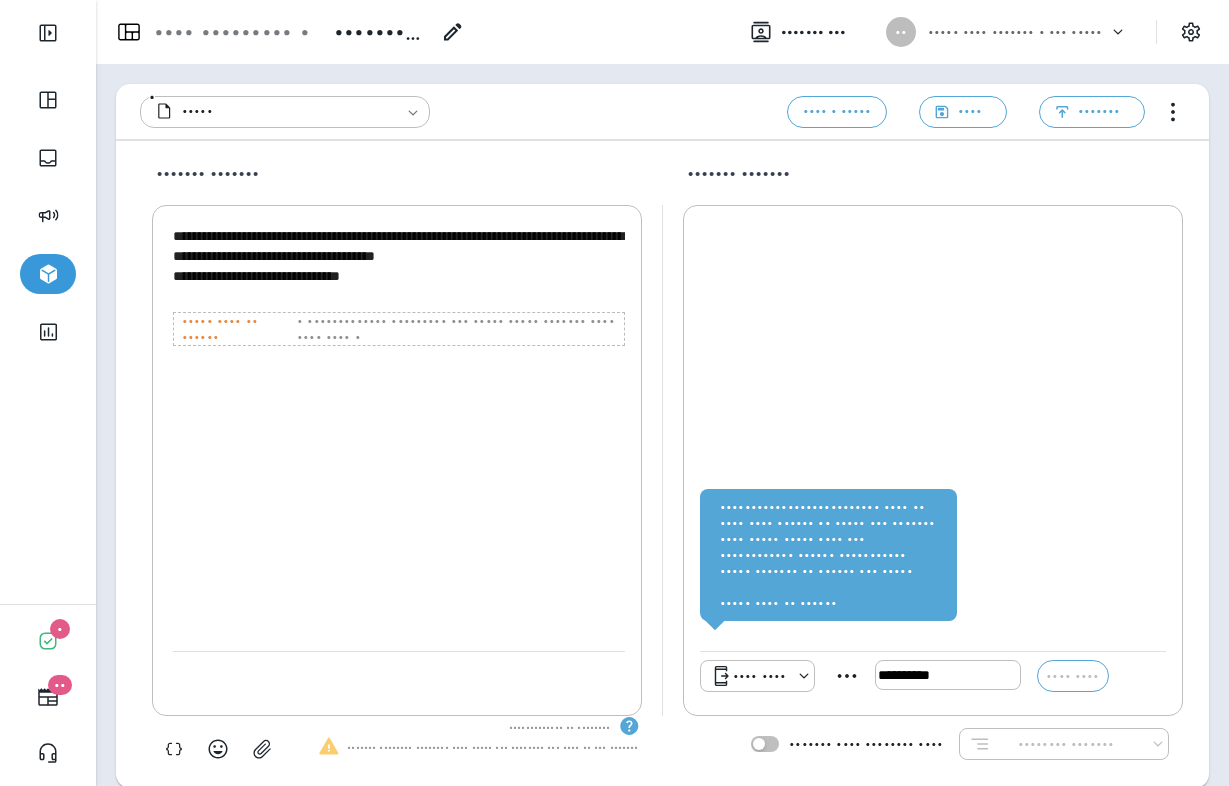 type on "••••••••••••••••••••••••••••••••••••••••••••••••••••••••••••••••••••••••••••••••••••••••••••••••••••••••••••••••••••••••••••••••••
•••••••••••••••••••••••••••••••••" 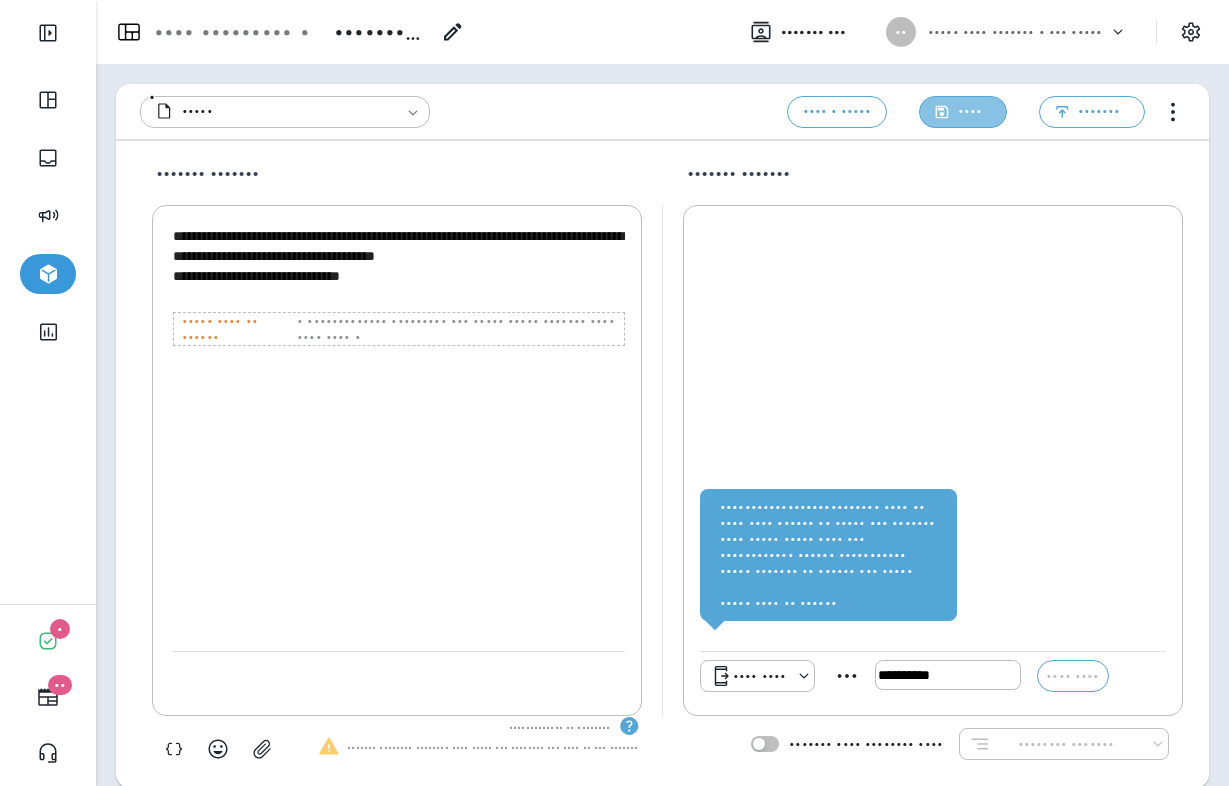 click on "••••" at bounding box center [970, 111] 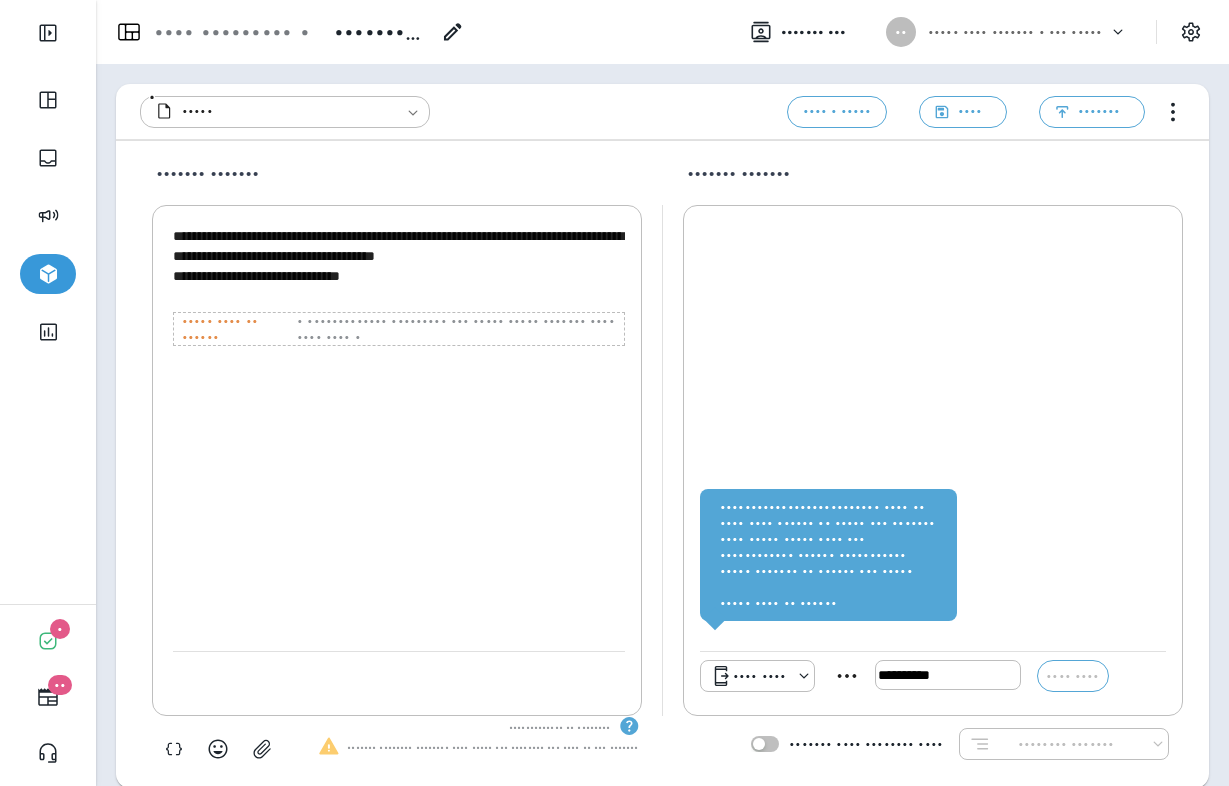 click on "•••• •••••••••" at bounding box center [219, 32] 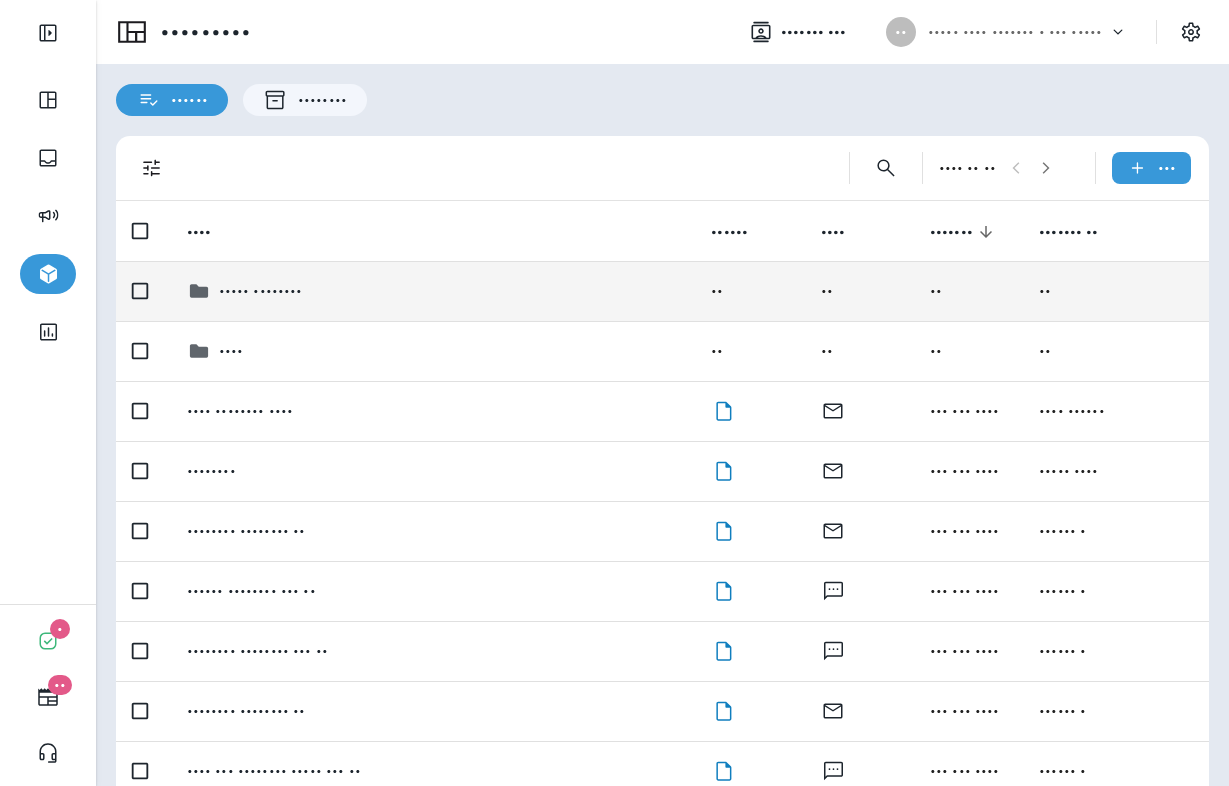 click on "••••• ••••••••" at bounding box center (261, 291) 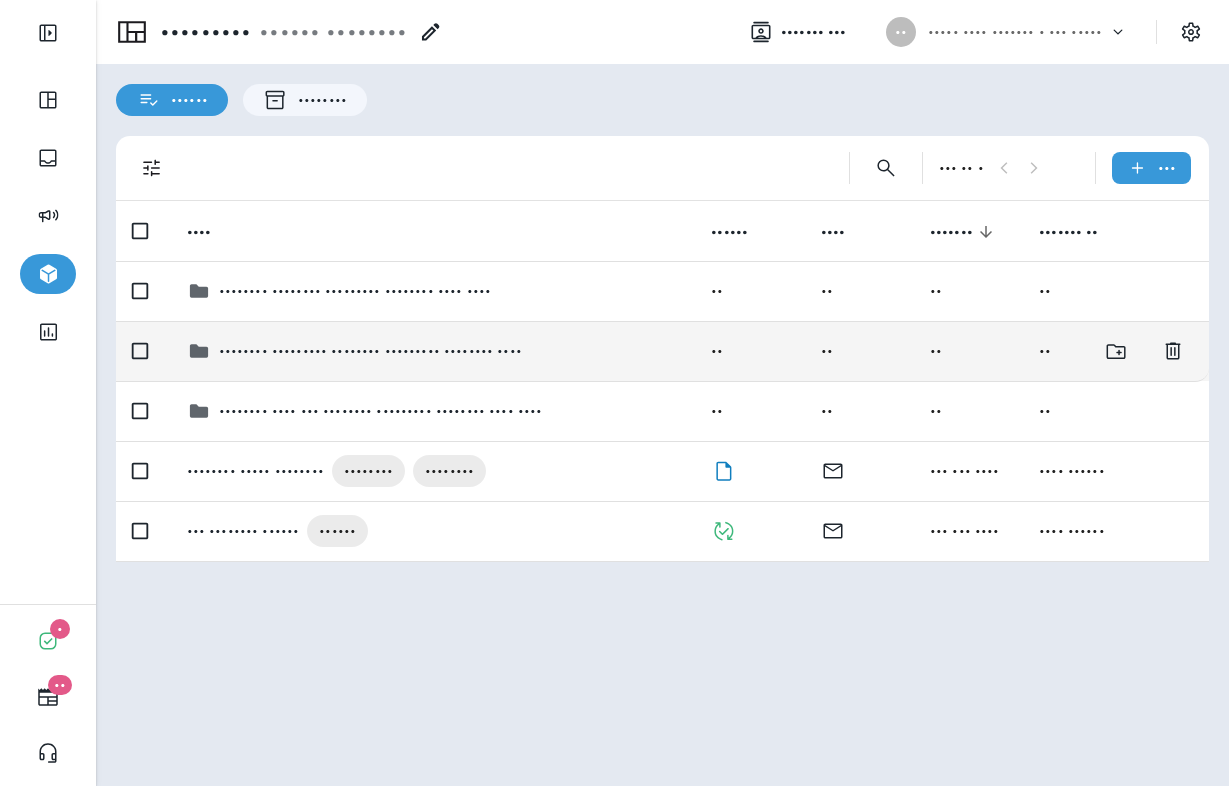 click on "•••••••• ••••••••• •••••••• ••••••••• •••••••• ••••" at bounding box center (355, 291) 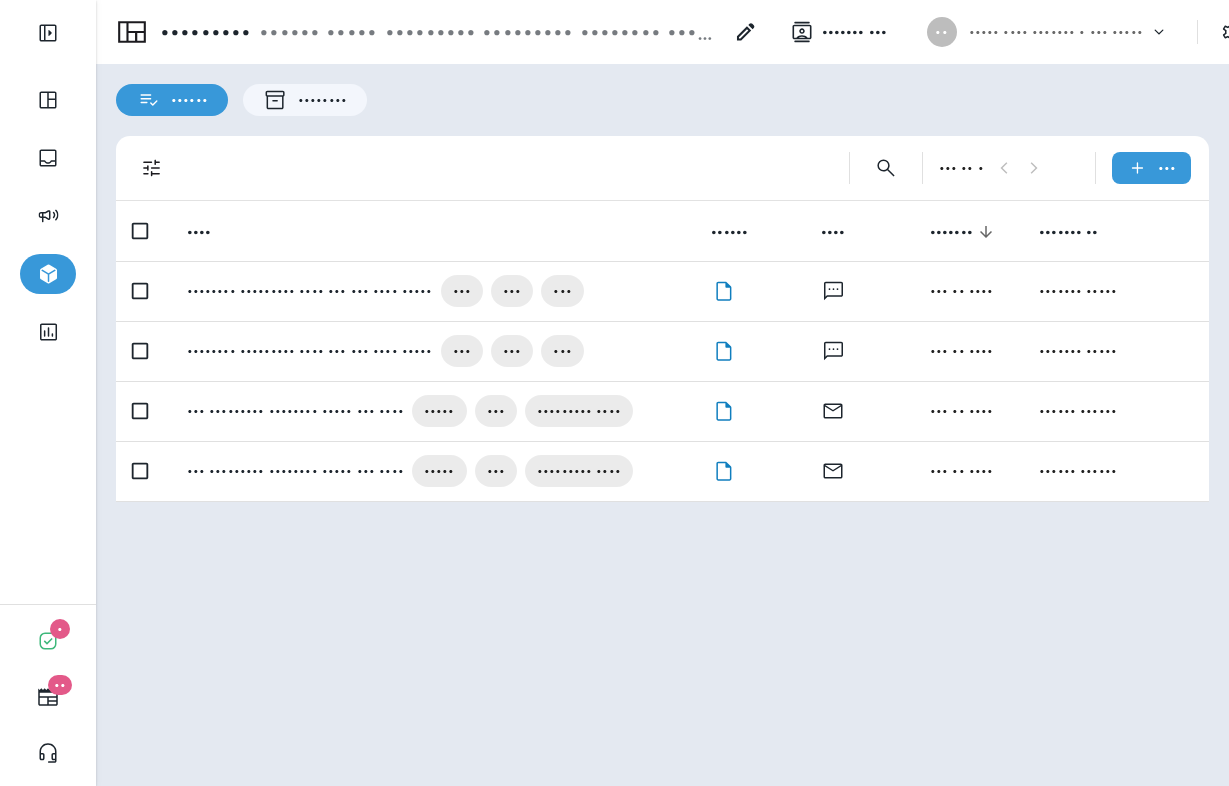 click on "•••••••• ••••••••• •••• ••• ••• •••• •••••" at bounding box center [310, 291] 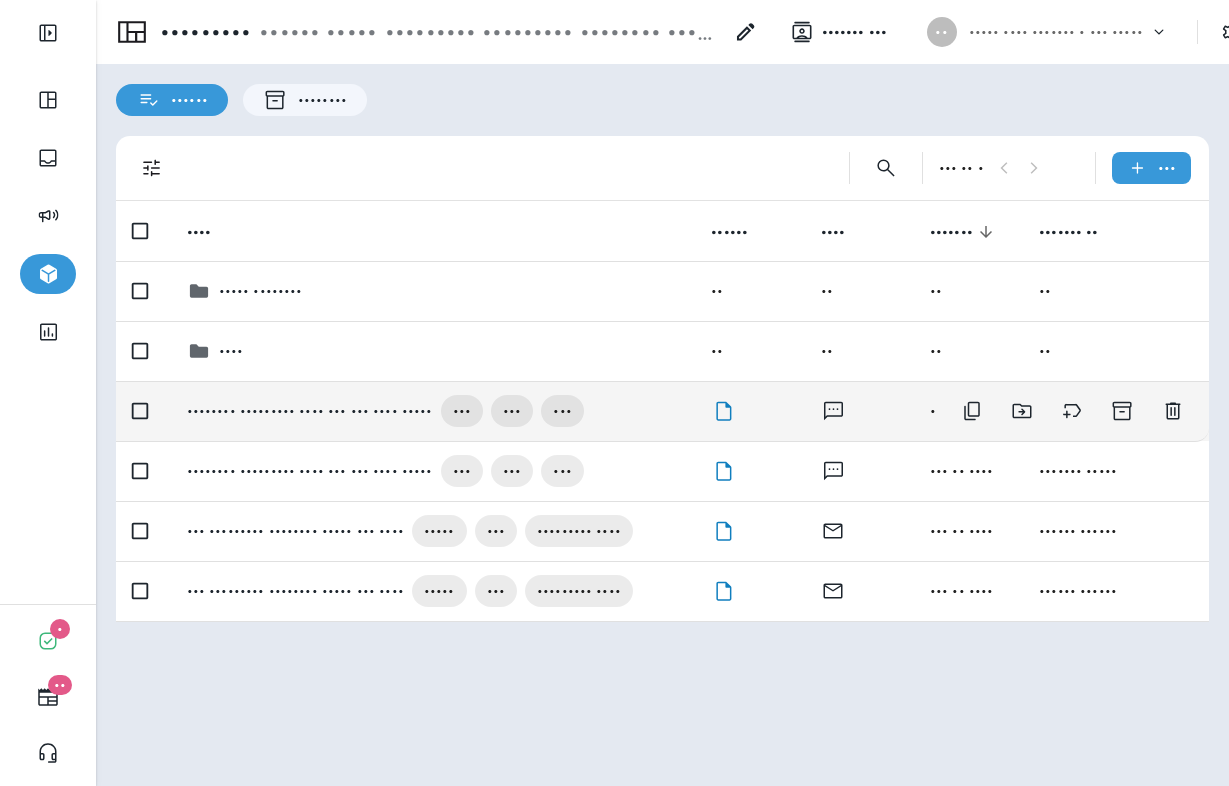 click on "•••••••• ••••••••• •••• ••• ••• •••• ••••• ••• ••• •••" at bounding box center (433, 411) 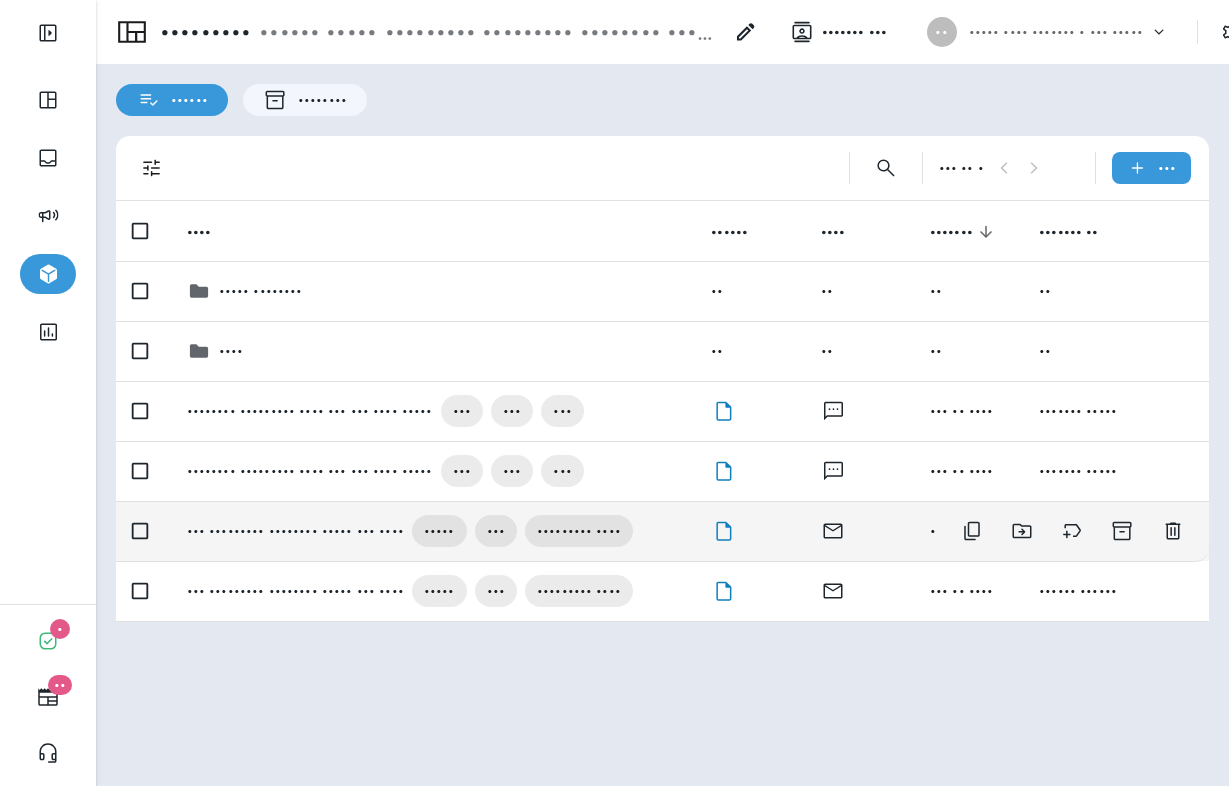 click on "••• ••••••••• •••••••• ••••• ••• ••••" at bounding box center [310, 411] 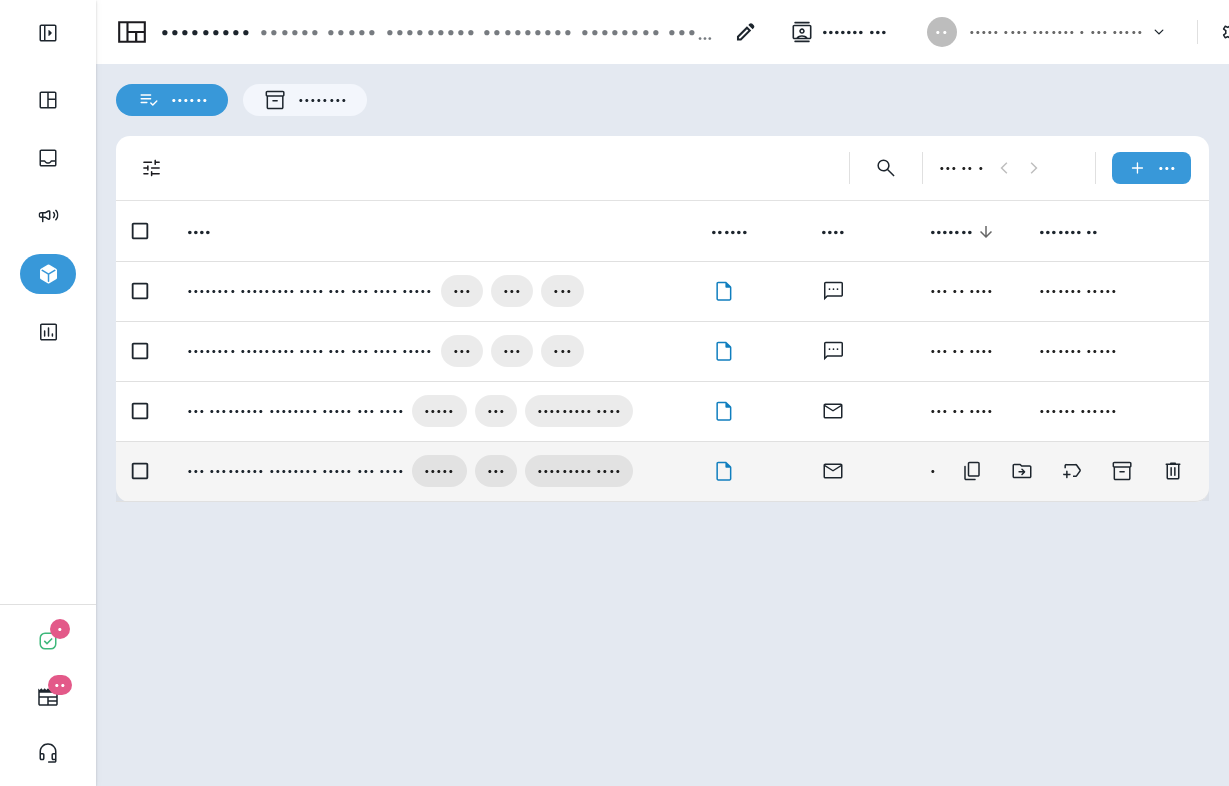 click on "••• ••••••••• •••••••• ••••• ••• ••••" at bounding box center (310, 291) 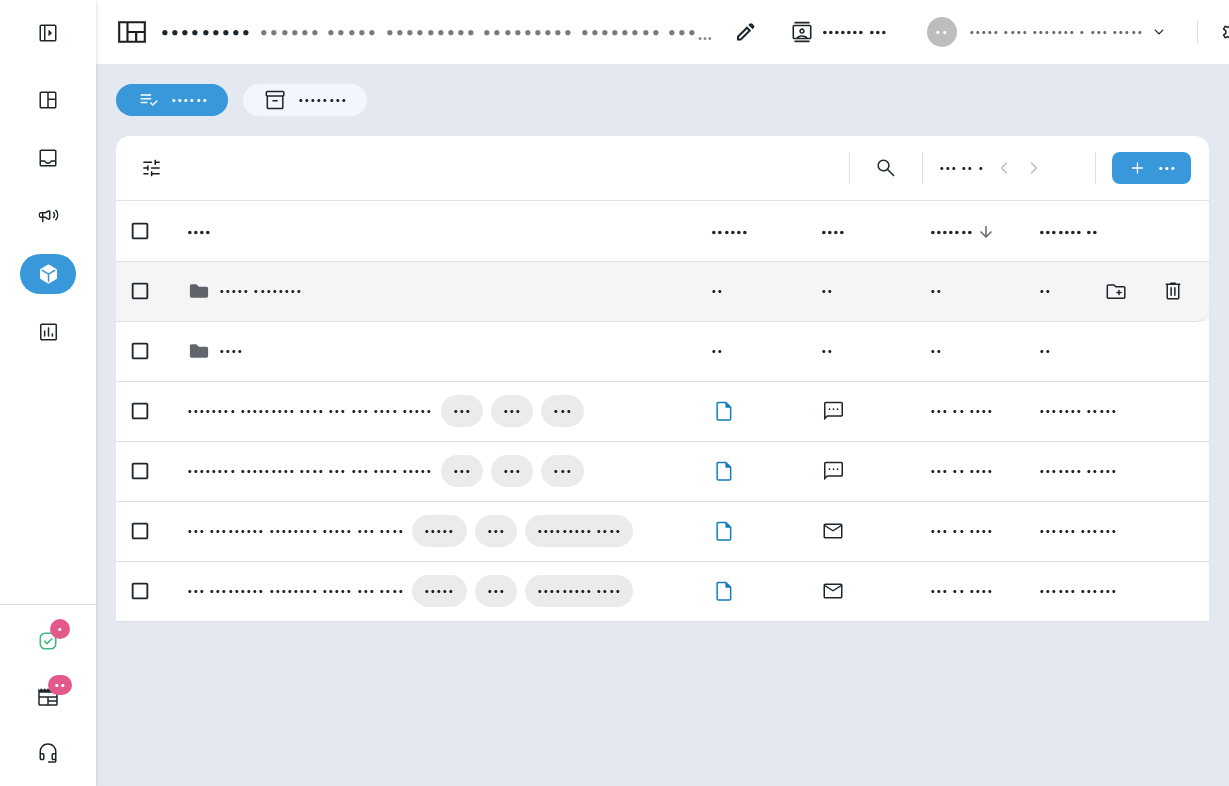 click on "••••• ••••••••" at bounding box center [261, 291] 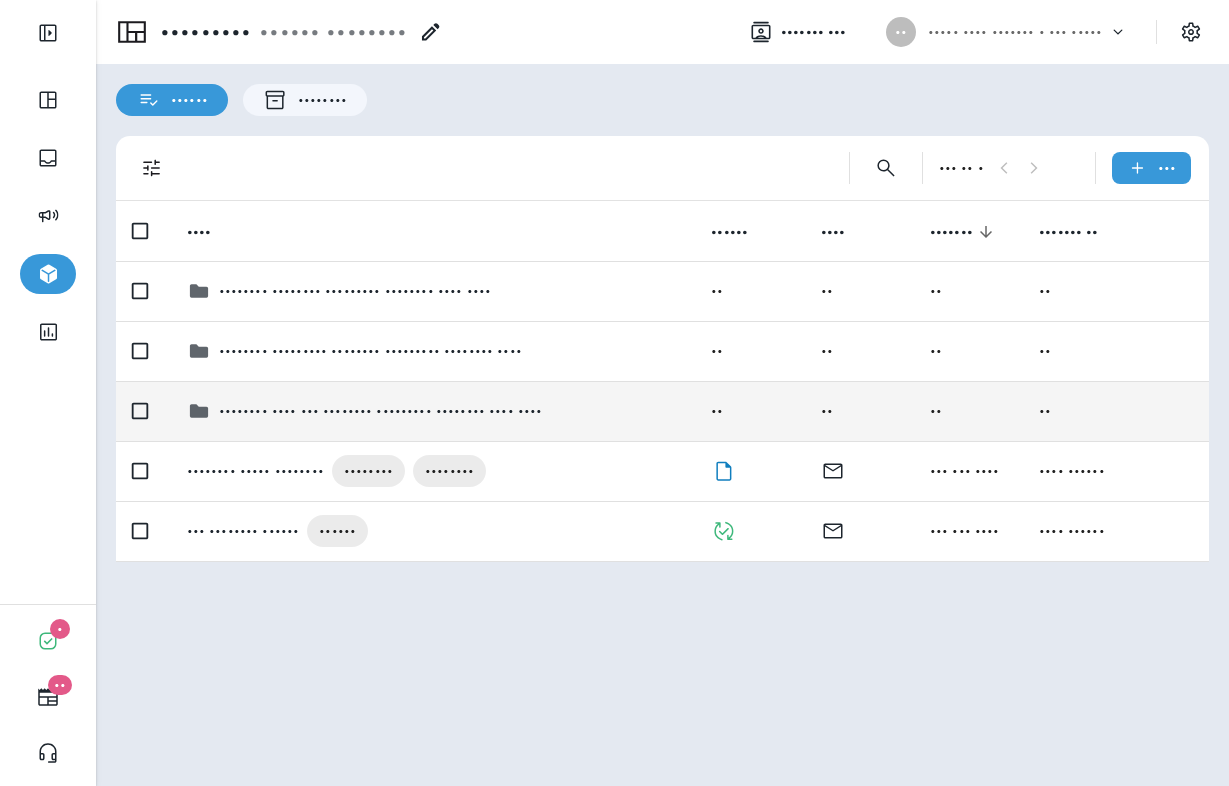 click on "•••••••• •••• ••• •••••••• ••••••••• •••••••• •••• ••••" at bounding box center (355, 291) 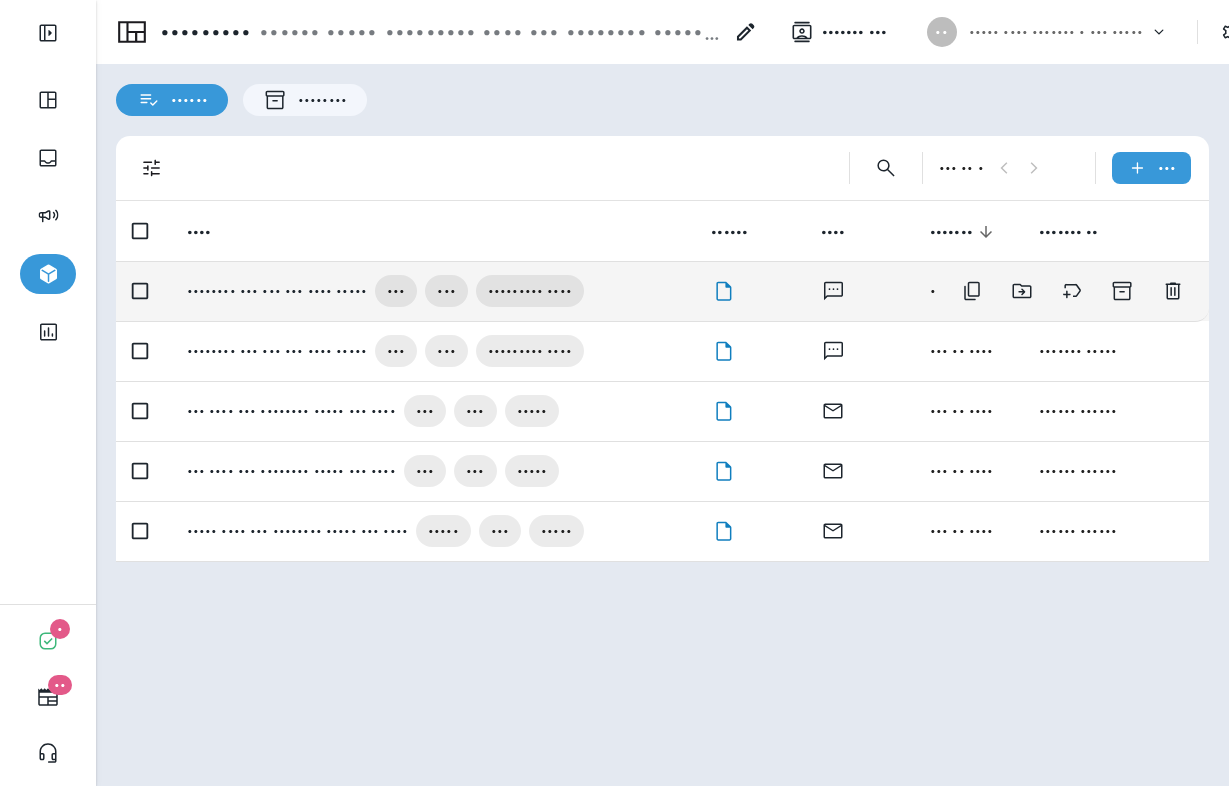 click on "•••••••• ••• ••• ••• •••• •••••" at bounding box center (277, 291) 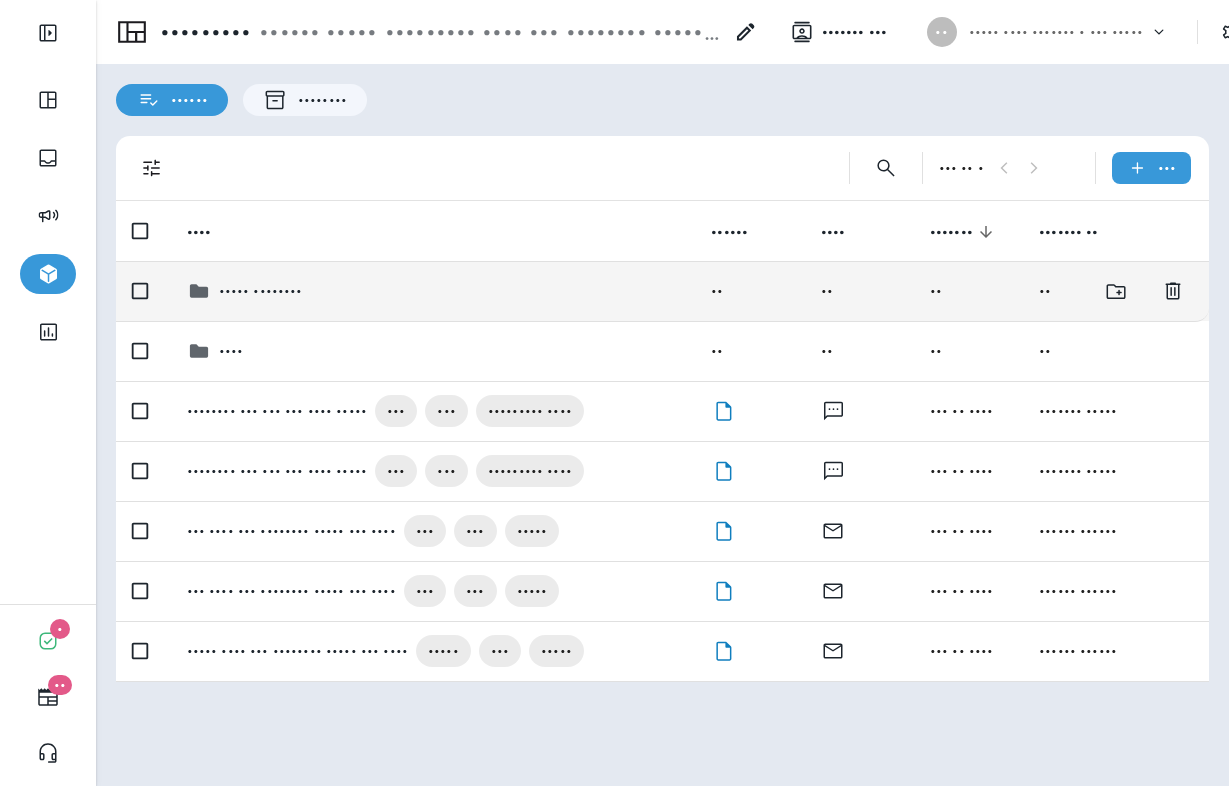 click on "••••• ••••••••" at bounding box center [261, 291] 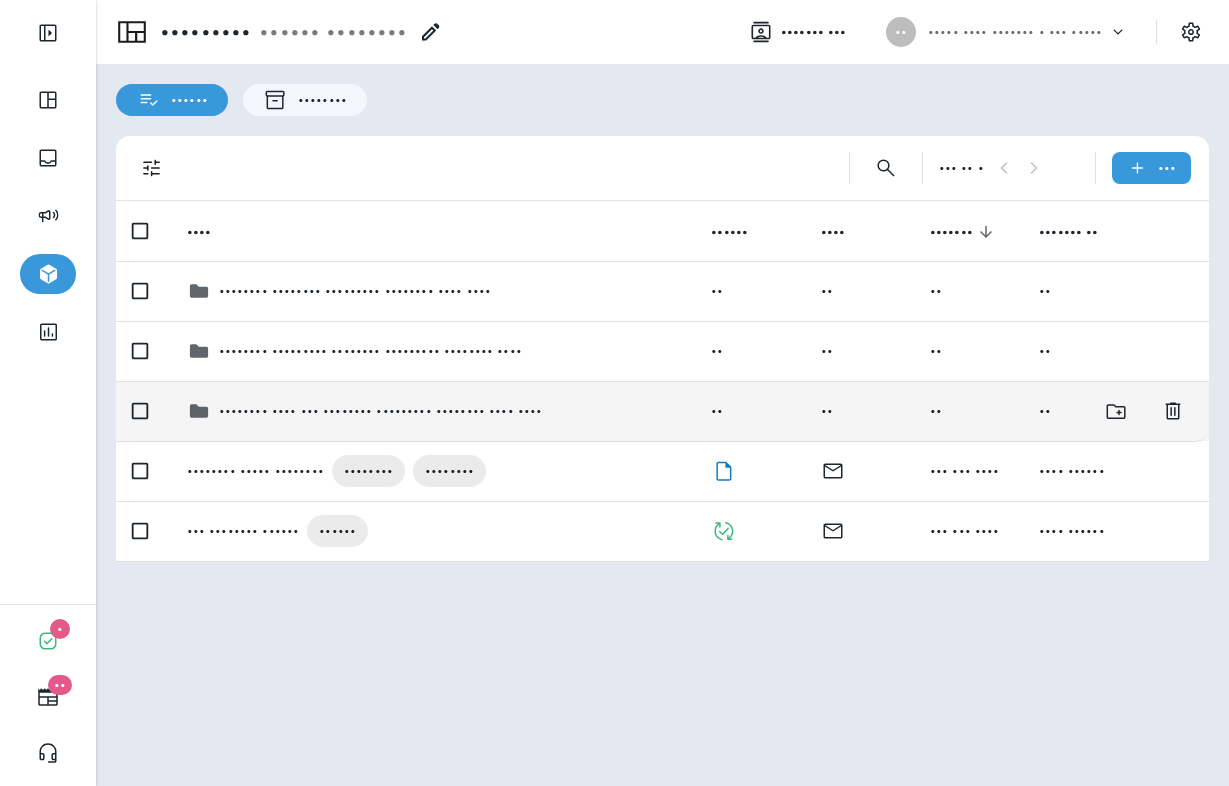 click on "•••••••• •••• ••• •••••••• ••••••••• •••••••• •••• ••••" at bounding box center [355, 291] 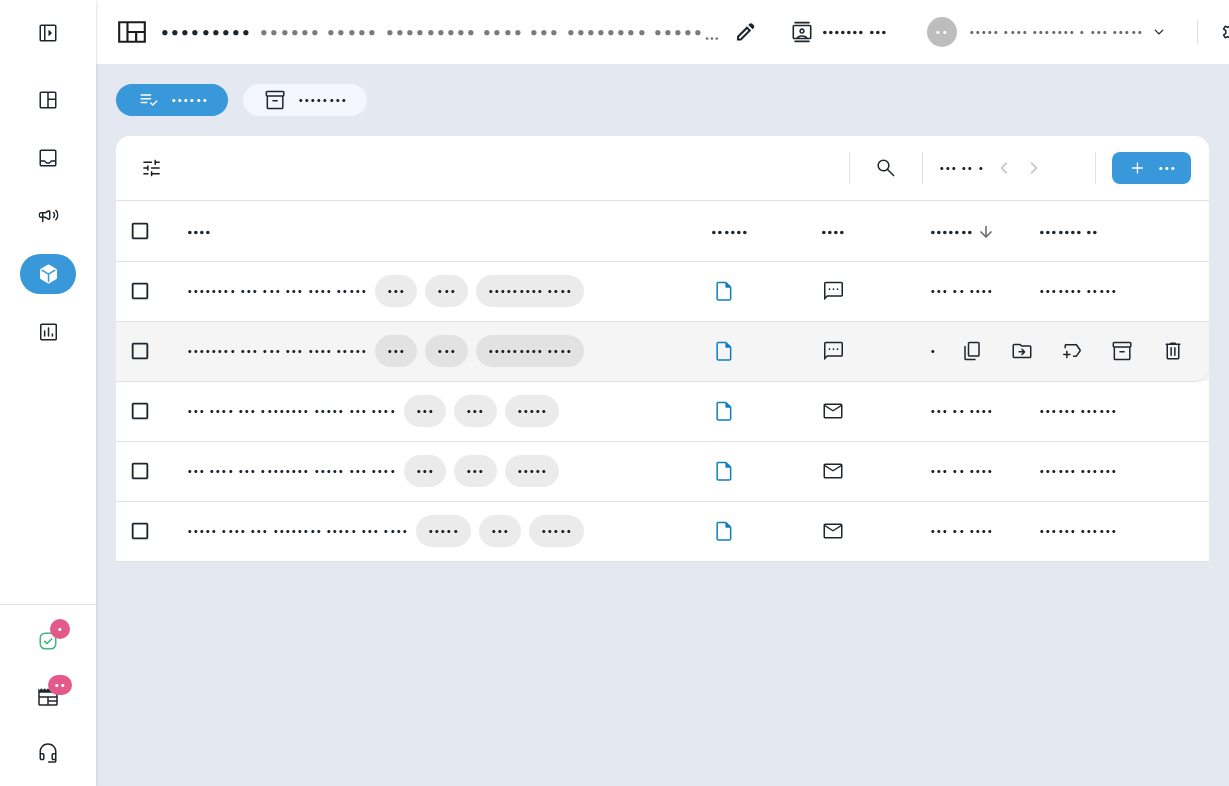 click on "•••••••• ••• ••• ••• •••• •••••" at bounding box center (277, 291) 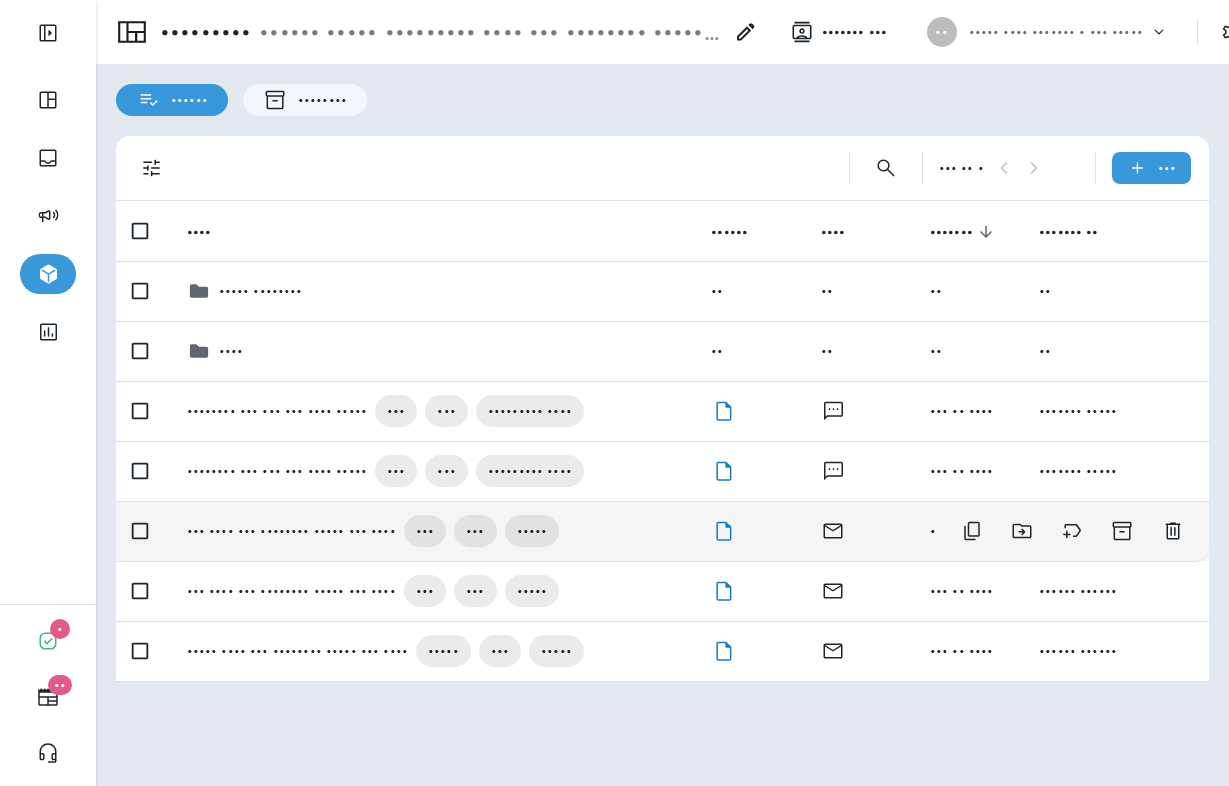 click on "••• •••• ••• •••••••• ••••• ••• ••••" at bounding box center (277, 411) 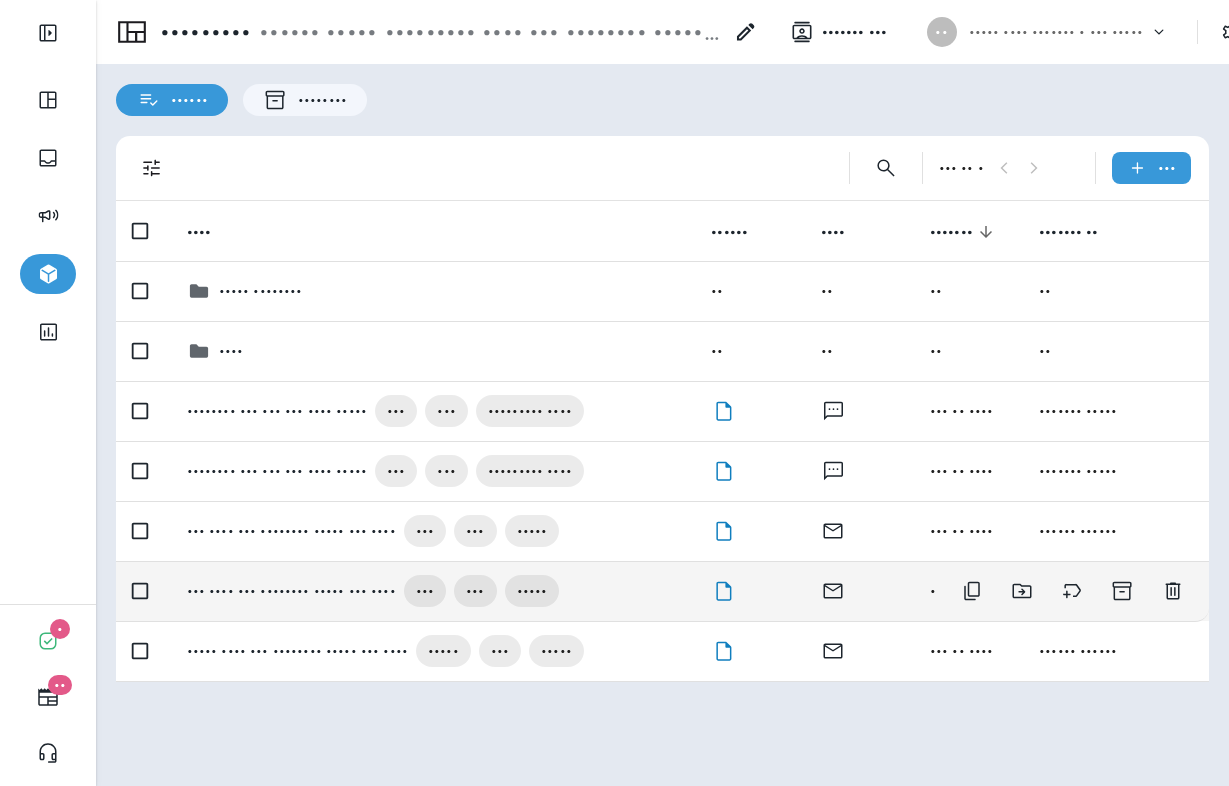 click on "••• •••• ••• •••••••• ••••• ••• ••••" at bounding box center [277, 411] 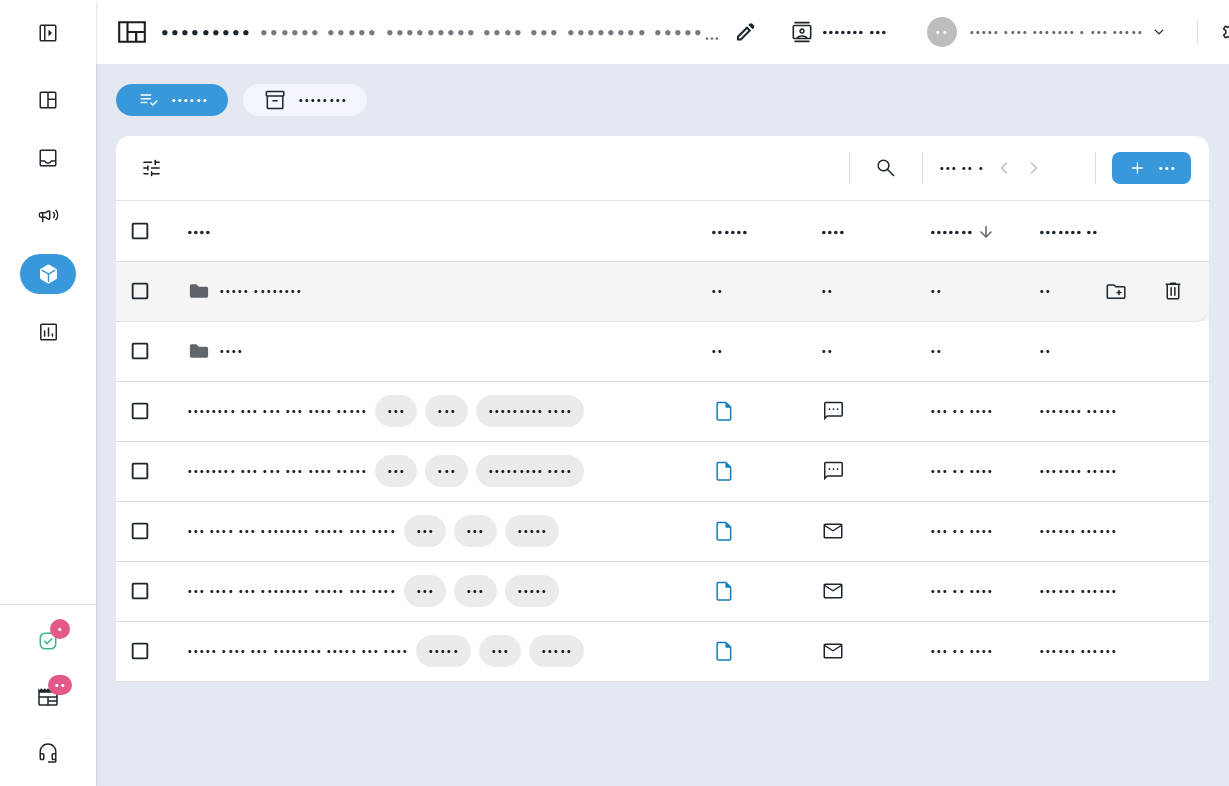 click on "••••• ••••••••" at bounding box center [261, 291] 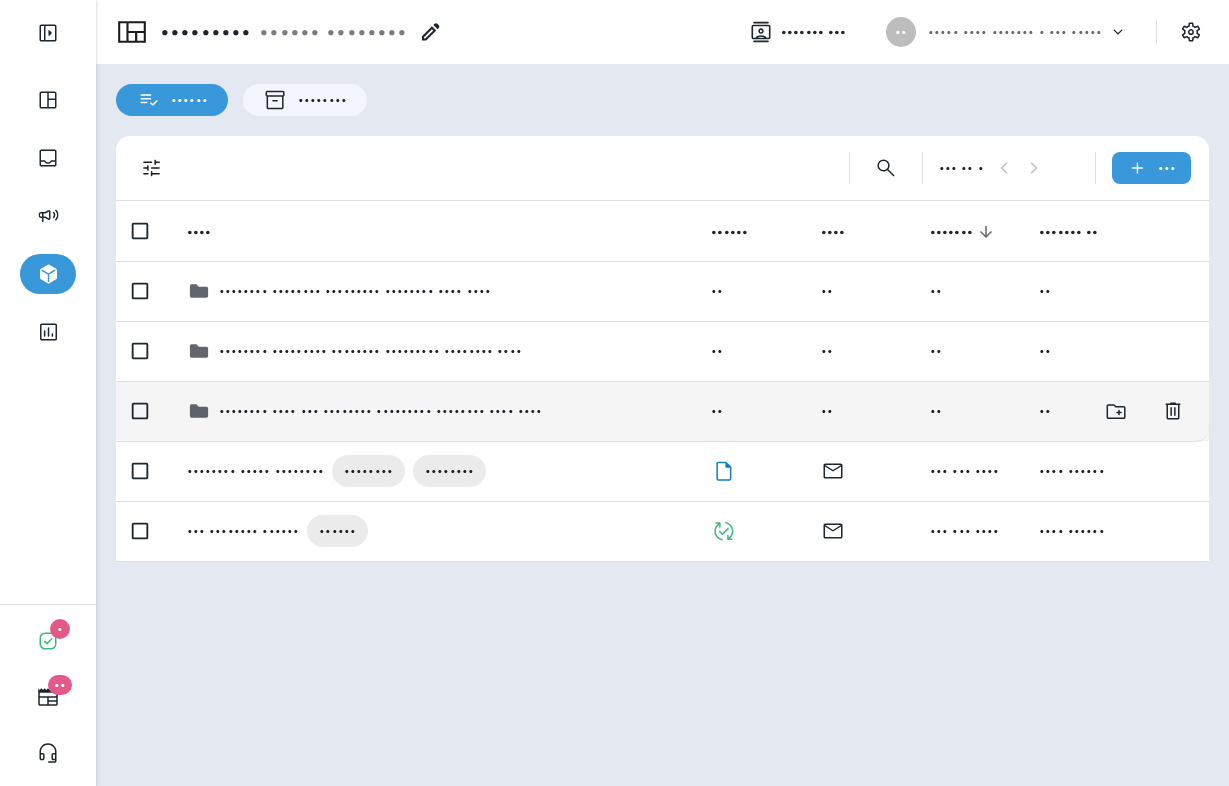 click on "•••••••• •••• ••• •••••••• ••••••••• •••••••• •••• ••••" at bounding box center [355, 291] 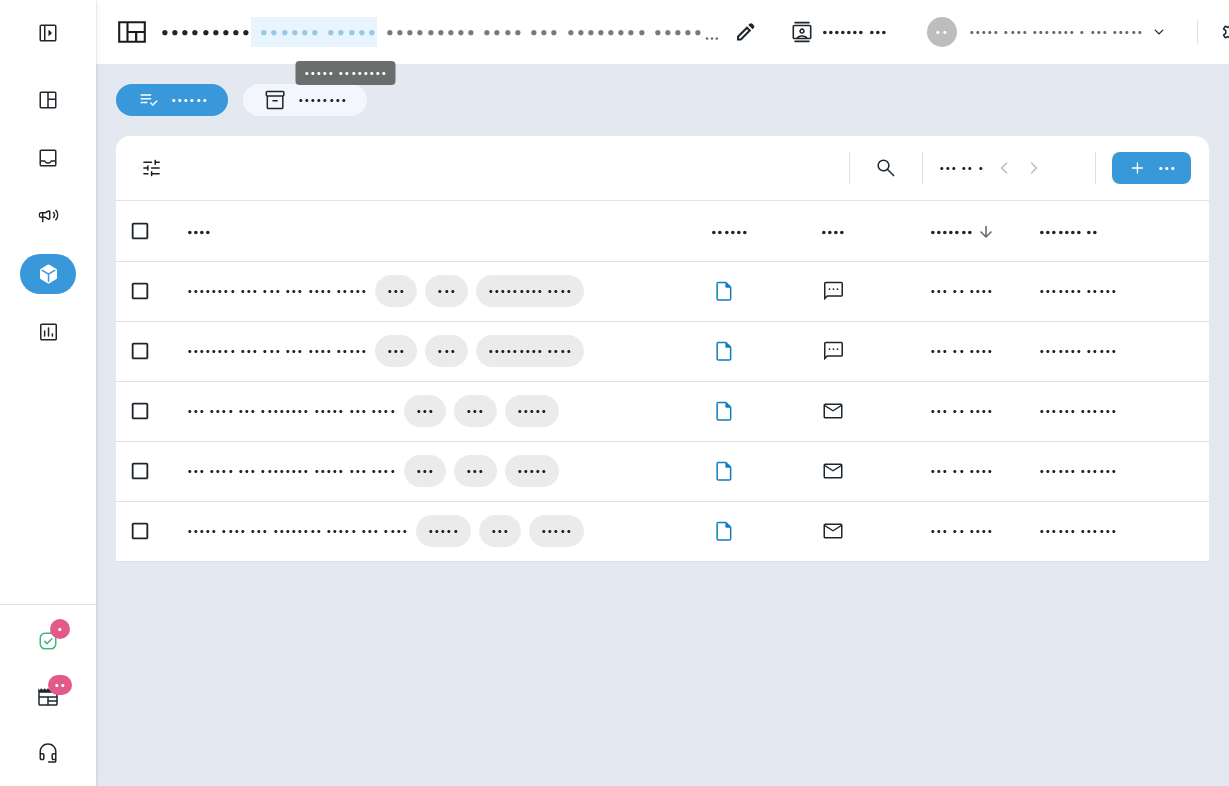 click on "•  ••••• •••••" at bounding box center (314, 32) 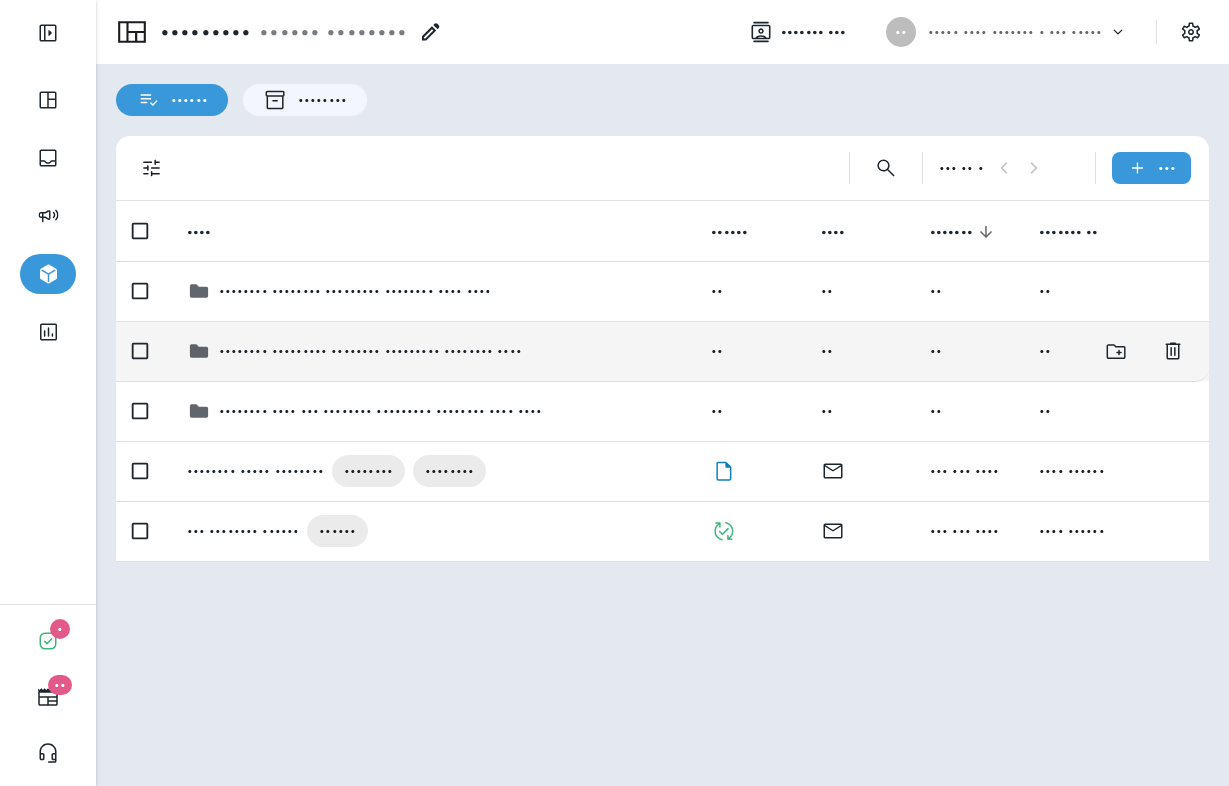 click on "•••••••• ••••••••• •••••••• ••••••••• •••••••• ••••" at bounding box center [433, 291] 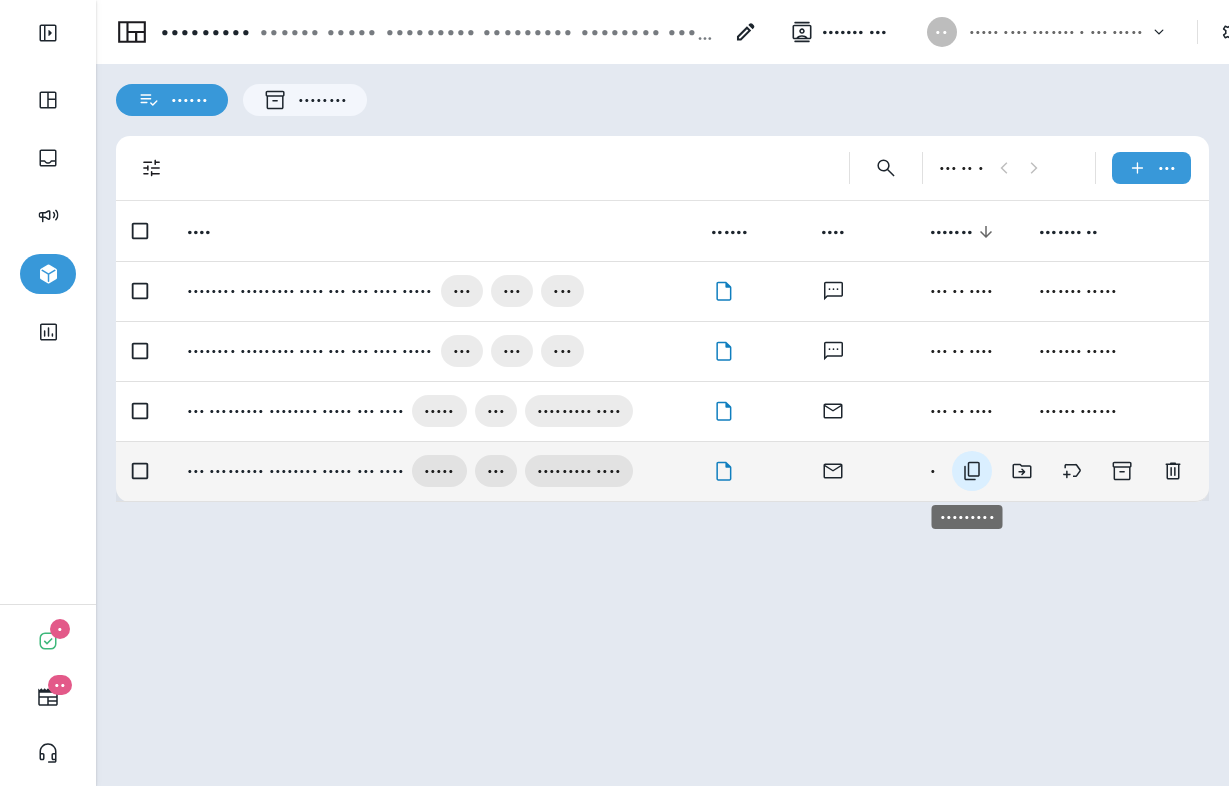 click at bounding box center (972, 471) 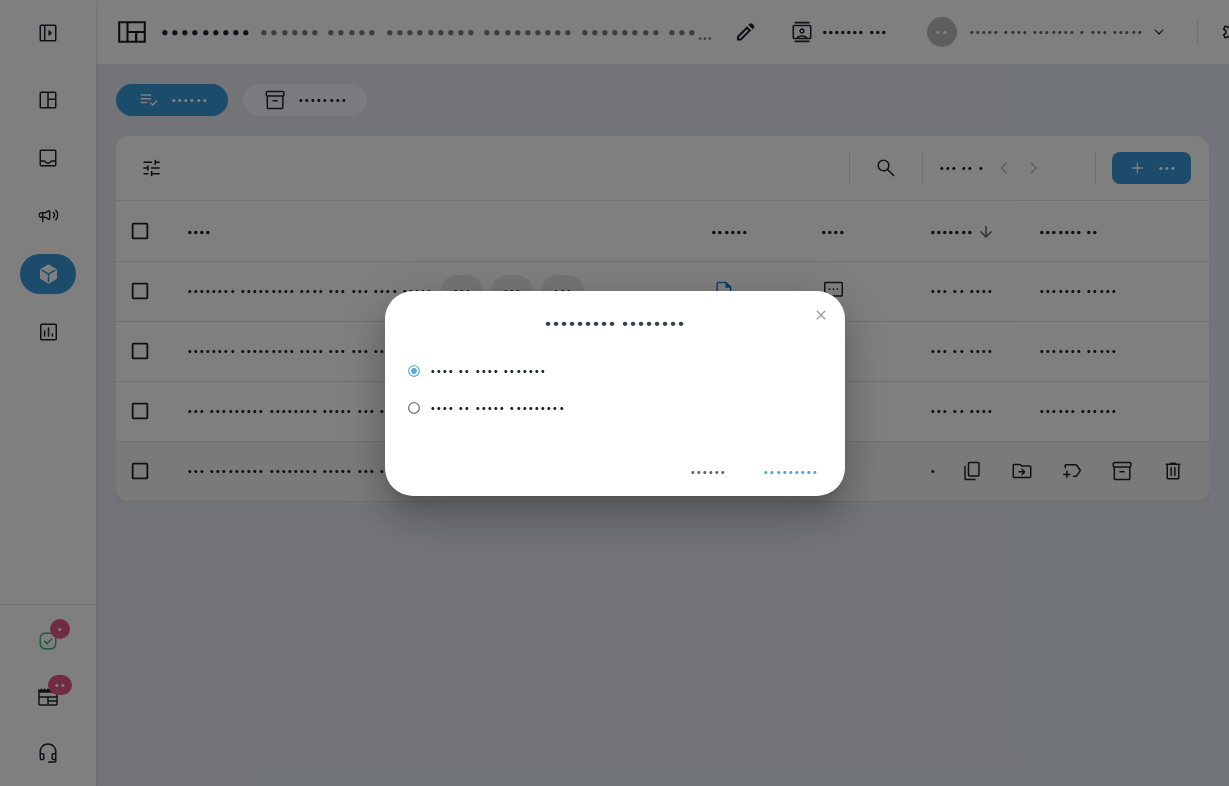 click on "•••••••••" at bounding box center [791, 472] 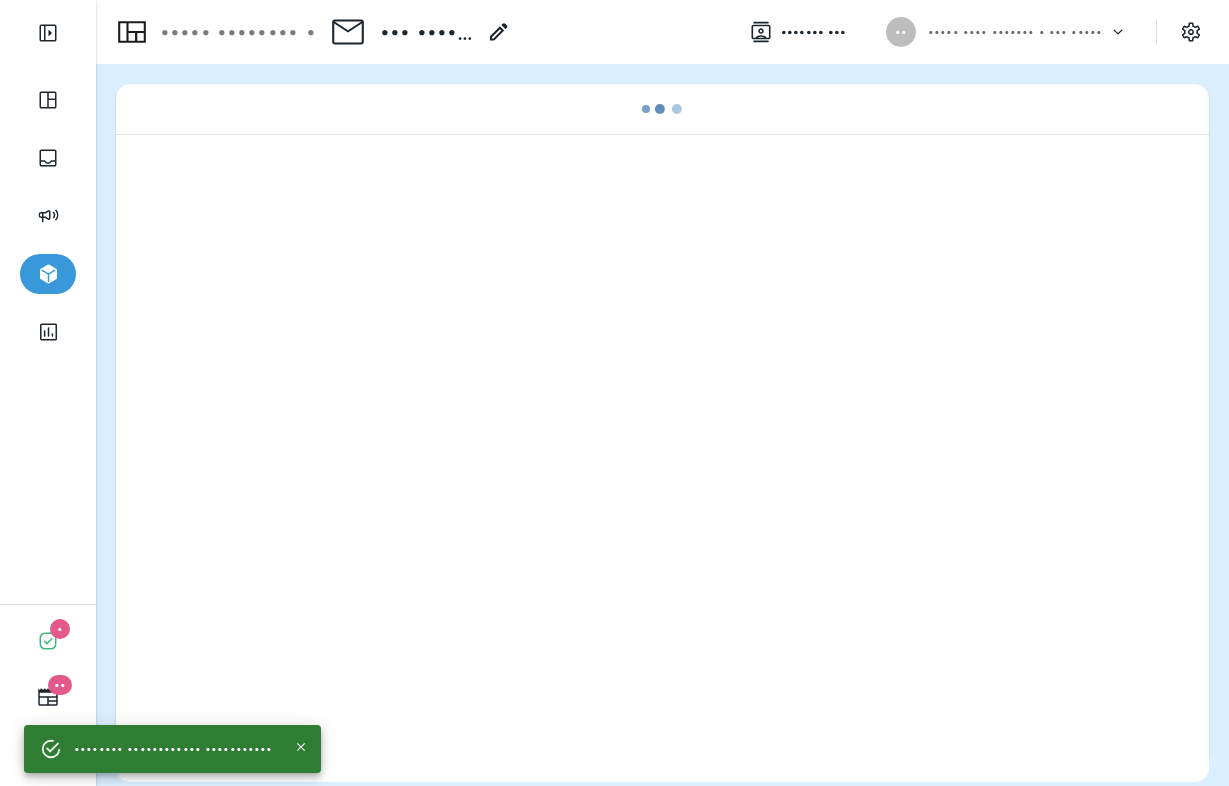 click on "••• ••••••••• •••••••• ••••• ••• •••• ••••" at bounding box center [427, 32] 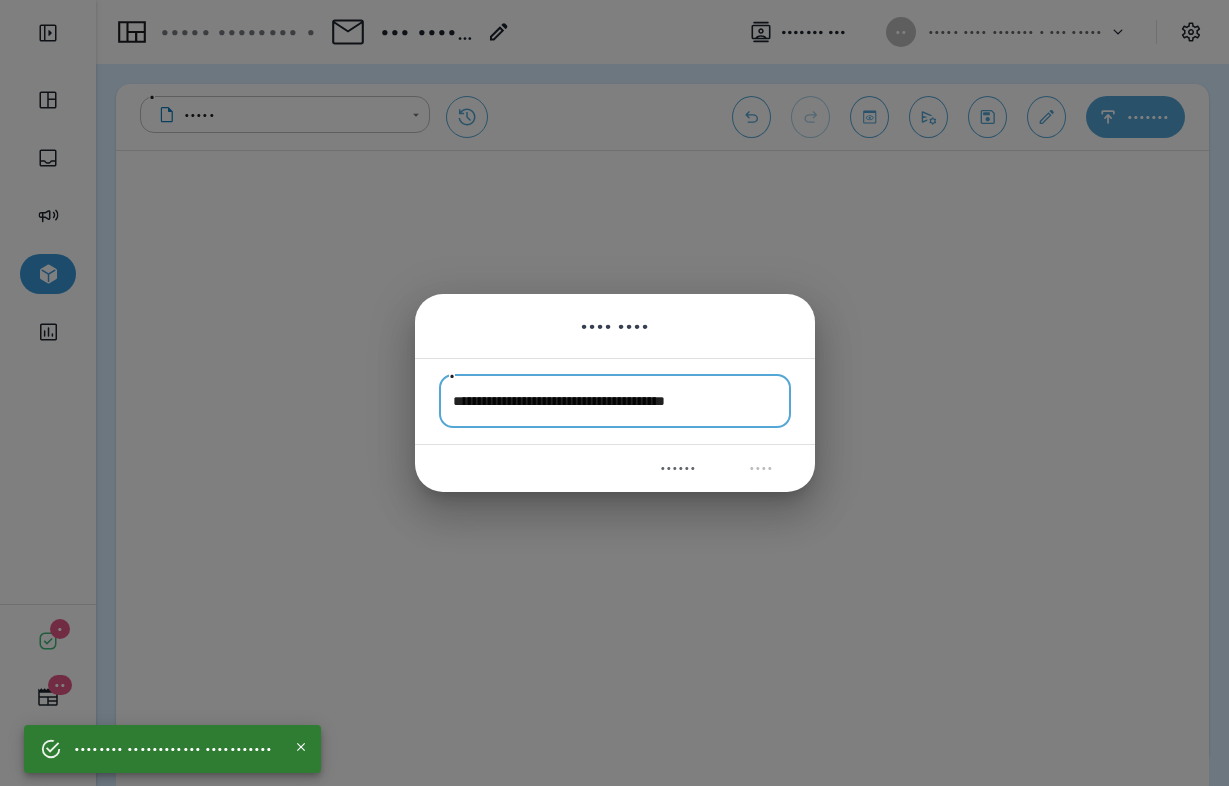 click on "••••••••••••••••••••••••••••••••••••••••••" at bounding box center (615, 401) 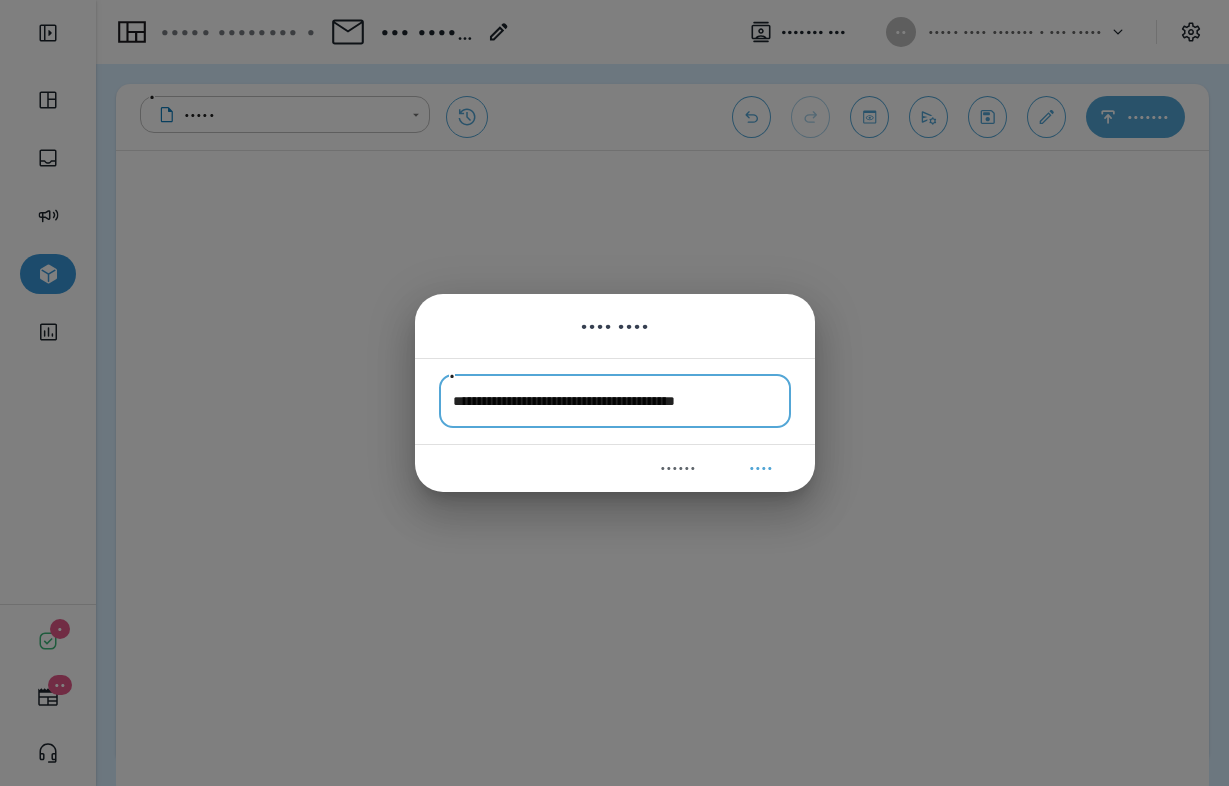 type on "••••••••••••••••••••••••••••••••••••••••••••" 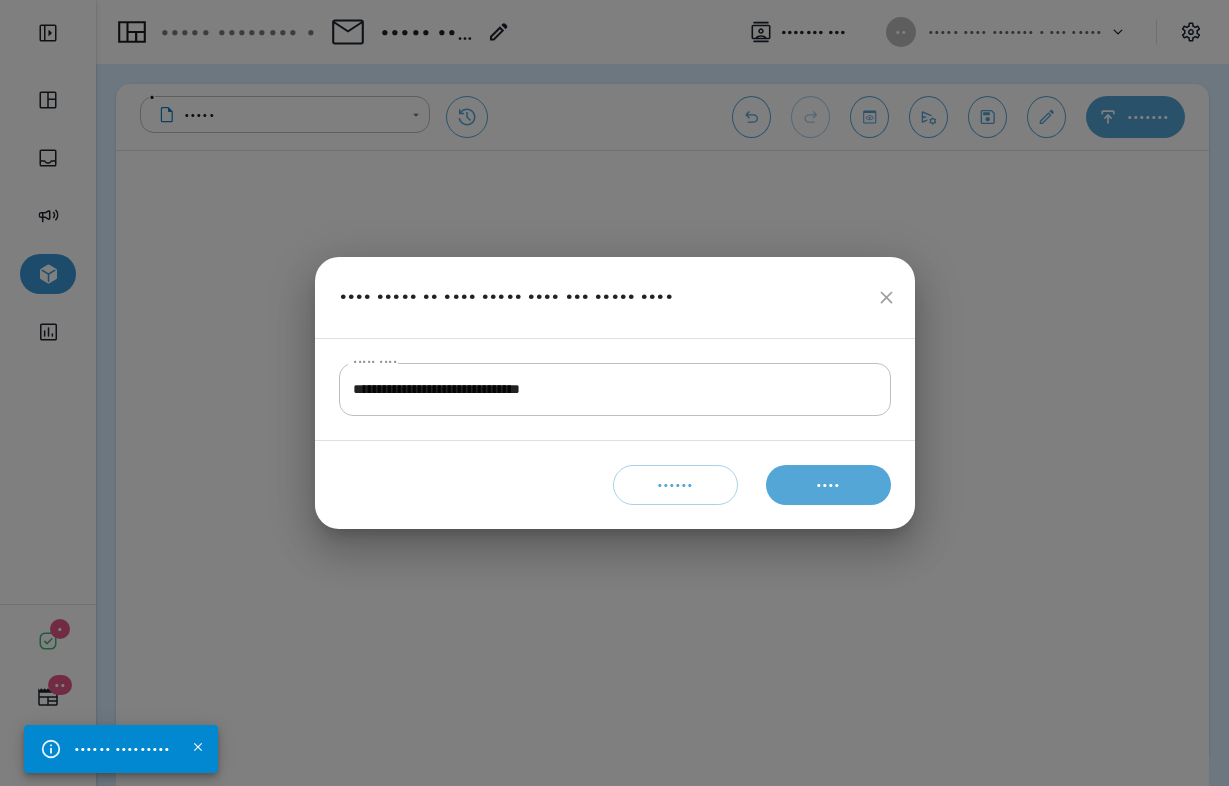 click on "••••••" at bounding box center (675, 485) 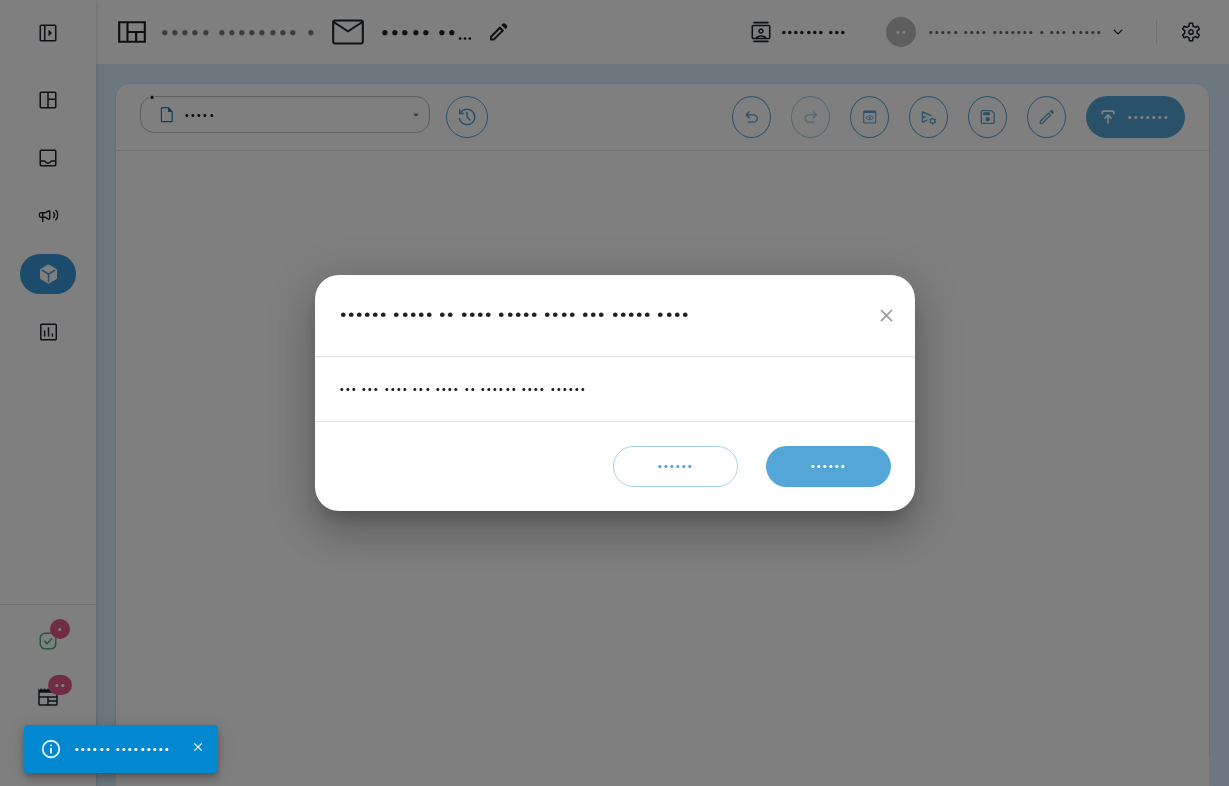 click on "••••••" at bounding box center (828, 466) 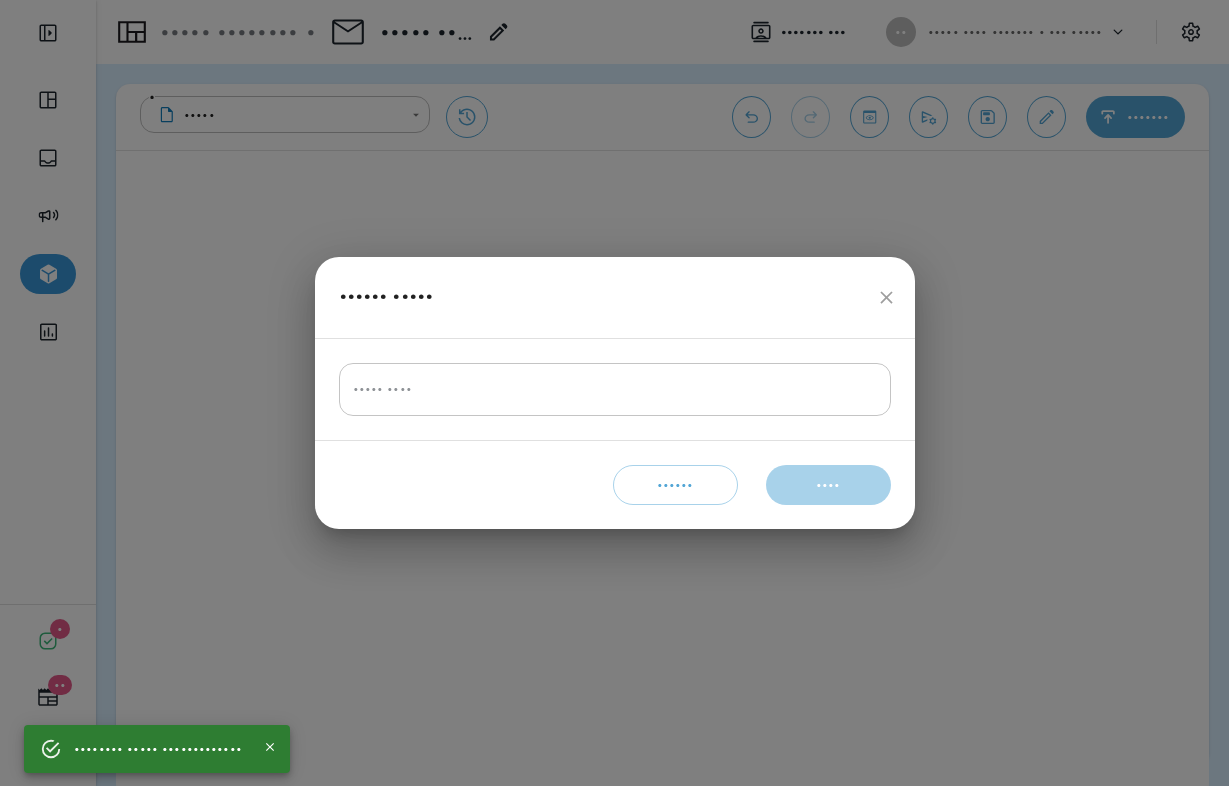 click on "••••• ••••" at bounding box center [615, 389] 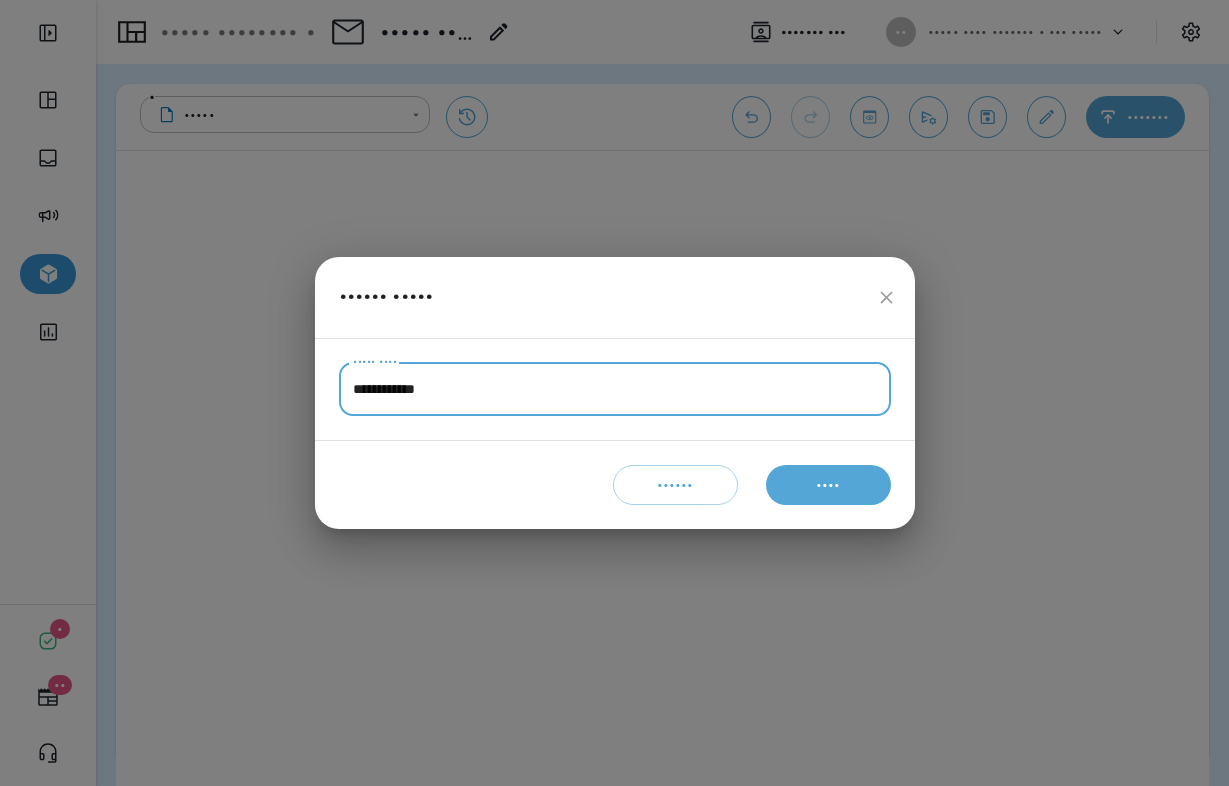 type on "••••••••••••" 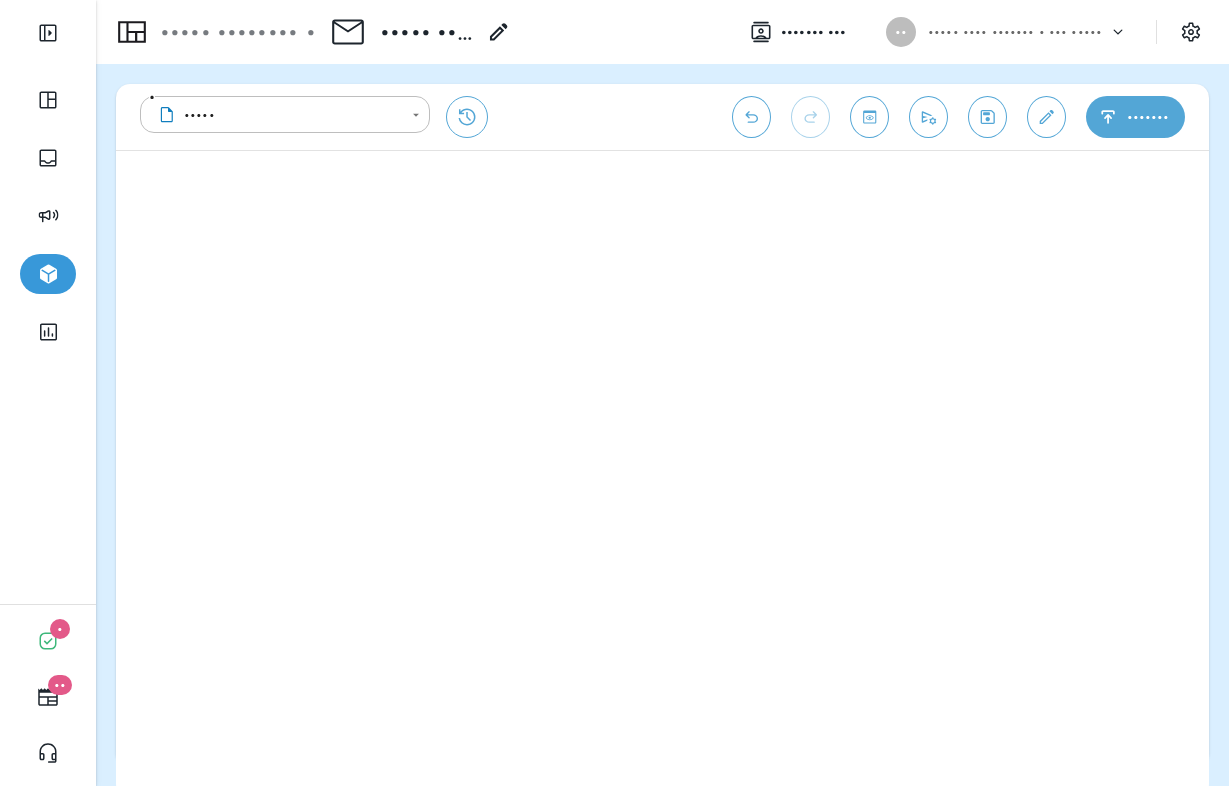 click on "••••• ••••••••• •••••••• ••••• ••• •••• ••••" at bounding box center [427, 32] 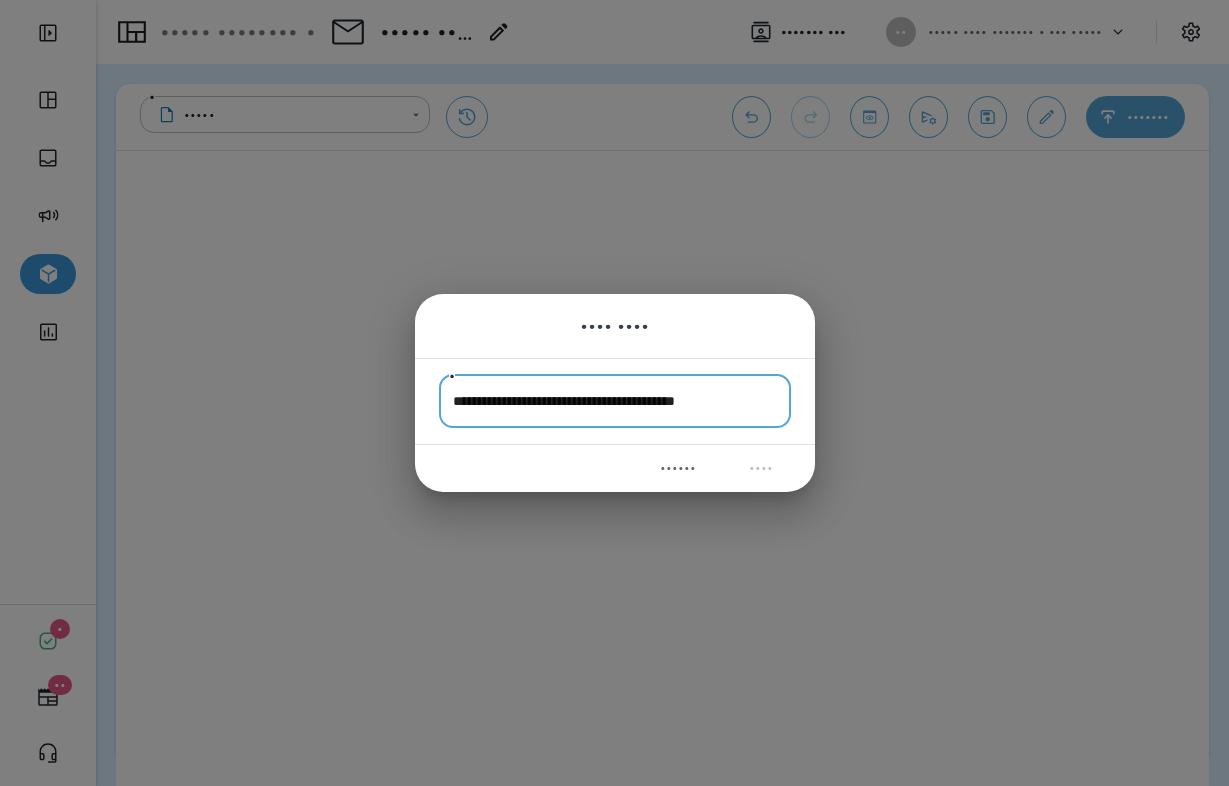 click on "••••••" at bounding box center (678, 468) 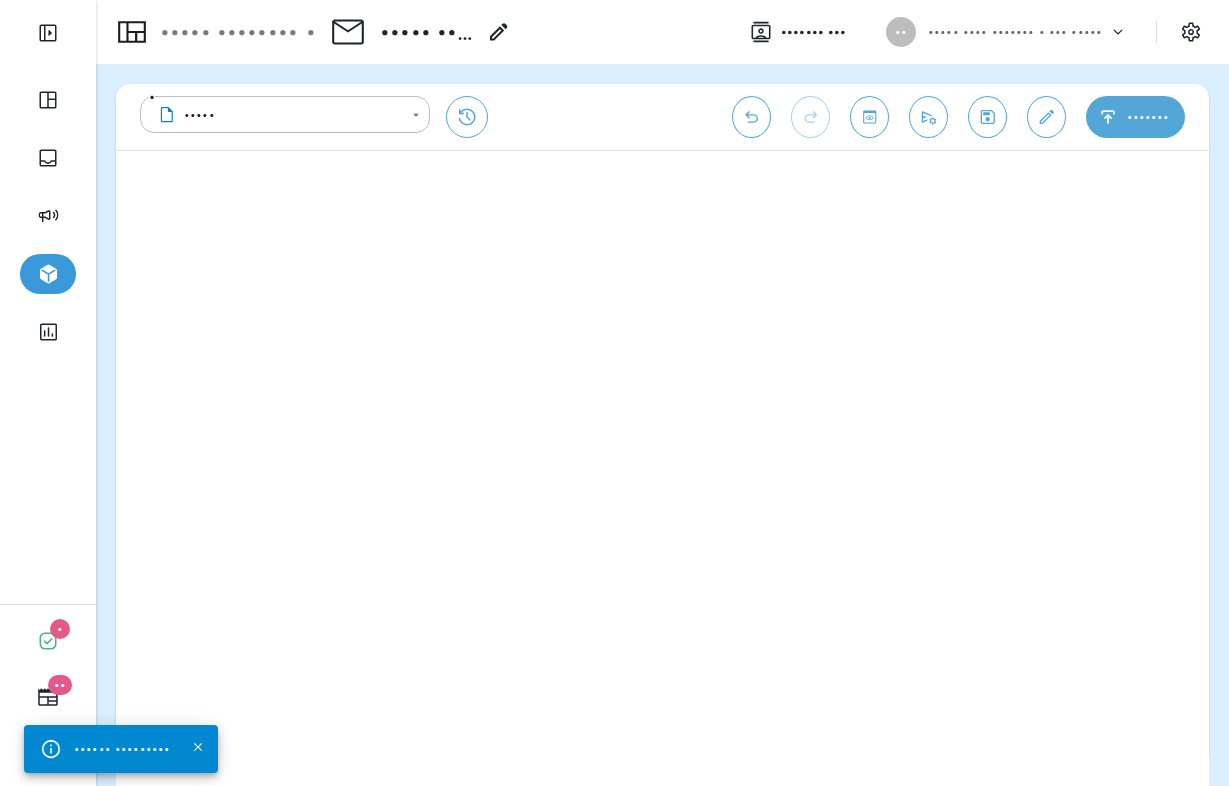 click at bounding box center [987, 117] 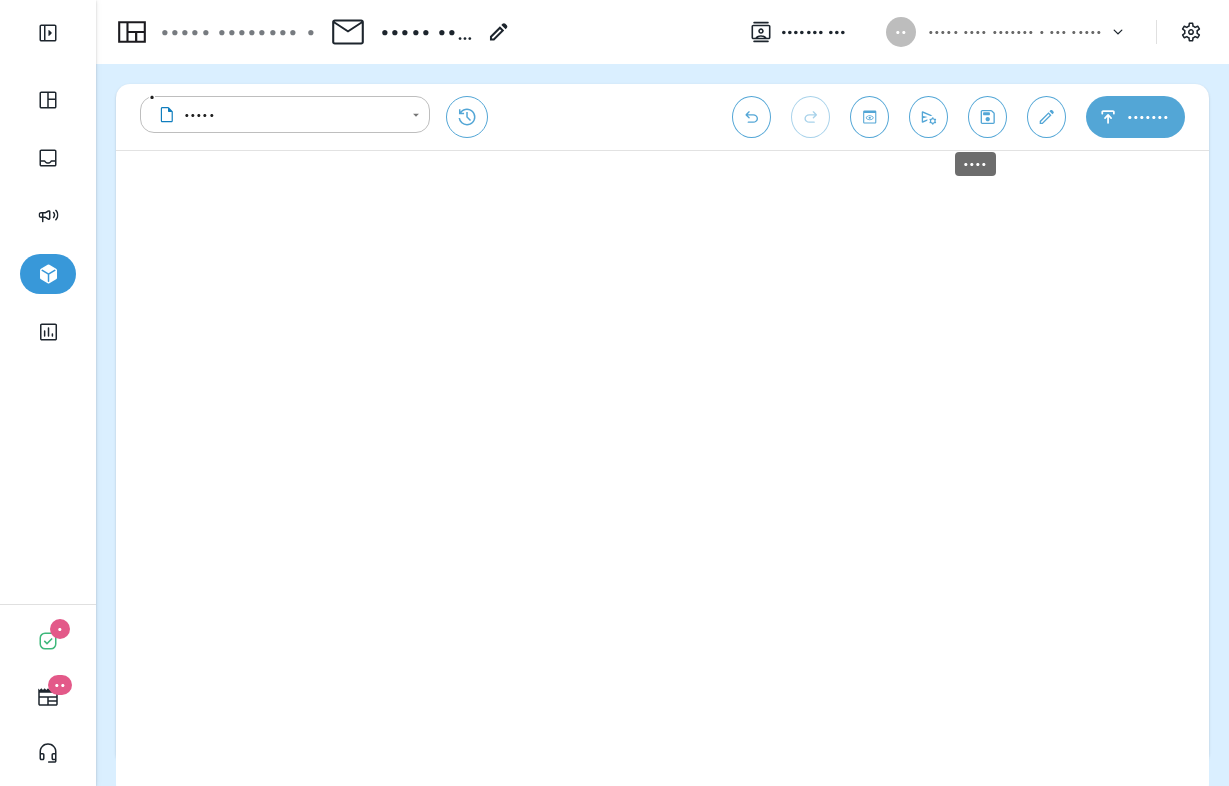 click at bounding box center [988, 117] 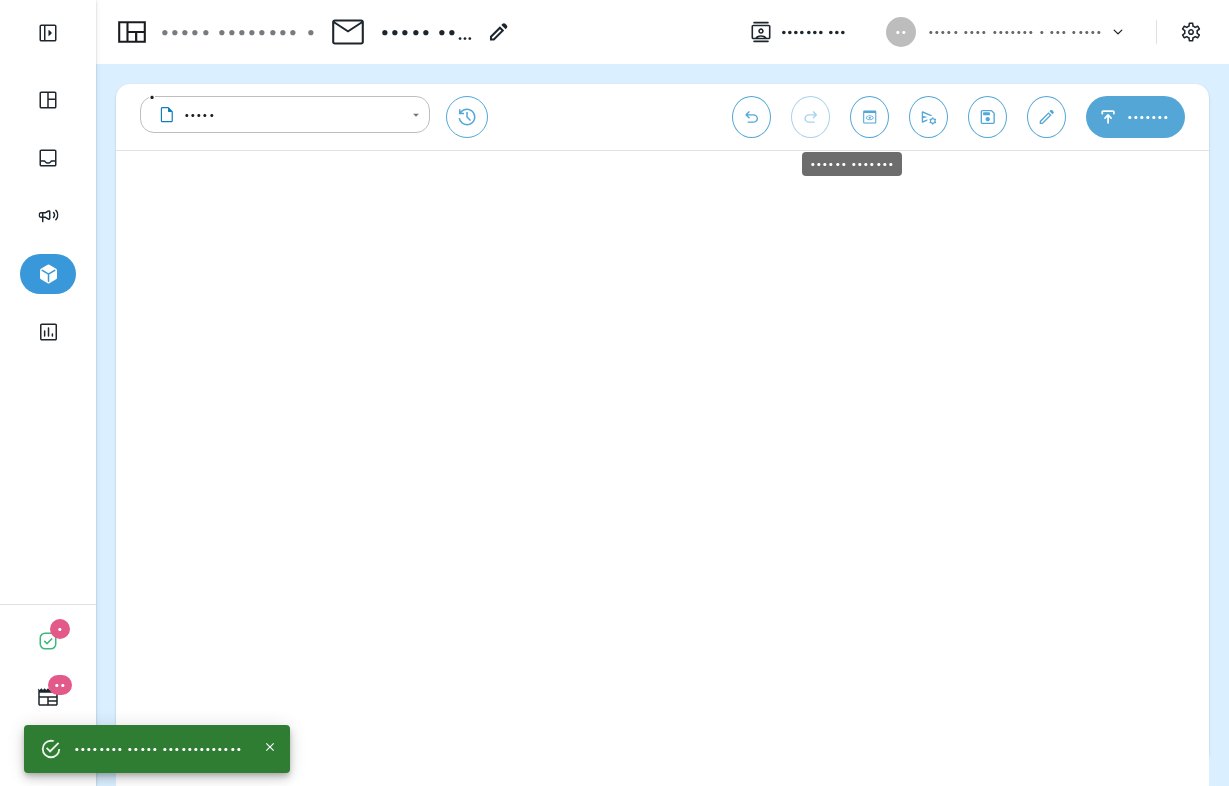click at bounding box center (869, 117) 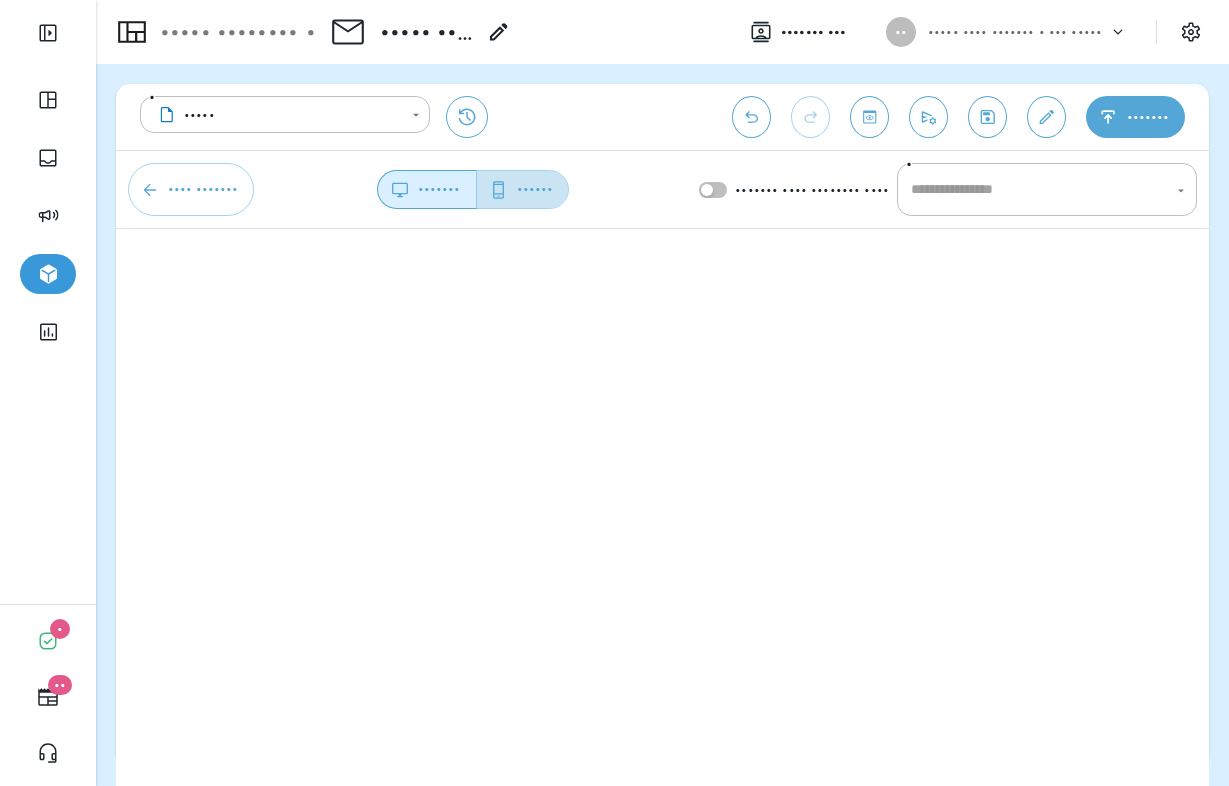 click at bounding box center [498, 190] 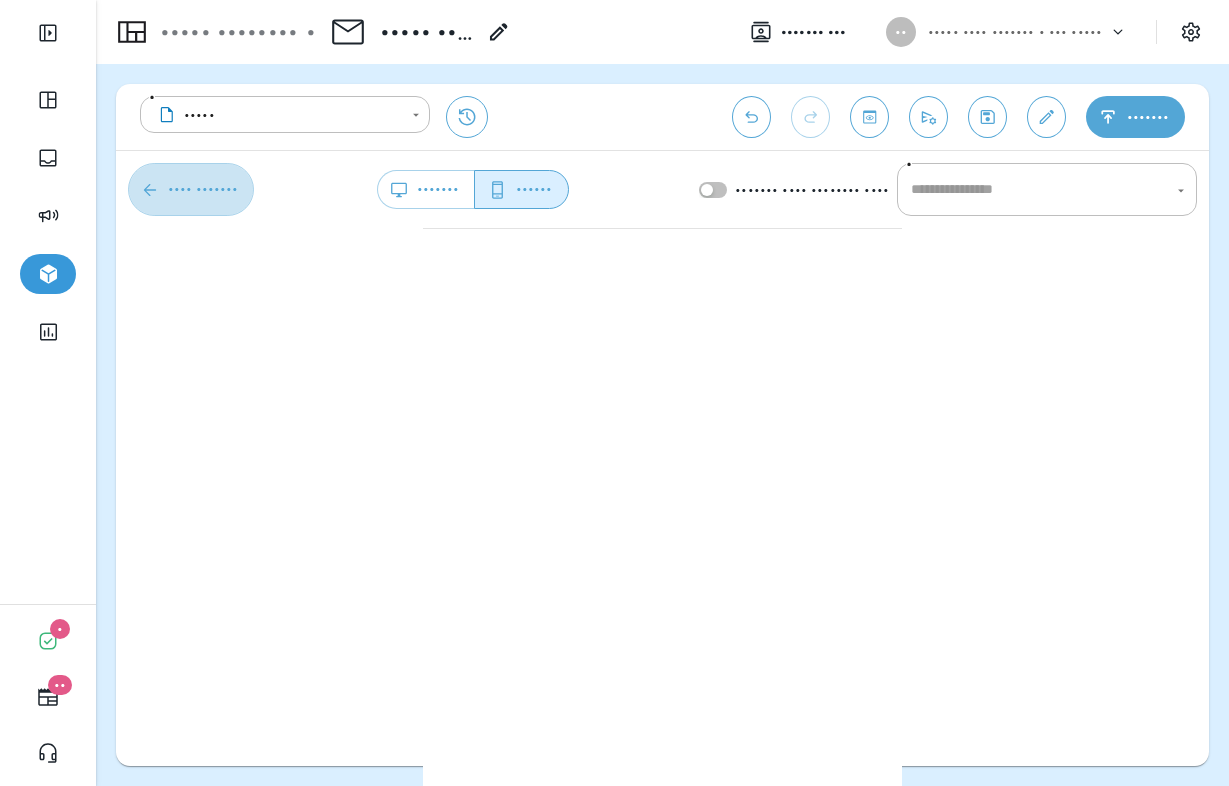 click on "•••• •••••••" at bounding box center (191, 189) 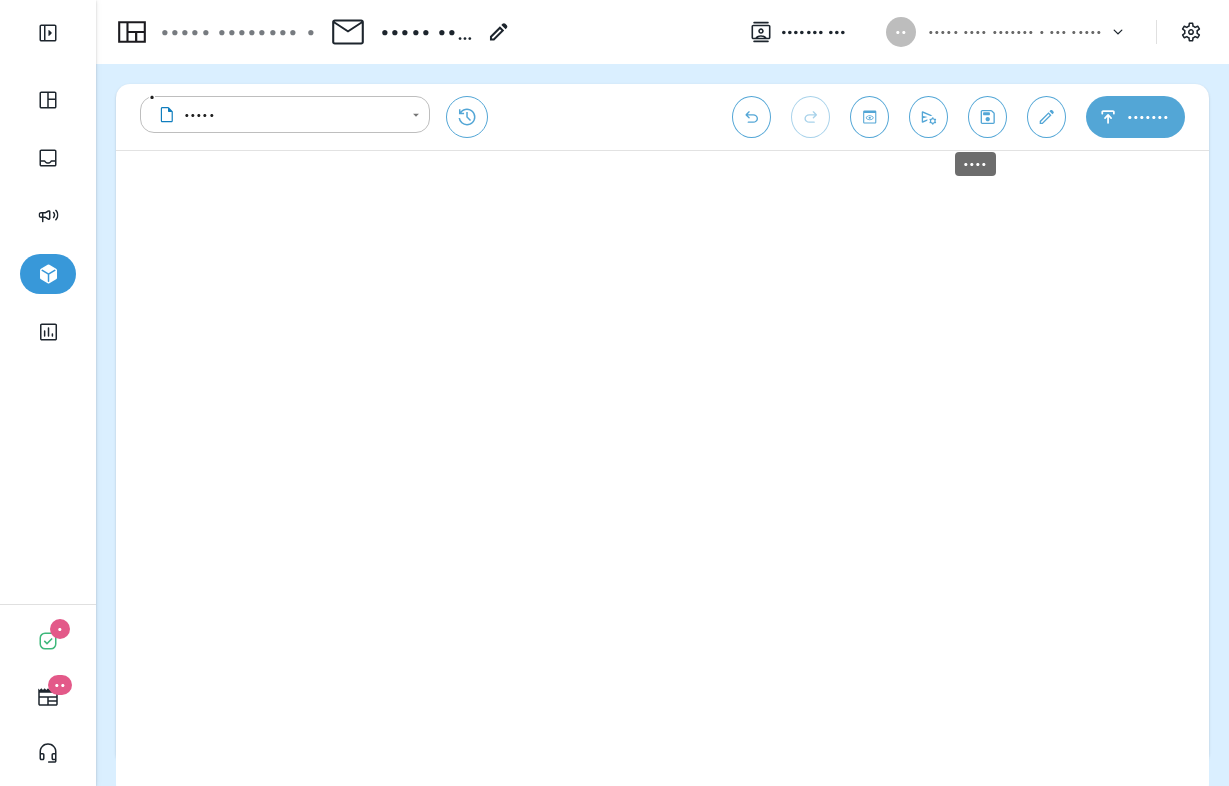 click at bounding box center (987, 117) 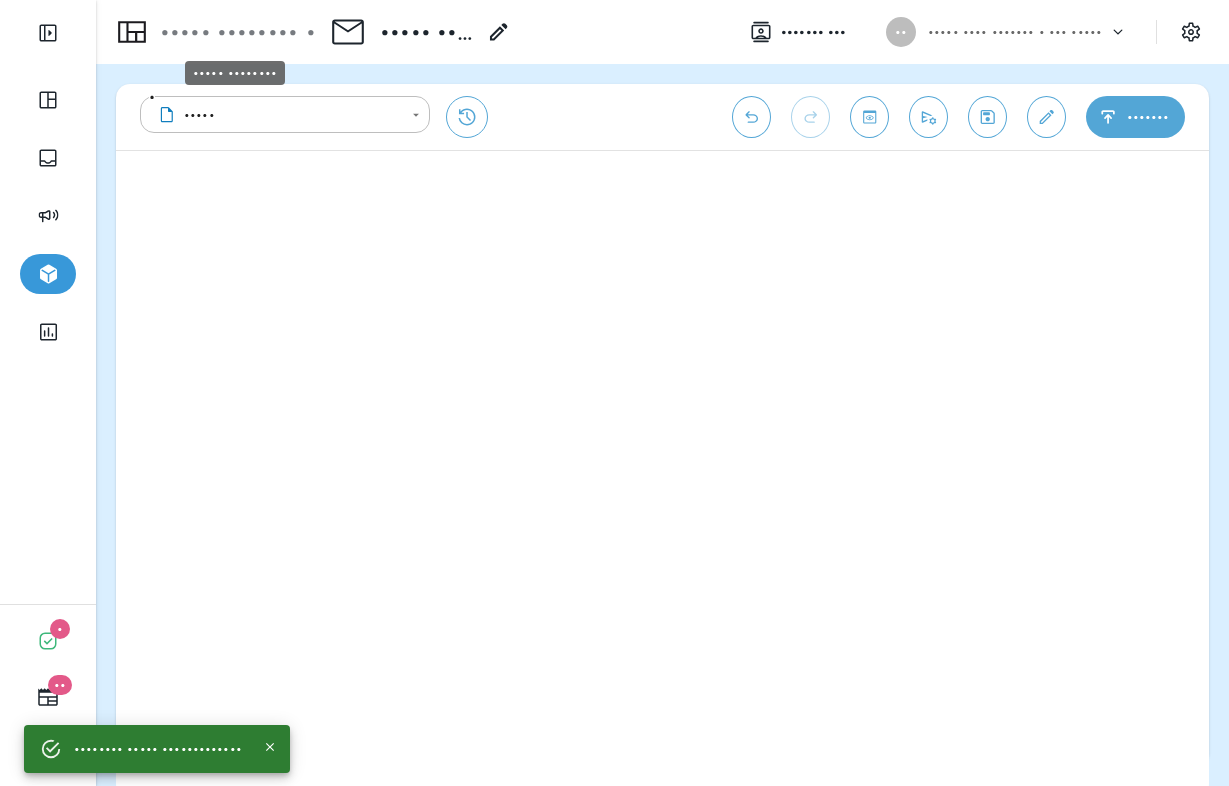 click on "••••• ••••••••" at bounding box center (225, 32) 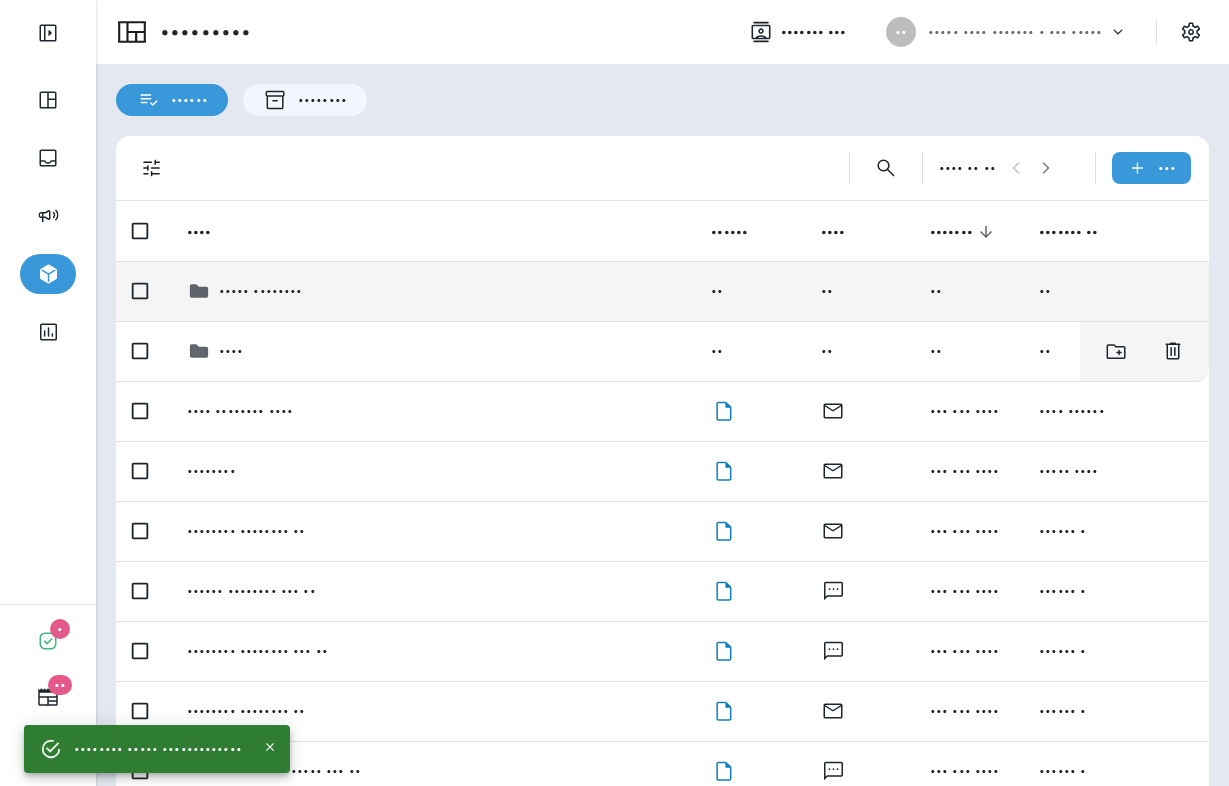 click on "••••• ••••••••" at bounding box center [433, 291] 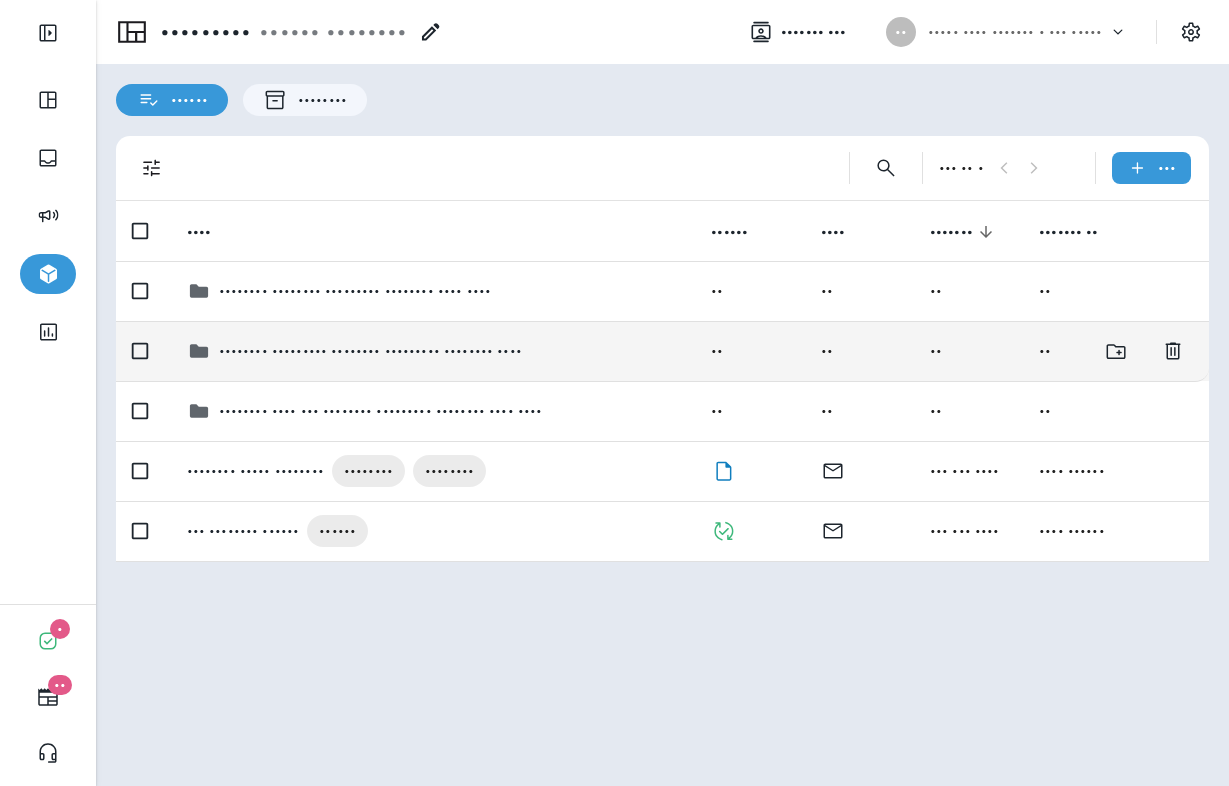 click on "•••••••• ••••••••• •••••••• ••••••••• •••••••• ••••" at bounding box center (355, 291) 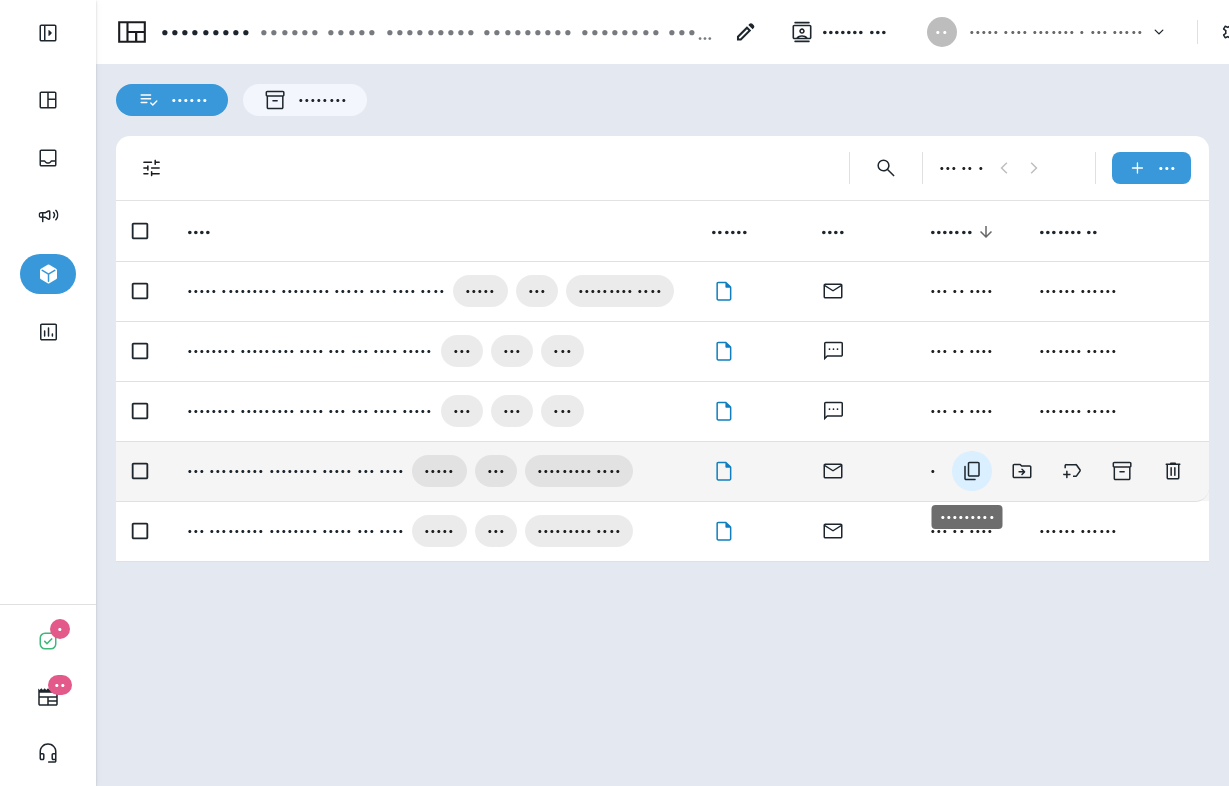 click at bounding box center (972, 471) 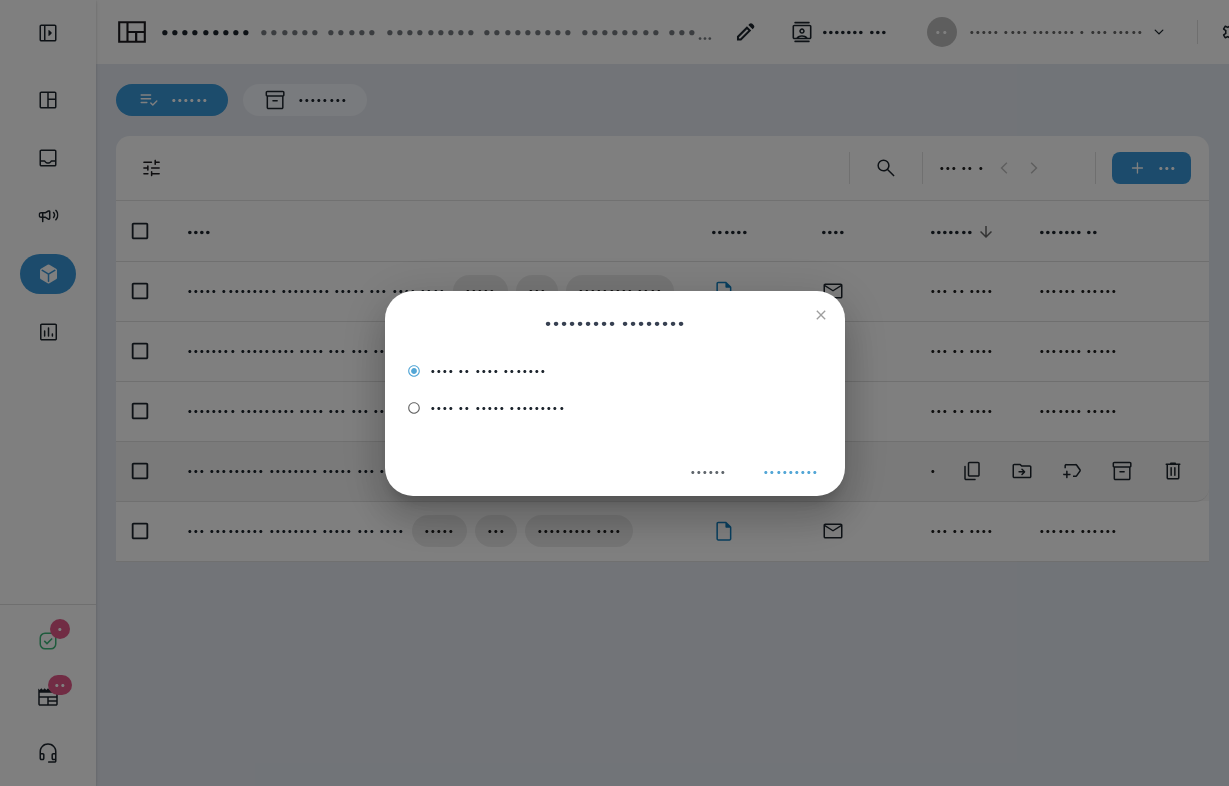 click on "•••••••••" at bounding box center (791, 472) 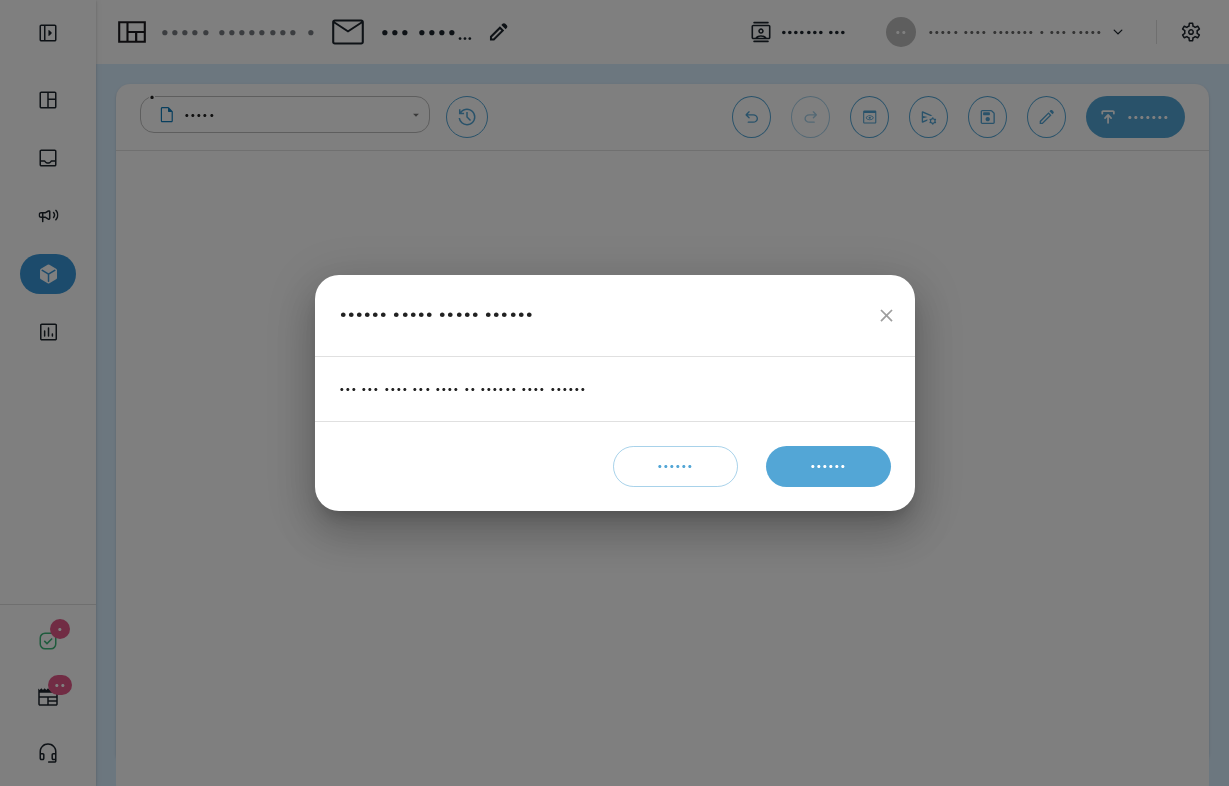 click on "••••••" at bounding box center [828, 466] 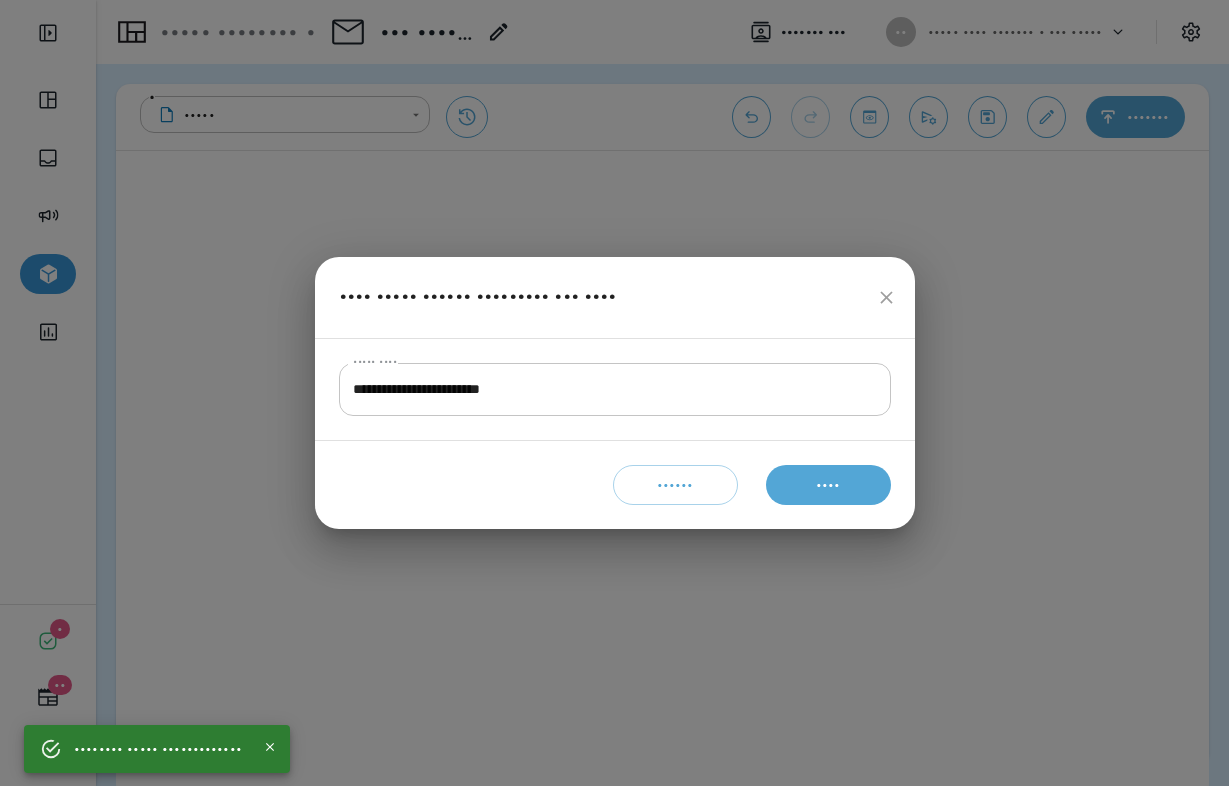 click on "•••••••••••••••••••••••••" at bounding box center (615, 389) 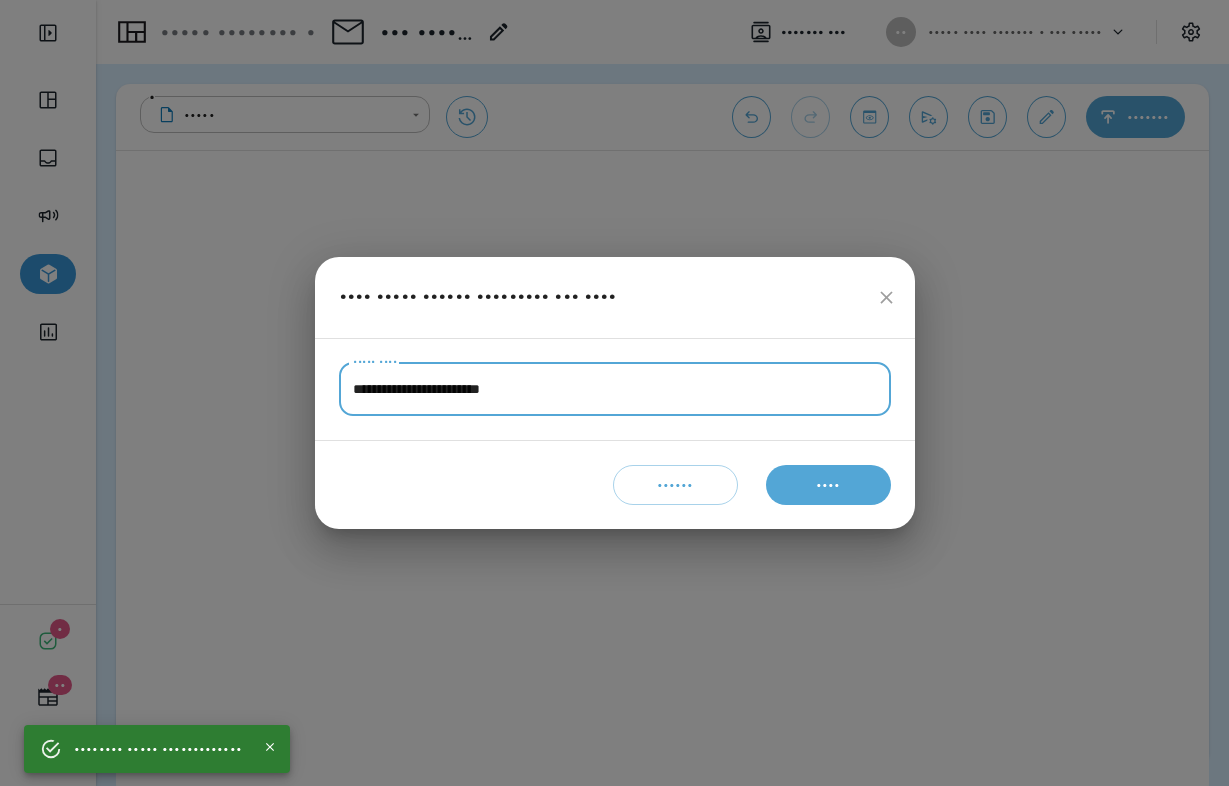 click on "•••••••••••••••••••••••••" at bounding box center [615, 389] 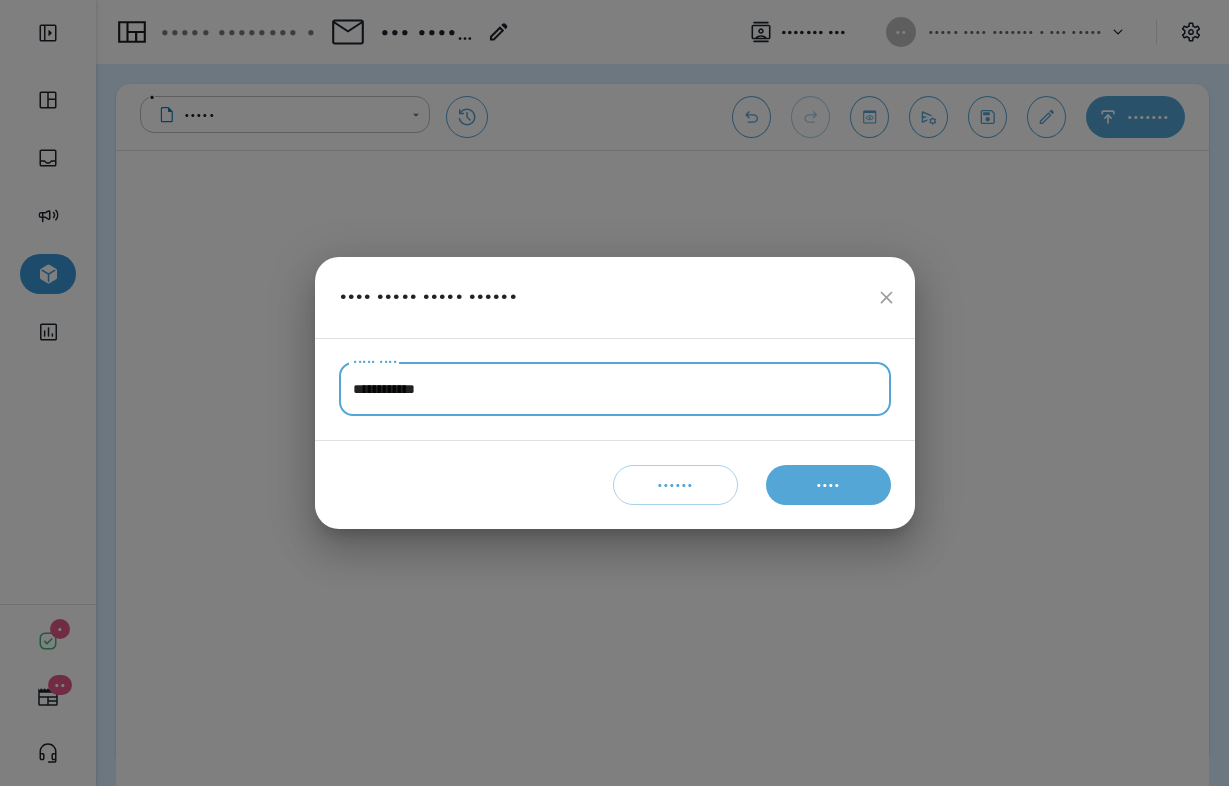 type on "••••••••••••" 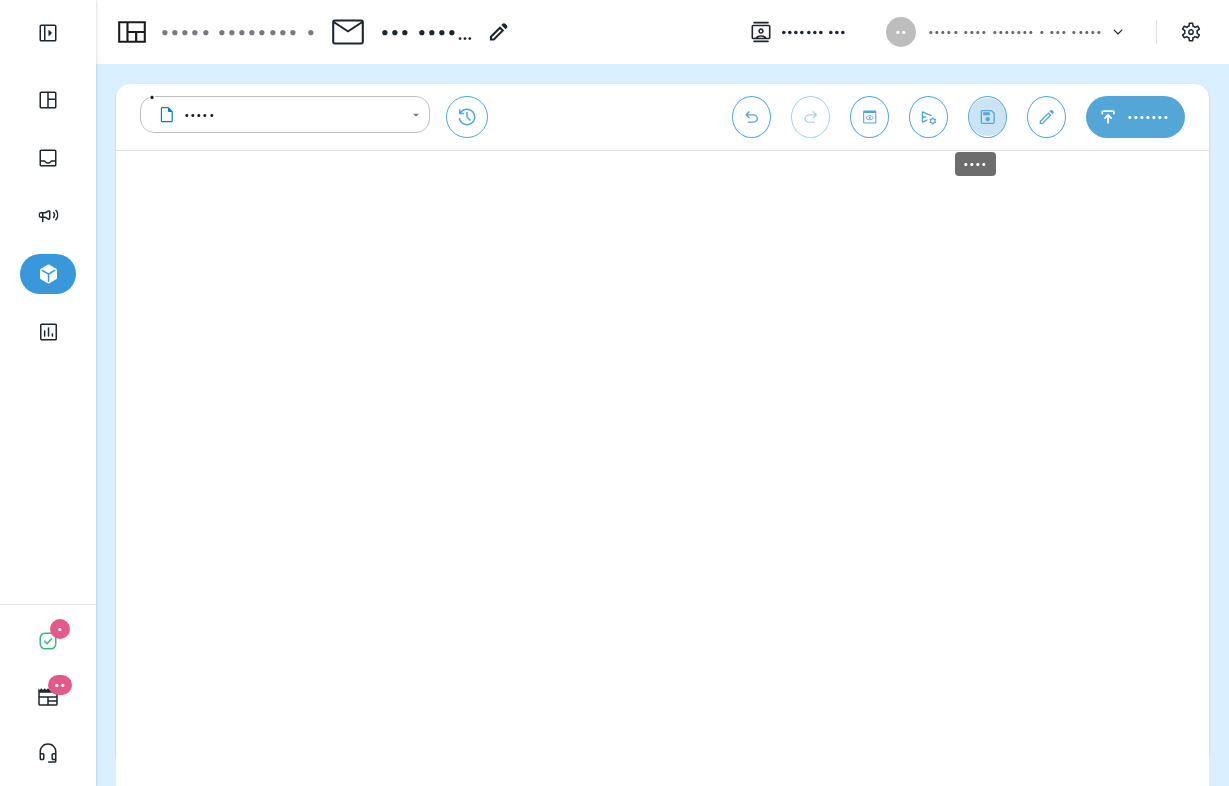 click at bounding box center (987, 117) 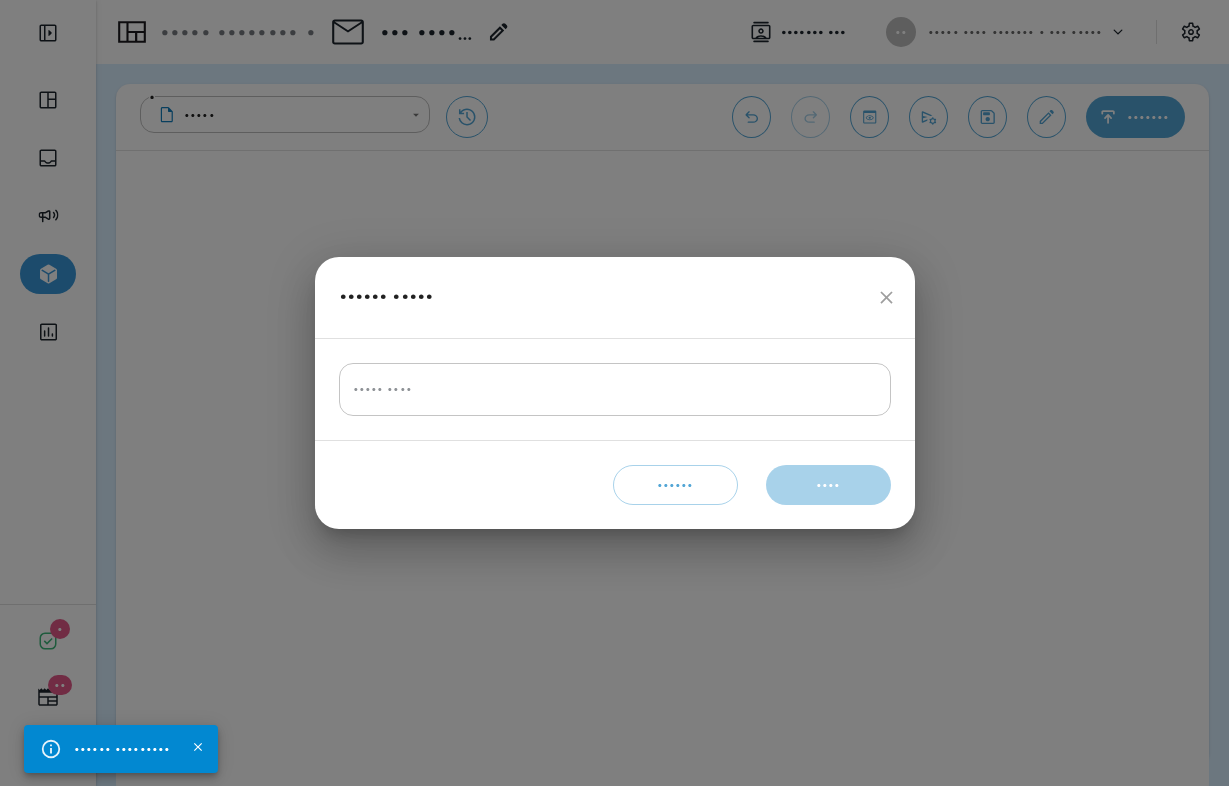 click on "••••• ••••" at bounding box center (615, 389) 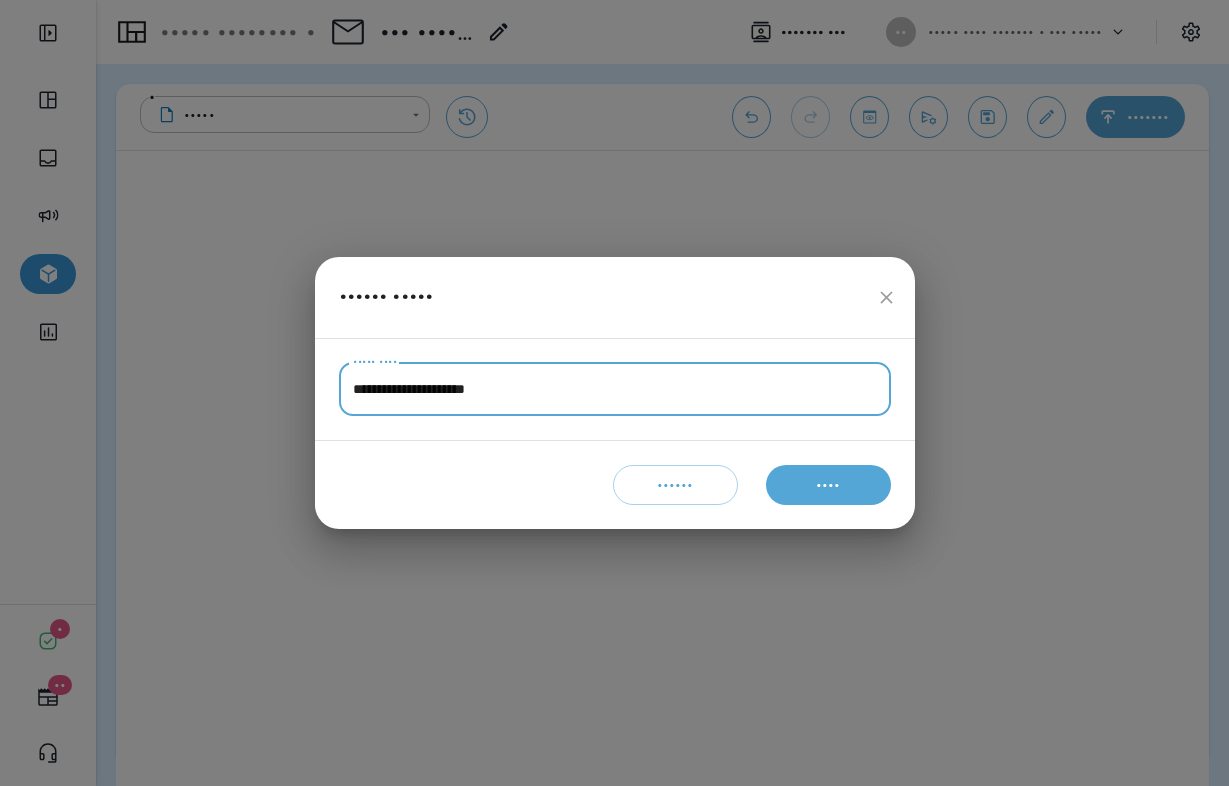 type on "••••••••••••••••••••••" 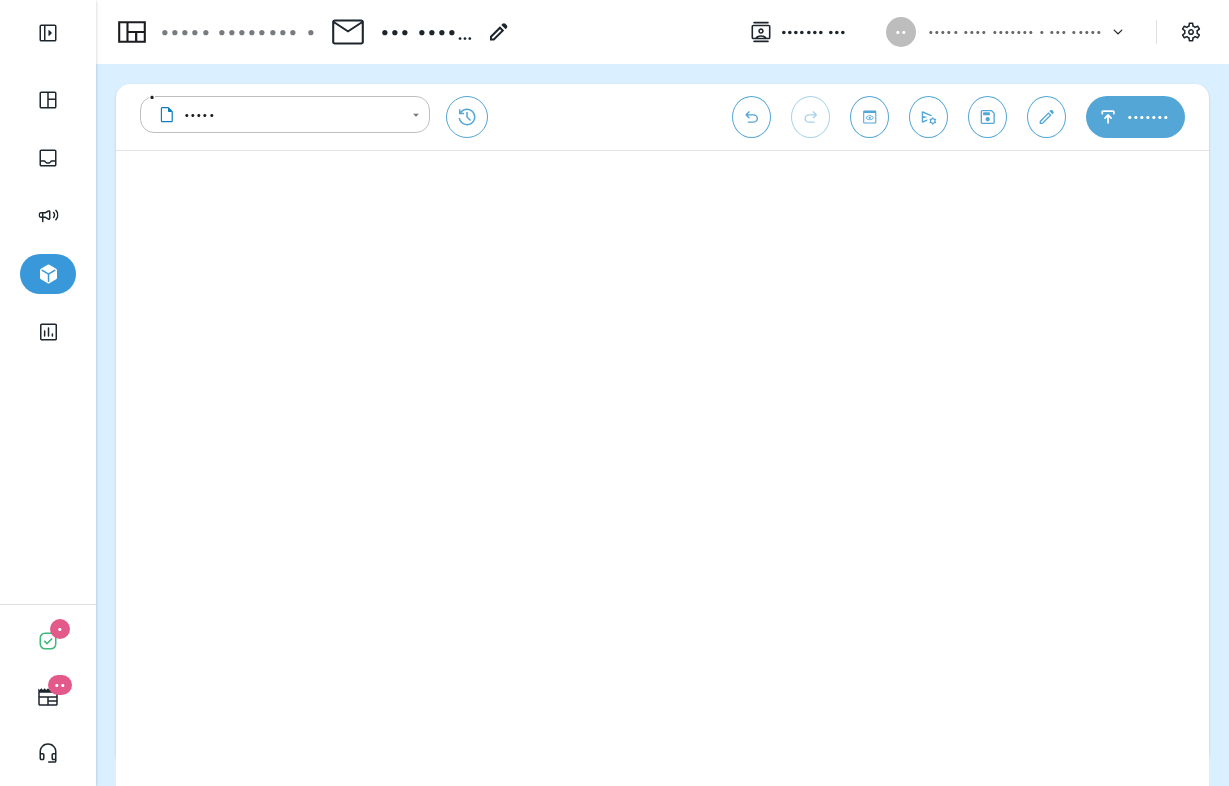 click at bounding box center [987, 117] 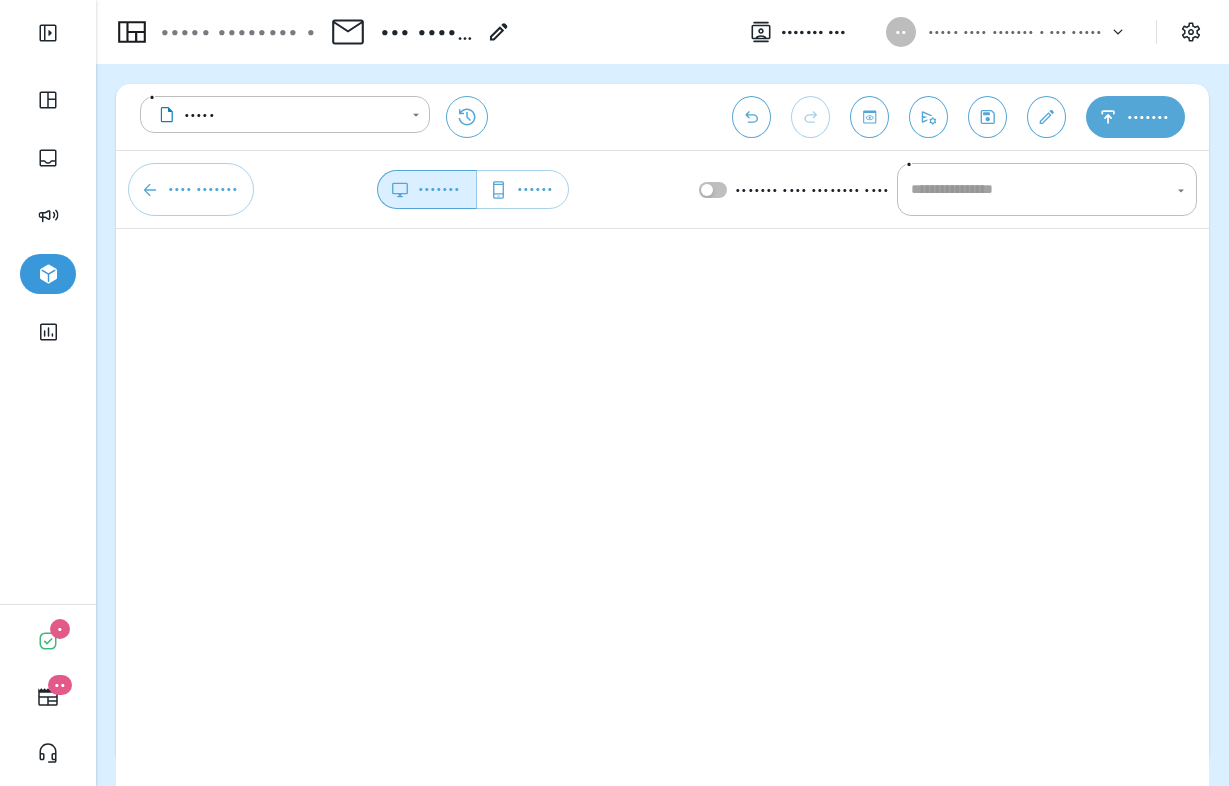 click on "••• ••••••••• •••••••• ••••• ••• •••• ••••" at bounding box center [427, 32] 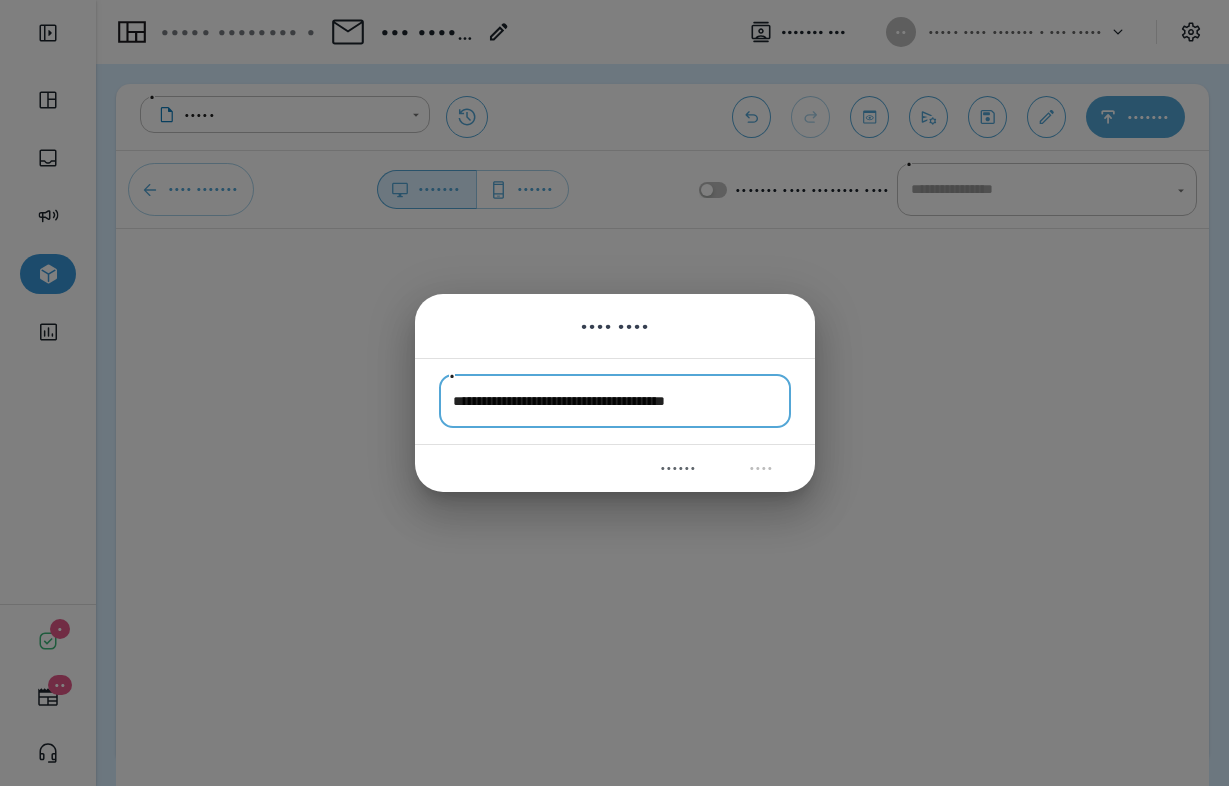 click on "••••••••••••••••••••••••••••••••••••••••••" at bounding box center (615, 401) 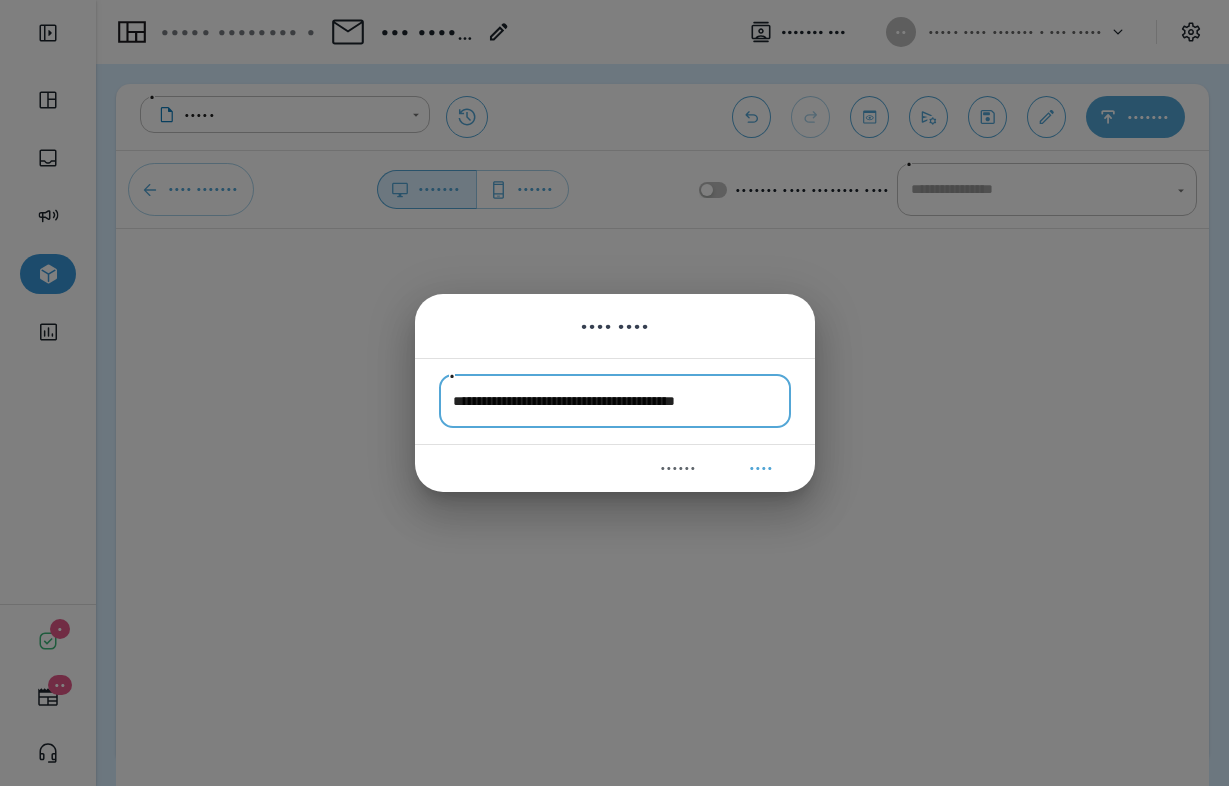 scroll, scrollTop: 0, scrollLeft: 2, axis: horizontal 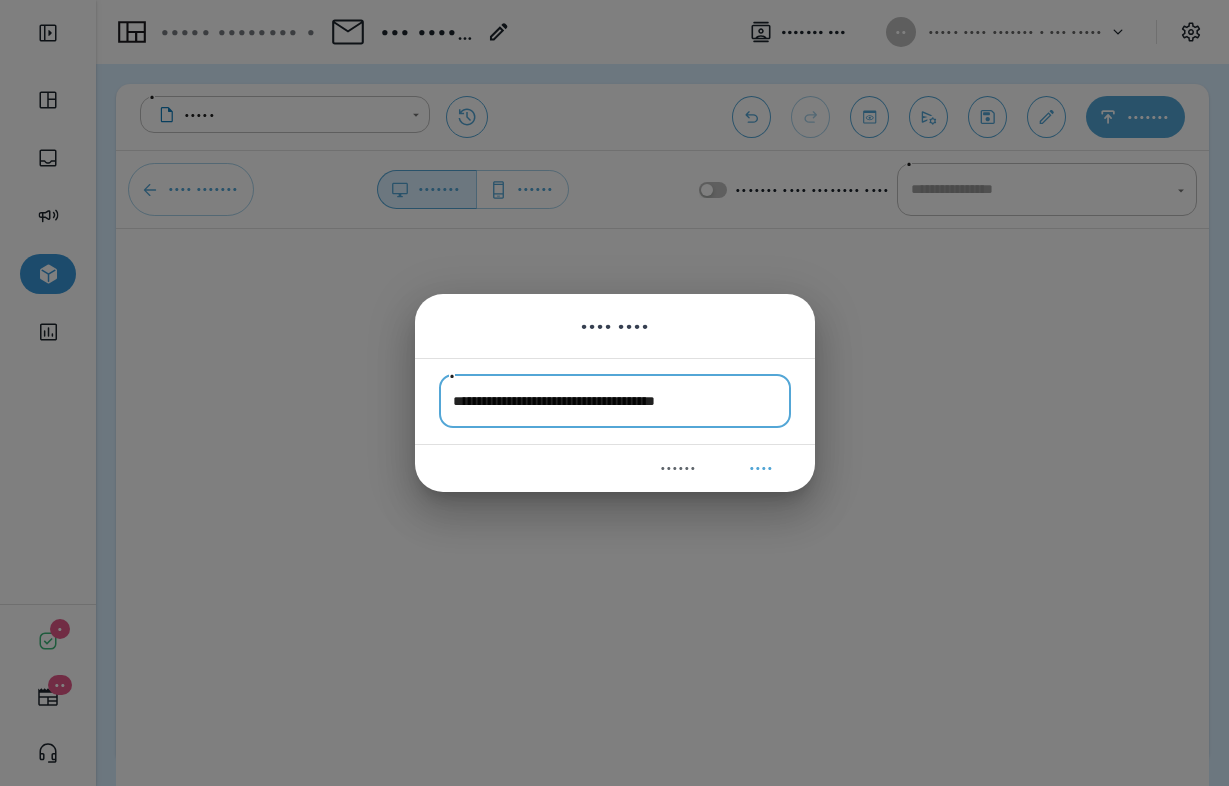 type on "•••••••••••••••••••••••••••••••••••••••" 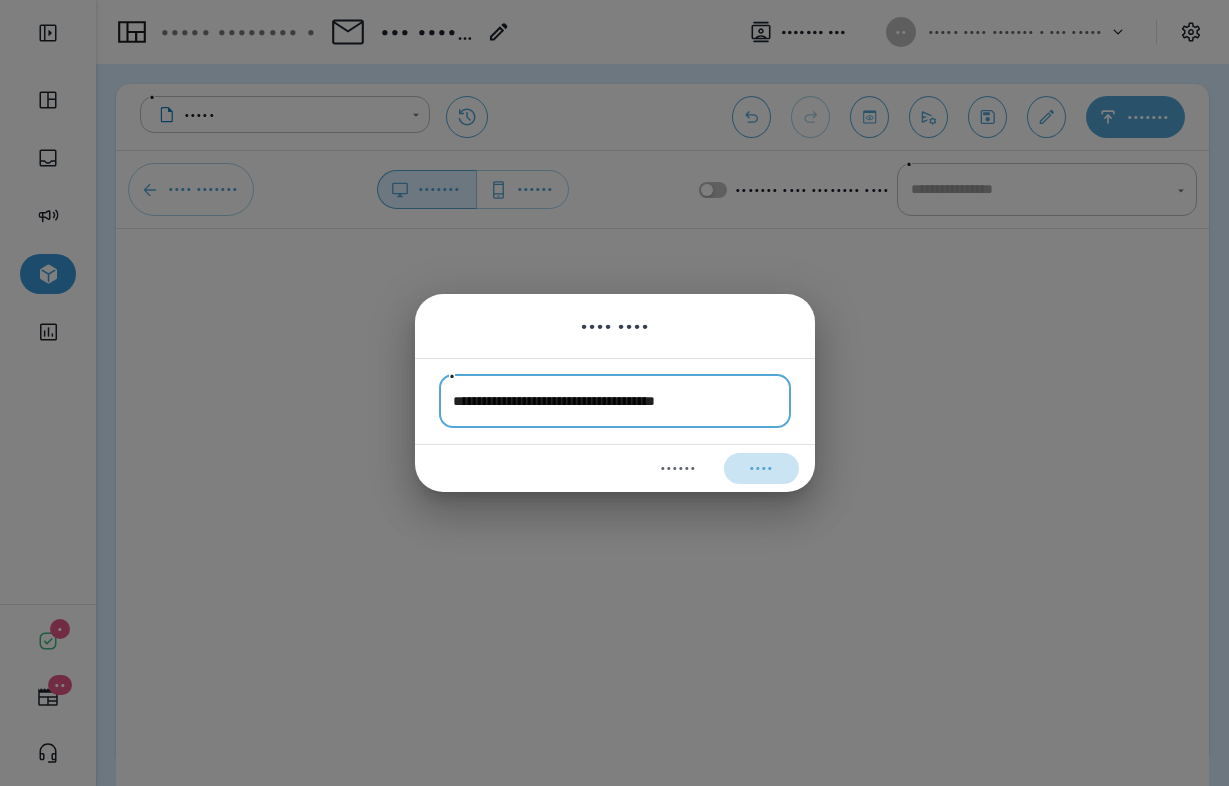 click on "••••" at bounding box center (761, 468) 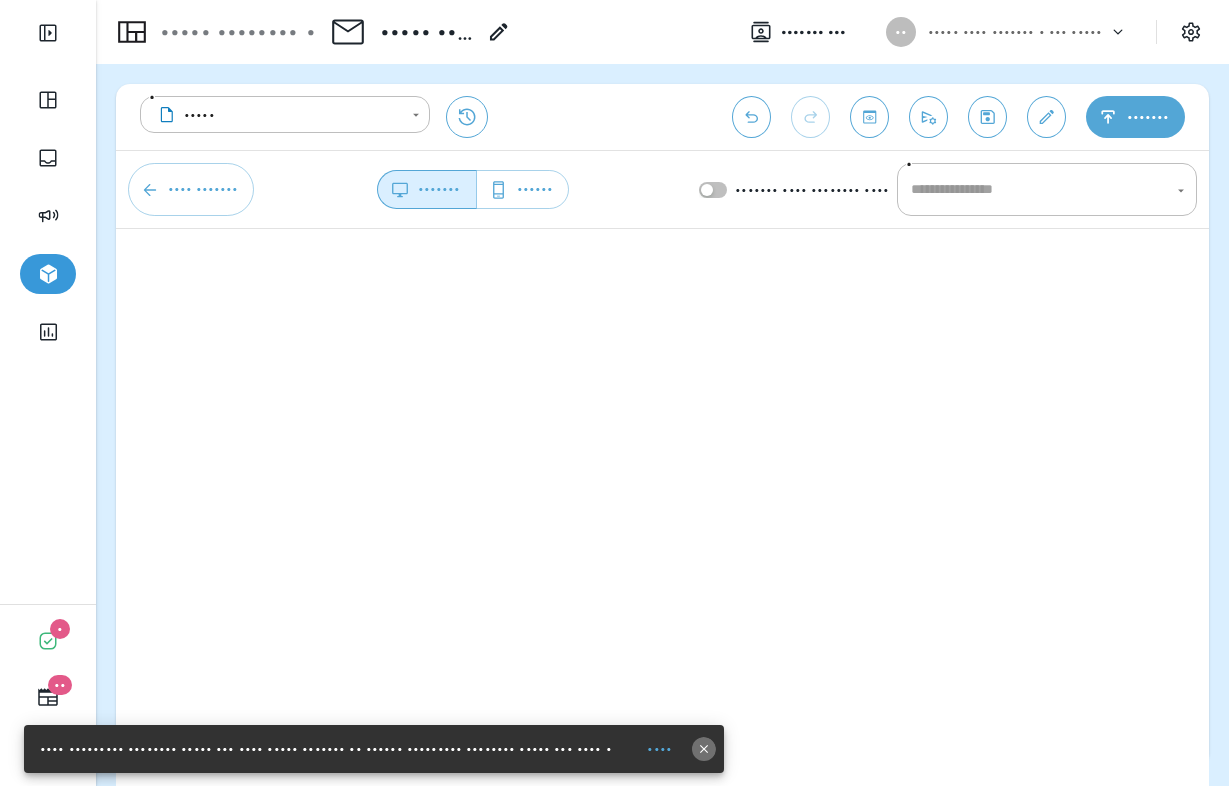 click at bounding box center [704, 749] 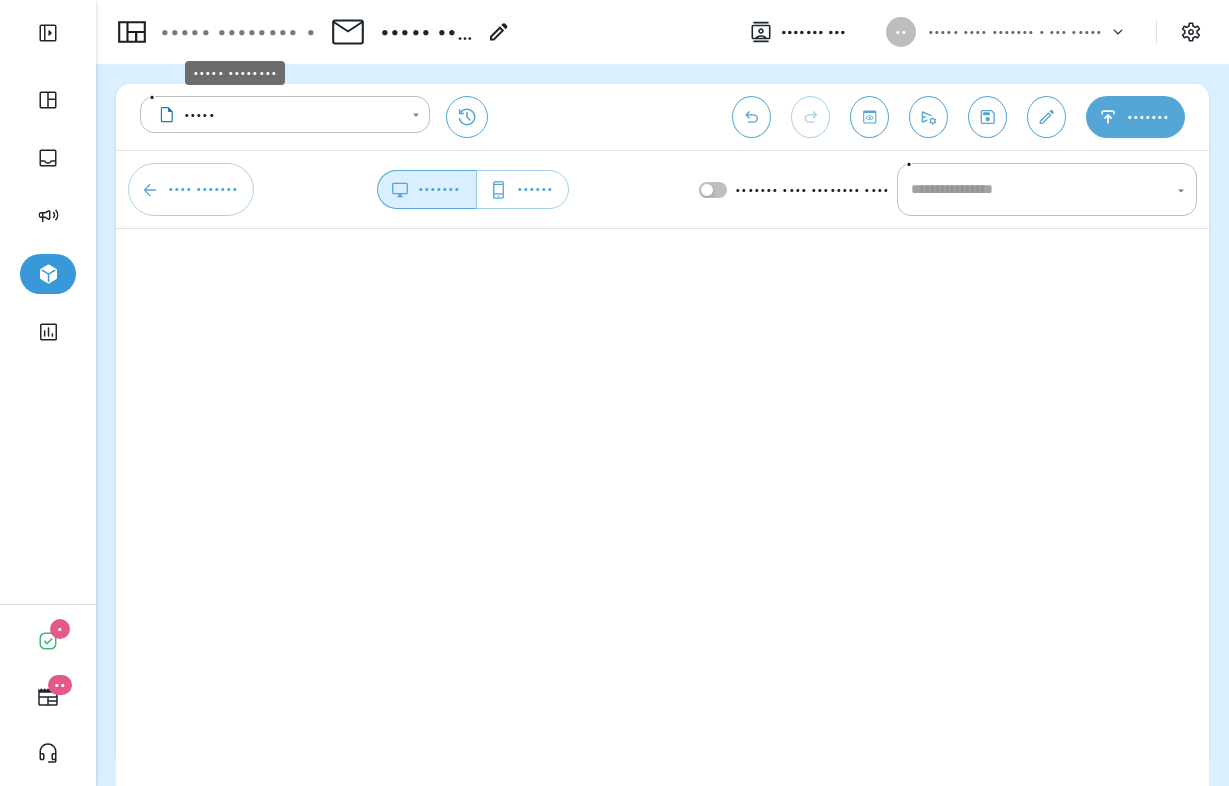 click on "••••• ••••••••" at bounding box center [235, 67] 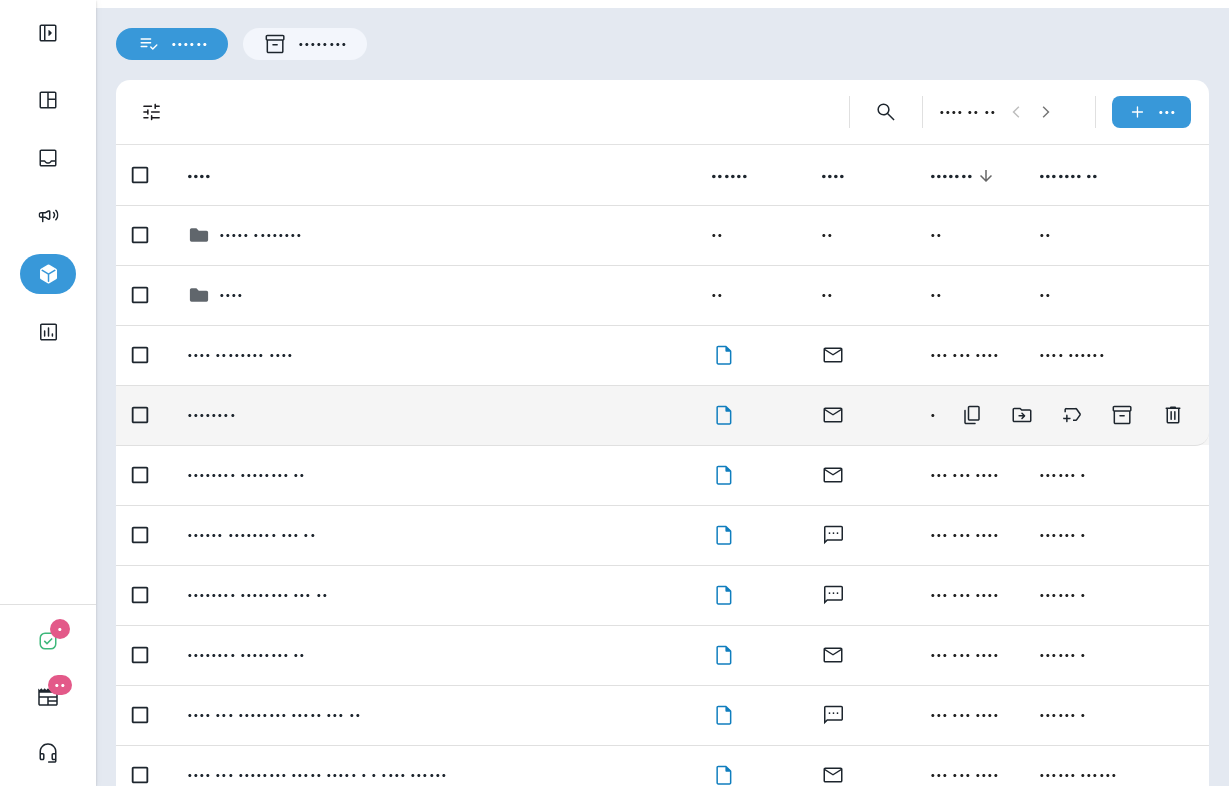 scroll, scrollTop: 57, scrollLeft: 0, axis: vertical 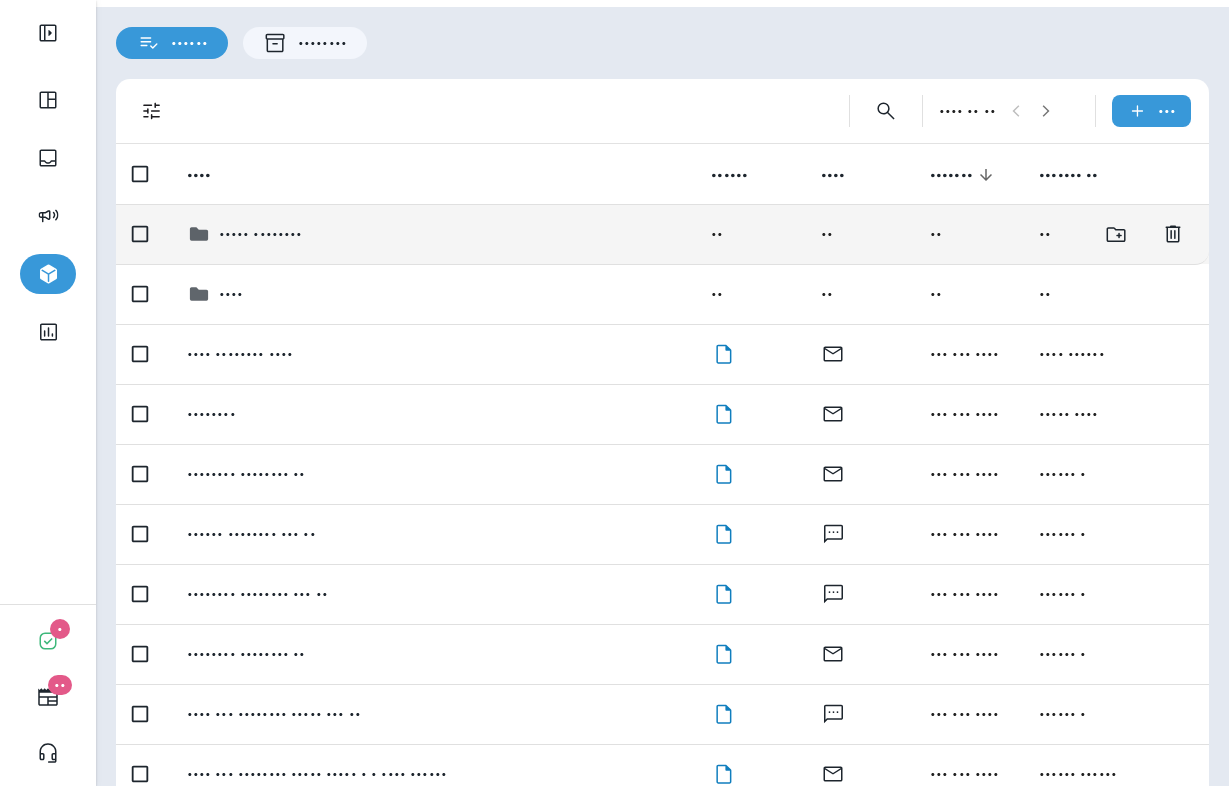 click on "••••• ••••••••" at bounding box center [433, 234] 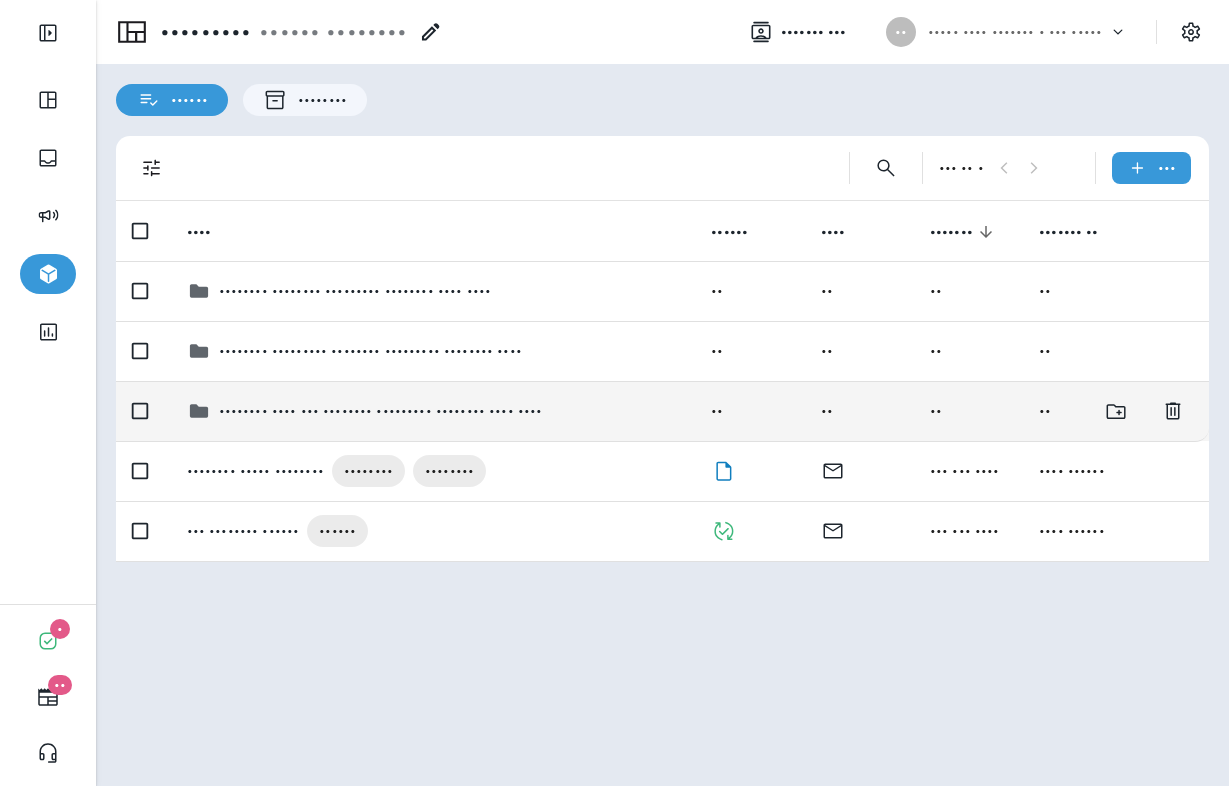 click on "•••••••• •••• ••• •••••••• ••••••••• •••••••• •••• ••••" at bounding box center [355, 291] 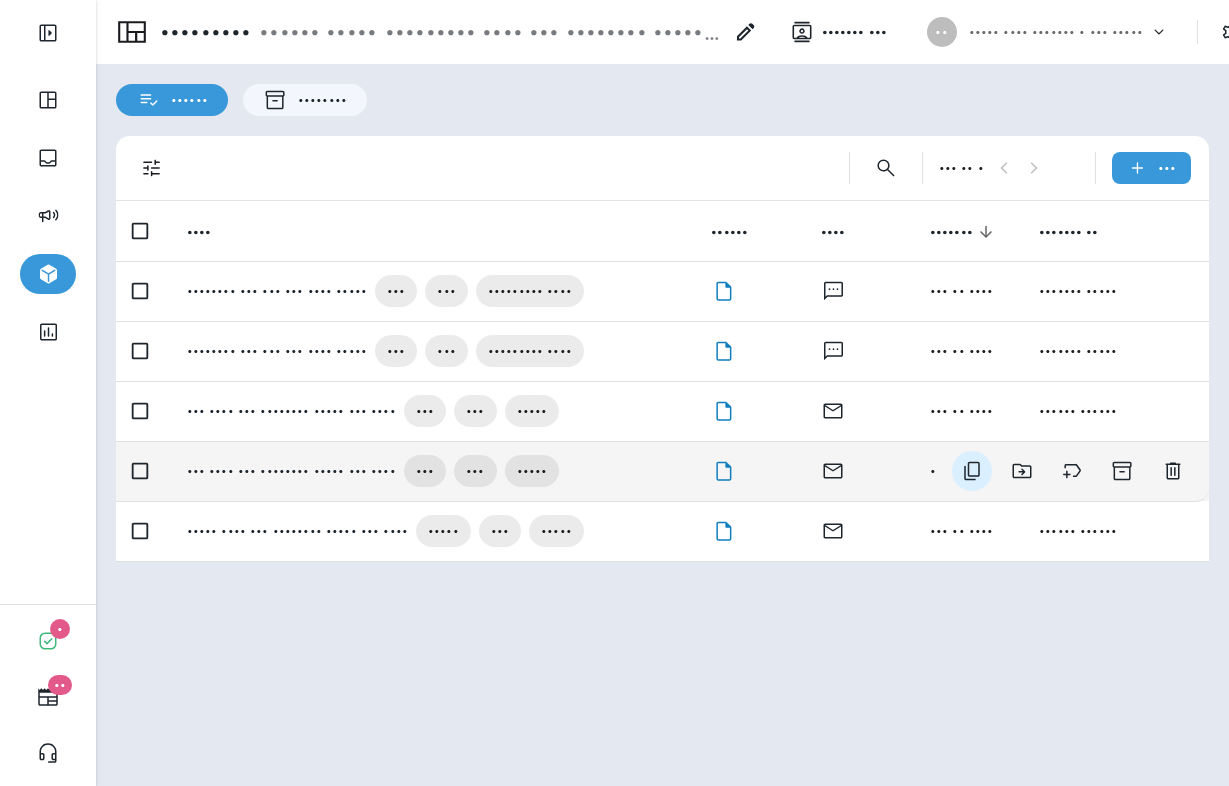 click at bounding box center [972, 471] 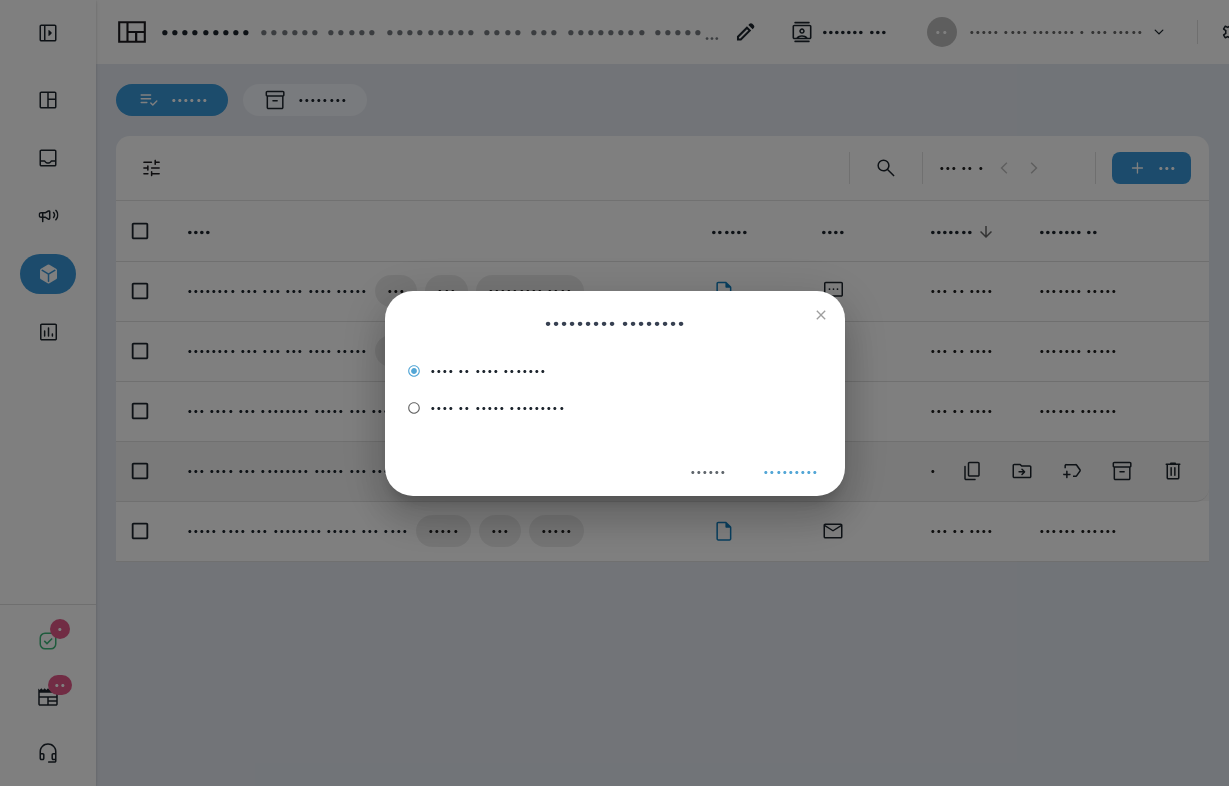 click on "•••••••••" at bounding box center (791, 472) 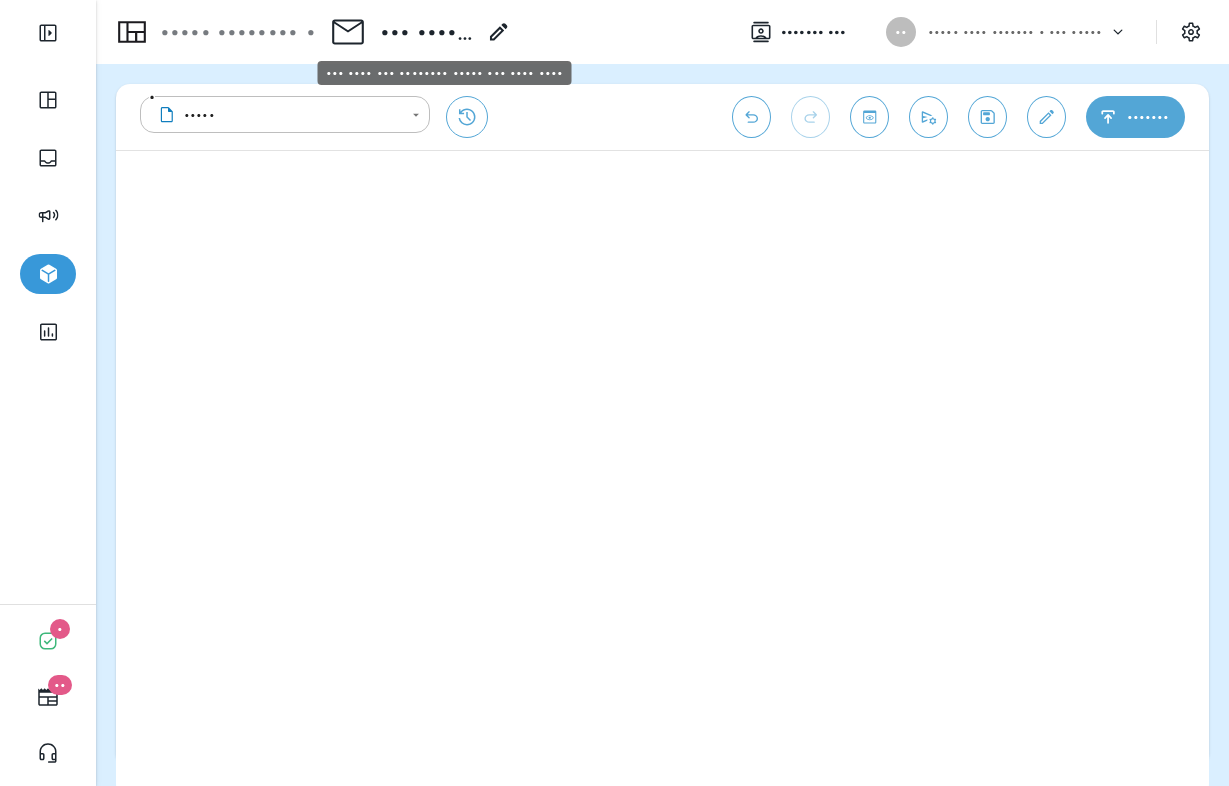 click on "••• •••• ••• •••••••• ••••• ••• •••• ••••" at bounding box center (427, 32) 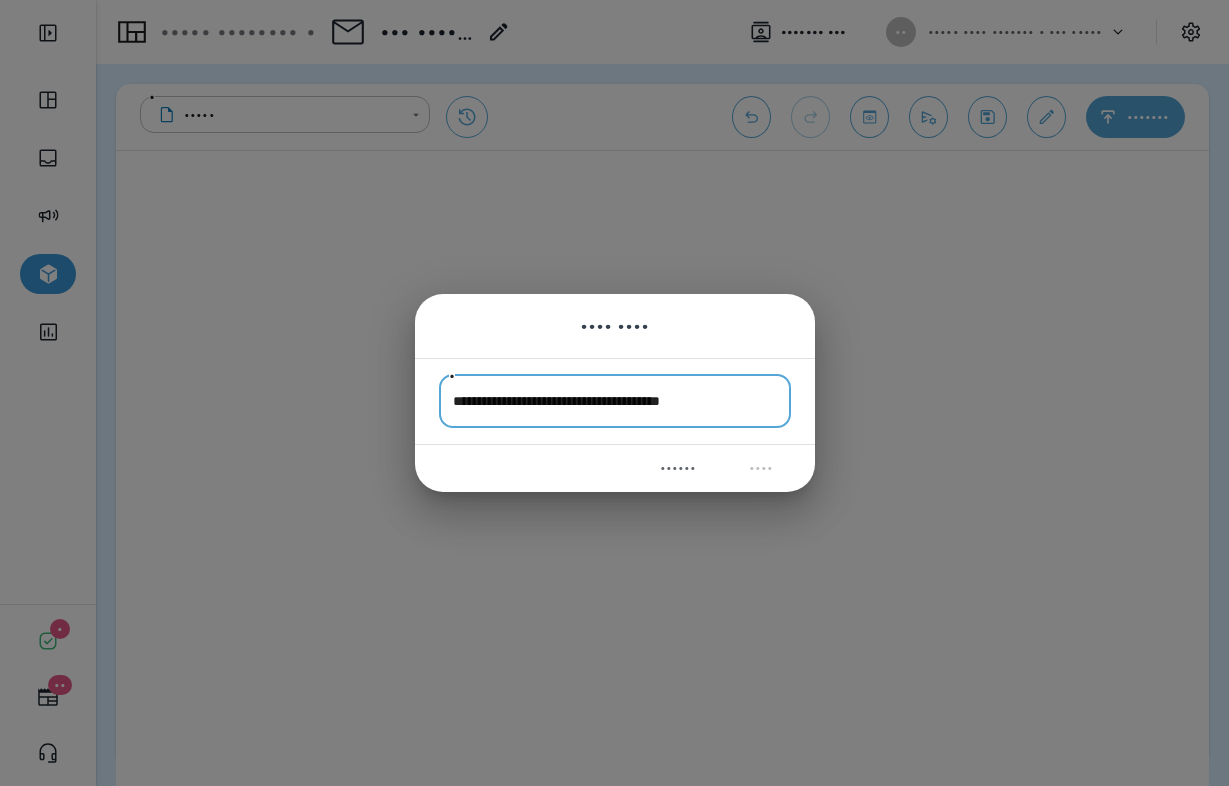 click on "•••••••••••••••••••••••••••••••••••••••••" at bounding box center [615, 401] 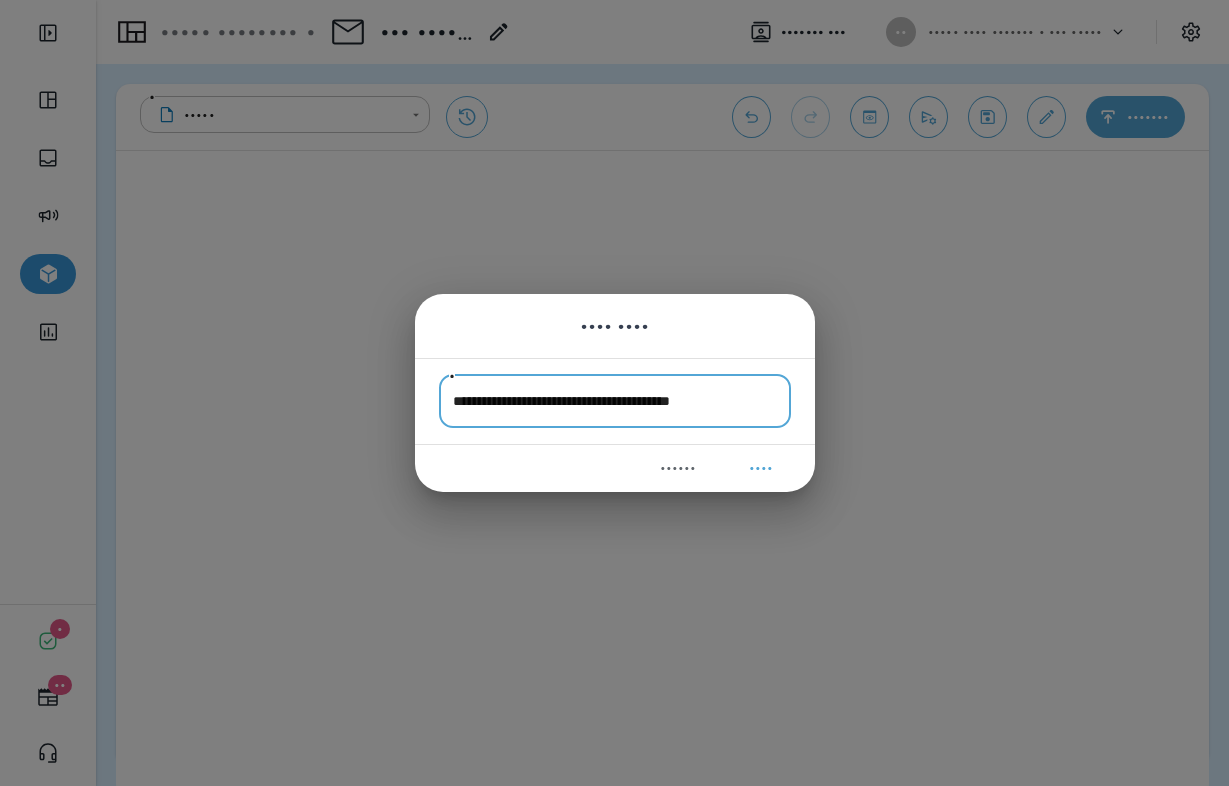 click on "•••••••••••••••••••••••••••••••••••••••••••" at bounding box center (615, 401) 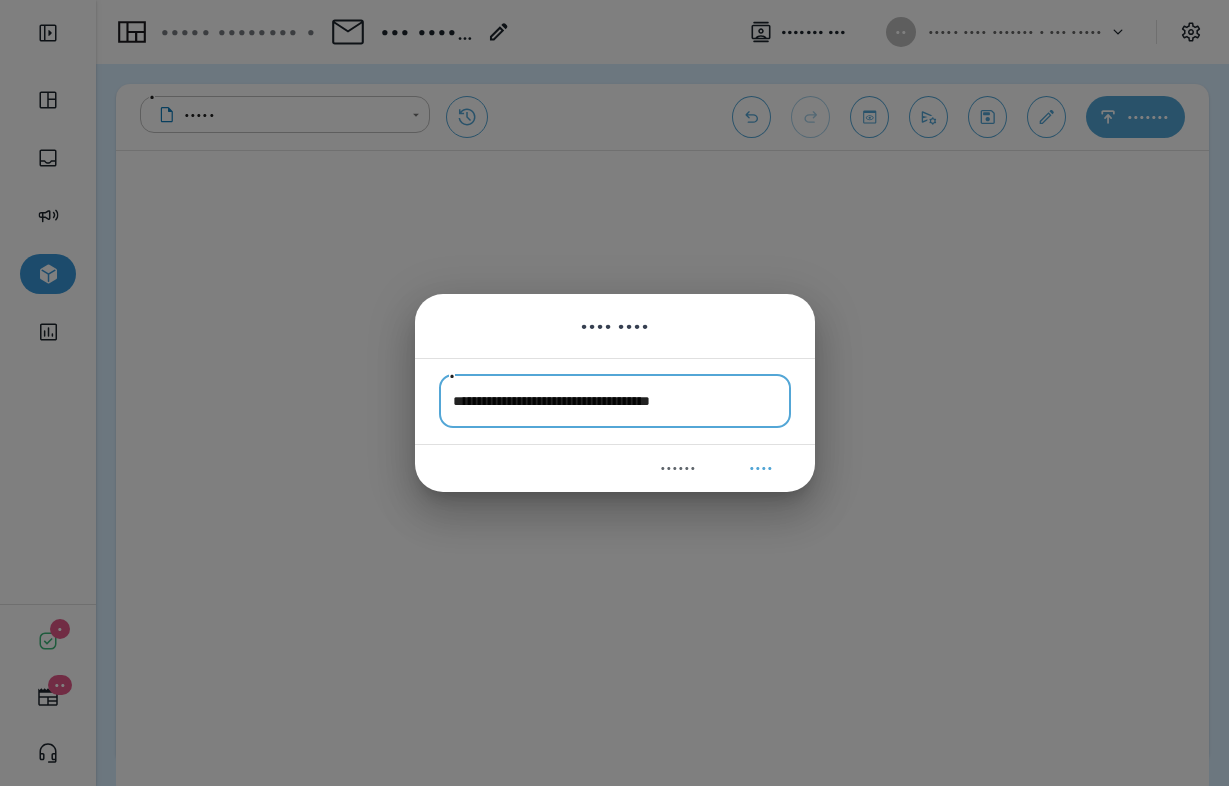 type on "••••••••••••••••••••••••••••••••••••••" 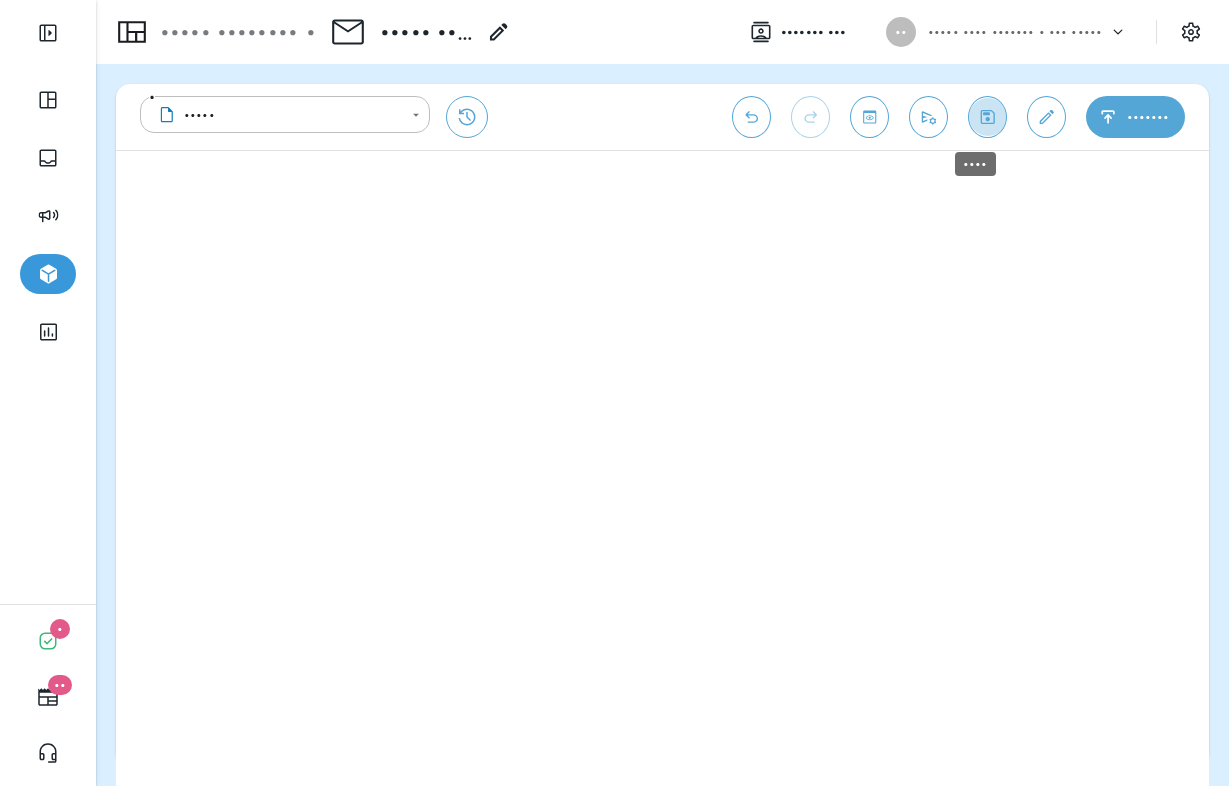 click at bounding box center (987, 117) 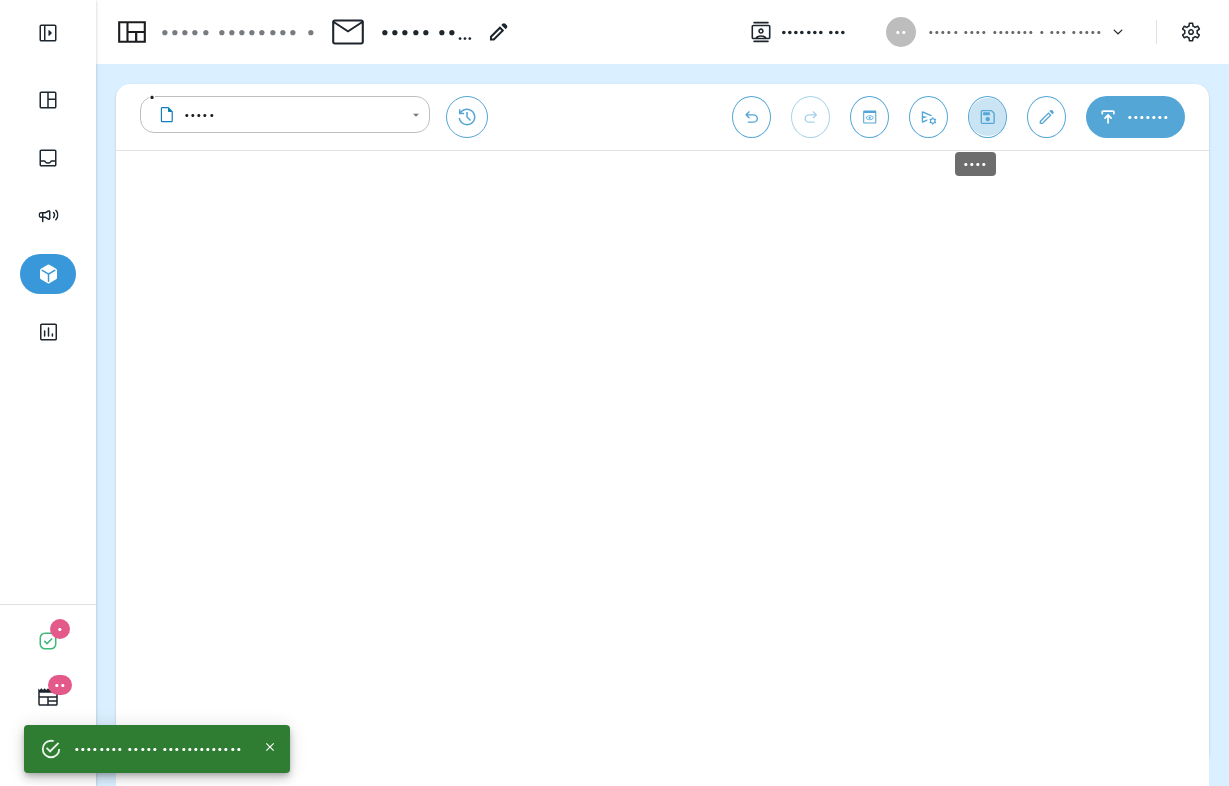 click at bounding box center (987, 117) 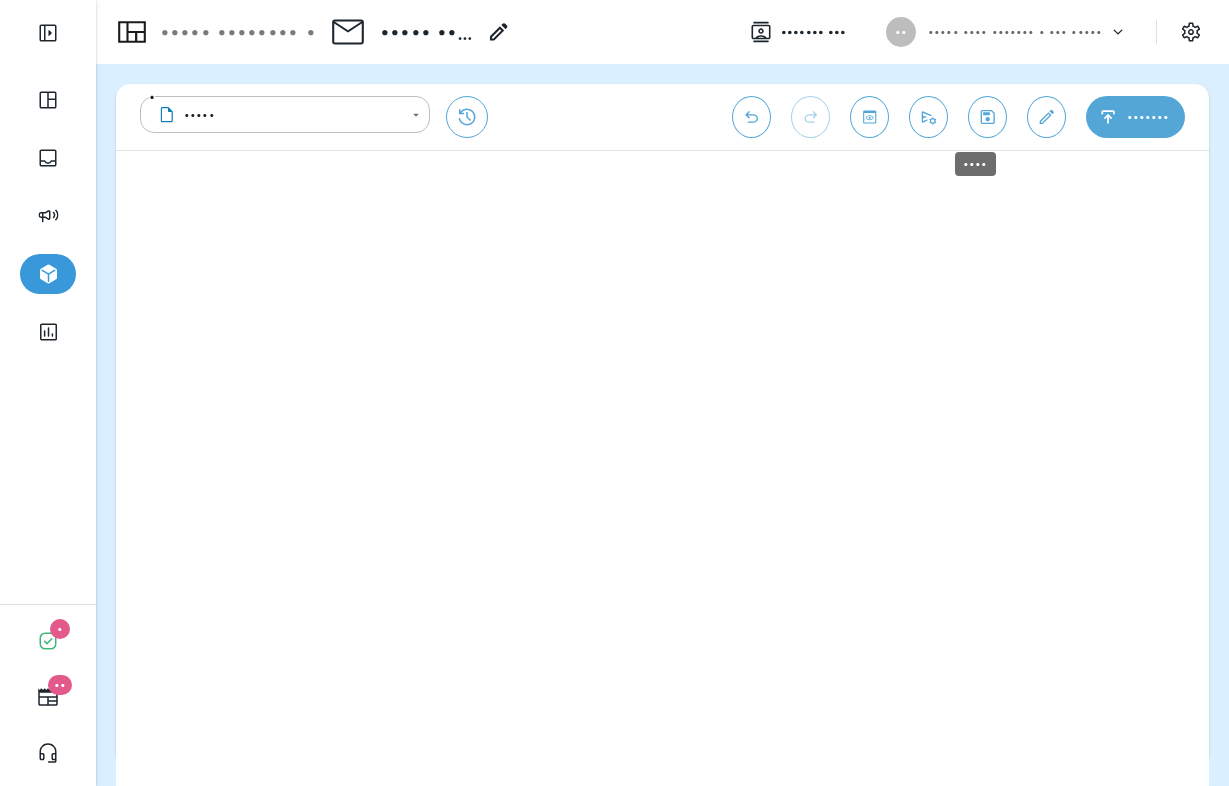 click at bounding box center [987, 117] 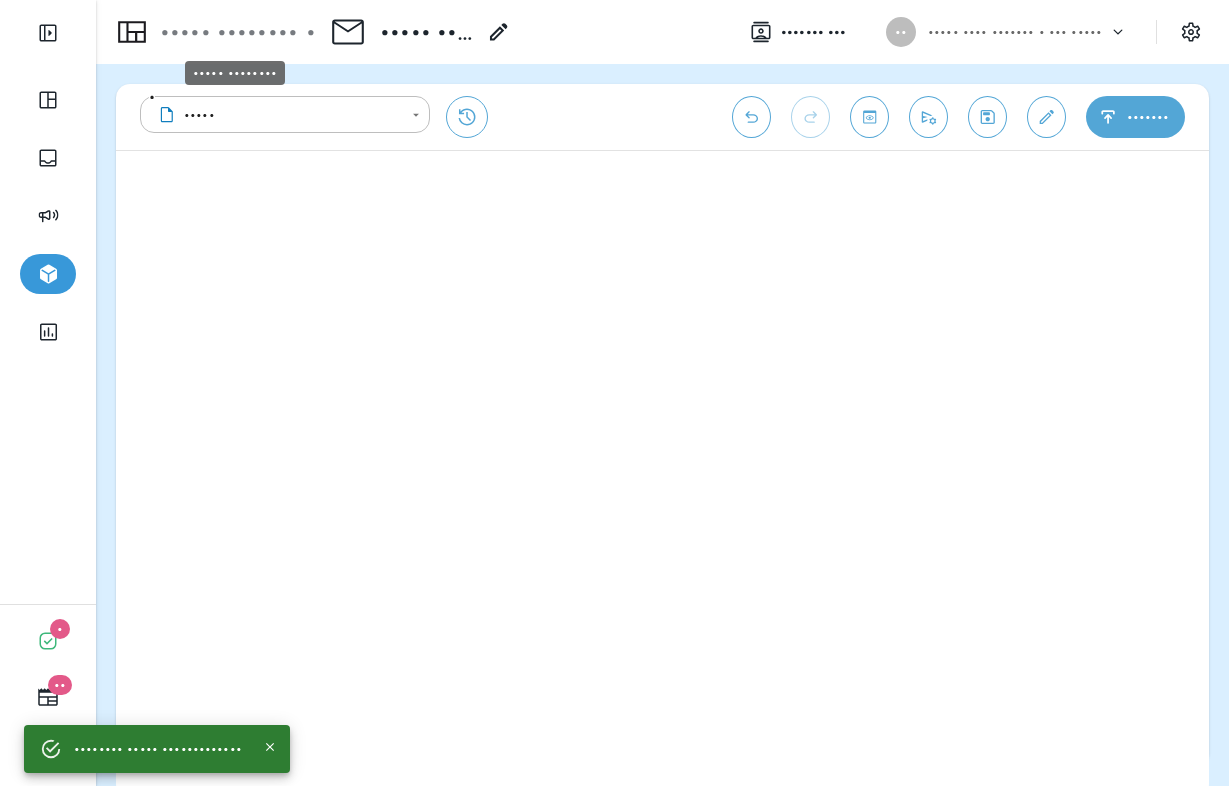 click on "••••• ••••••••" at bounding box center (225, 32) 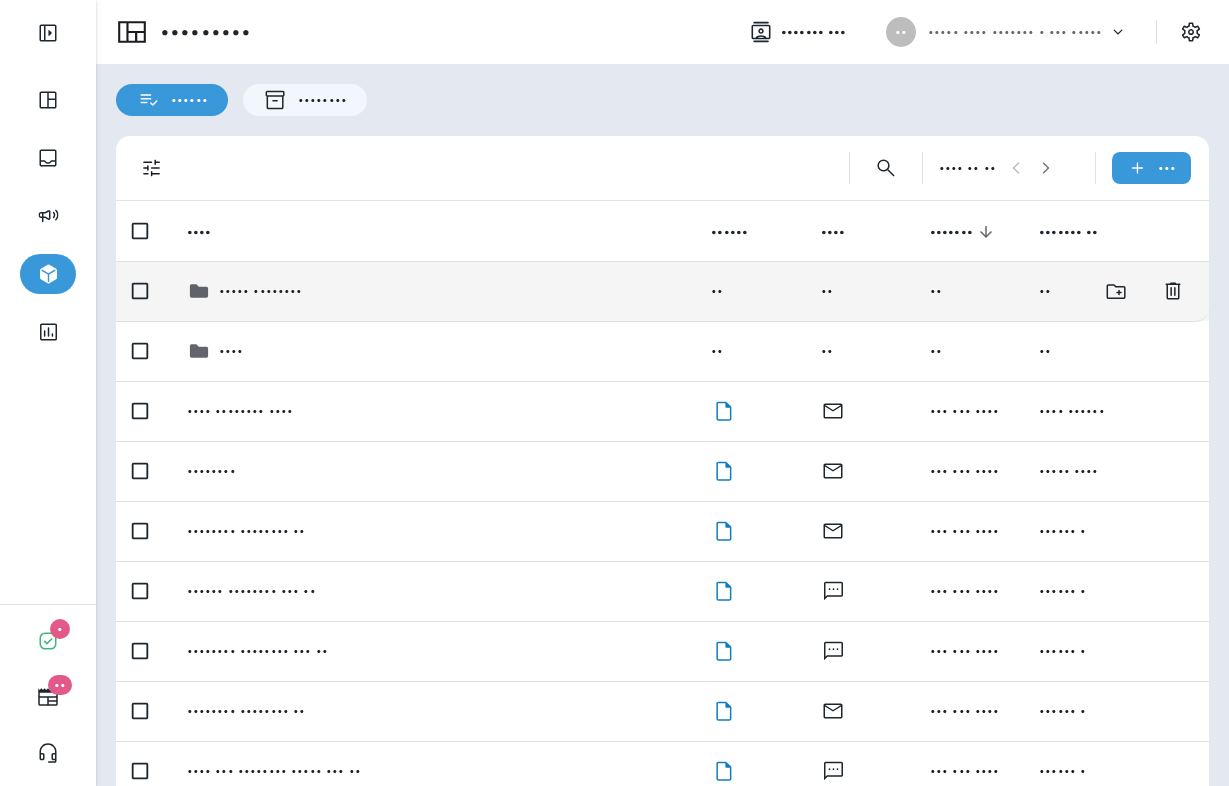 click on "••••• ••••••••" at bounding box center (433, 291) 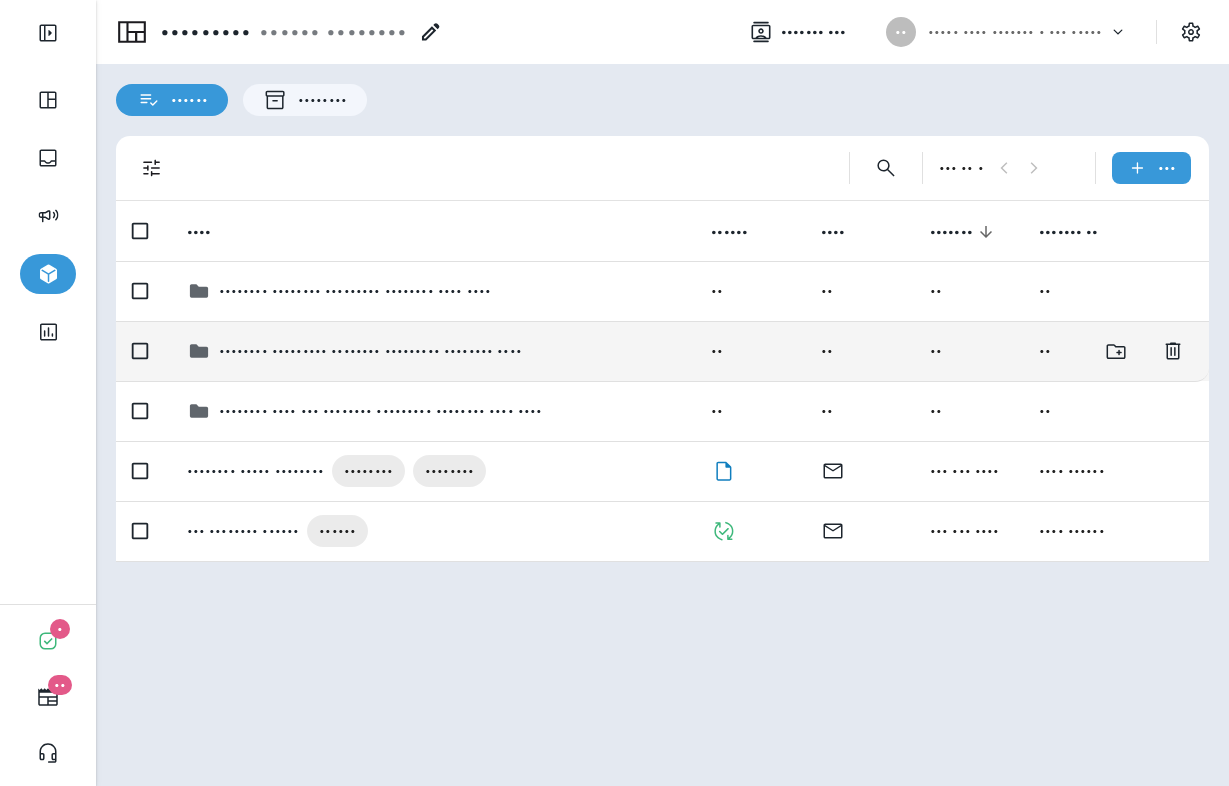 click on "•••••••• ••••••••• •••••••• ••••••••• •••••••• ••••" at bounding box center (355, 291) 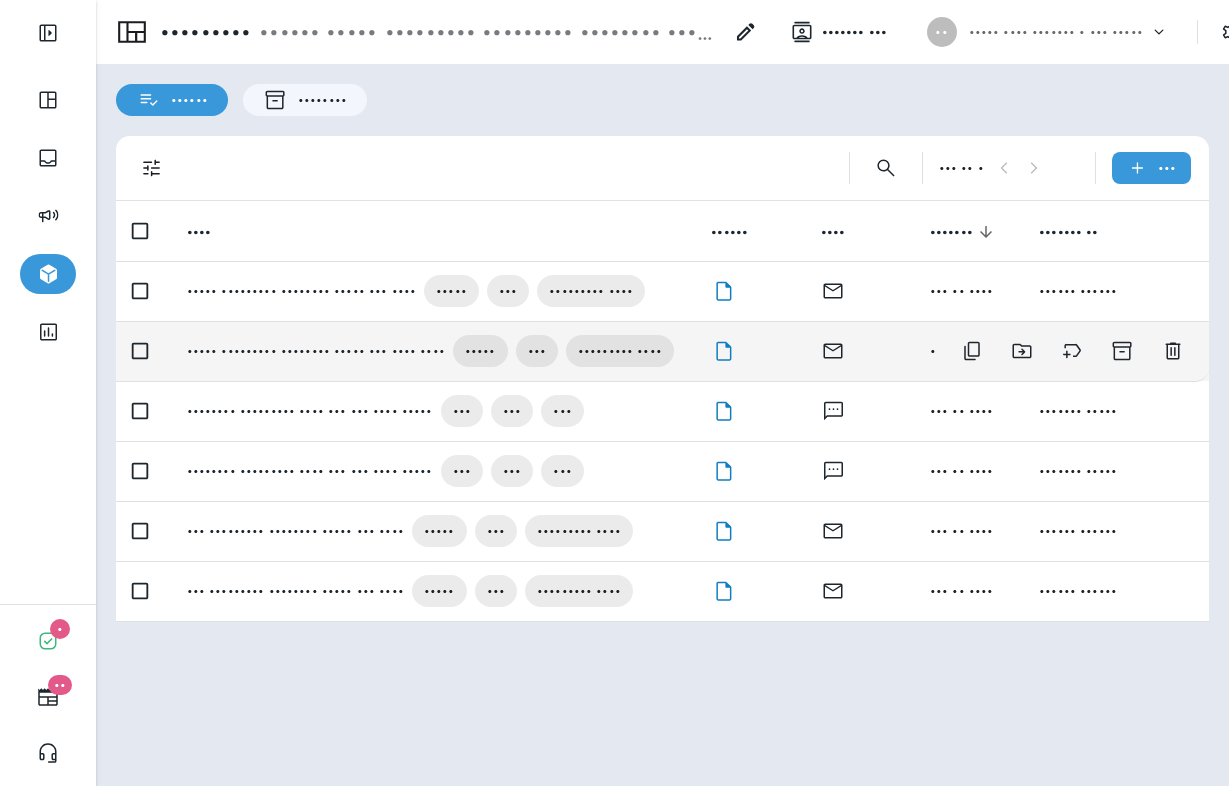 click on "••••• ••••••••• •••••••• ••••• ••• •••• ••••" at bounding box center [301, 291] 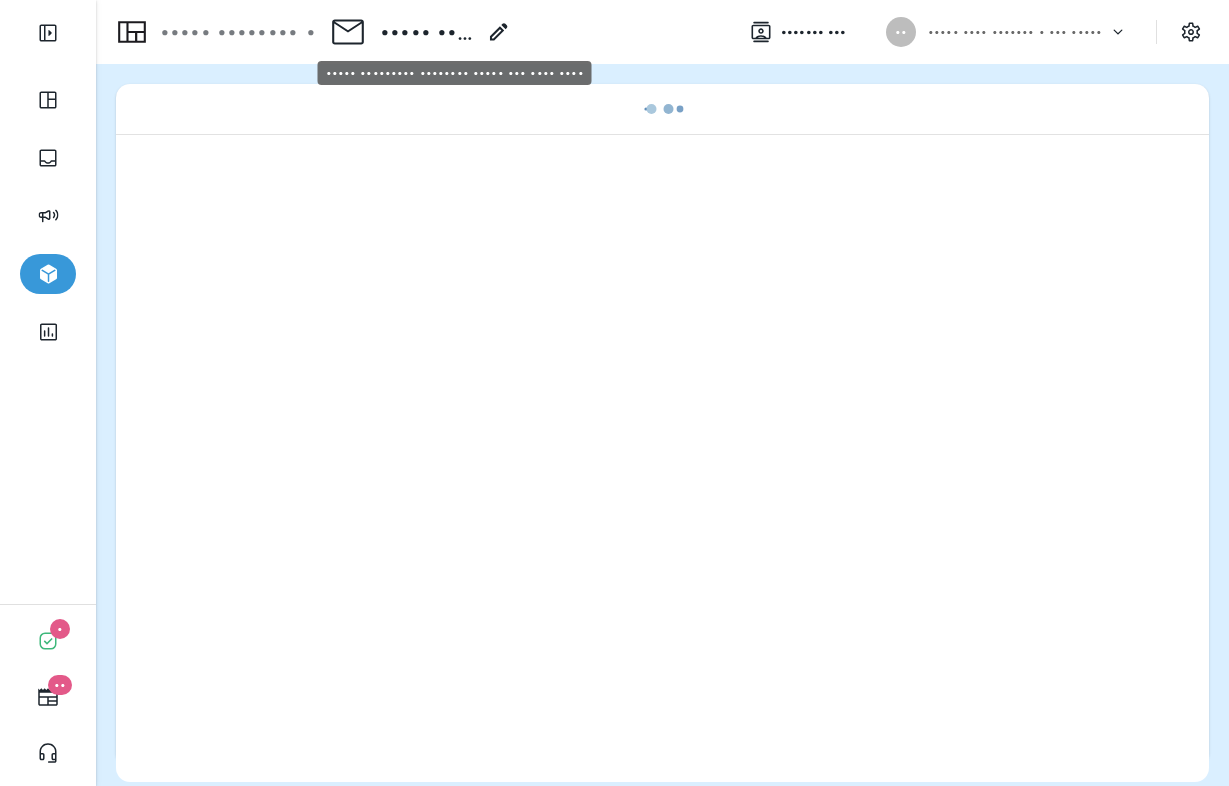 click on "••••• ••••••••• •••••••• ••••• ••• •••• ••••" at bounding box center (427, 32) 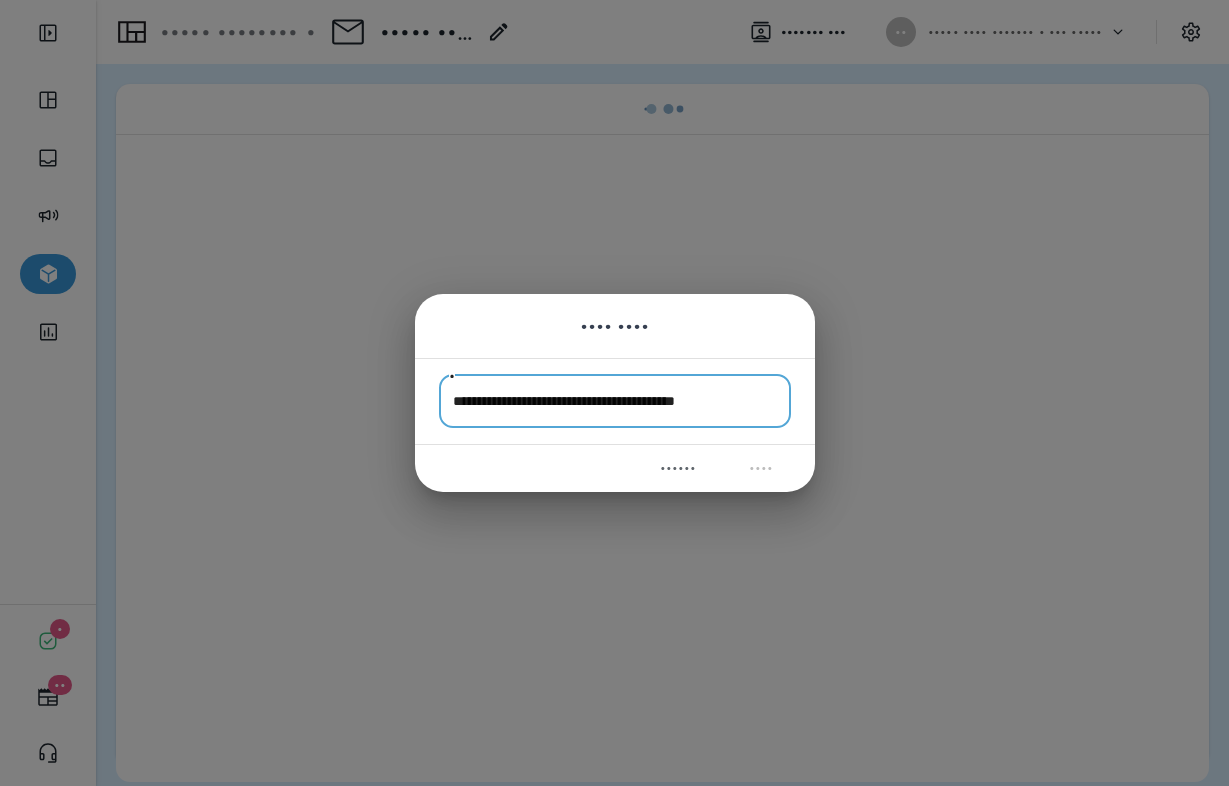 click on "••••••••••••••••••••••••••••••••••••••••••••" at bounding box center (615, 401) 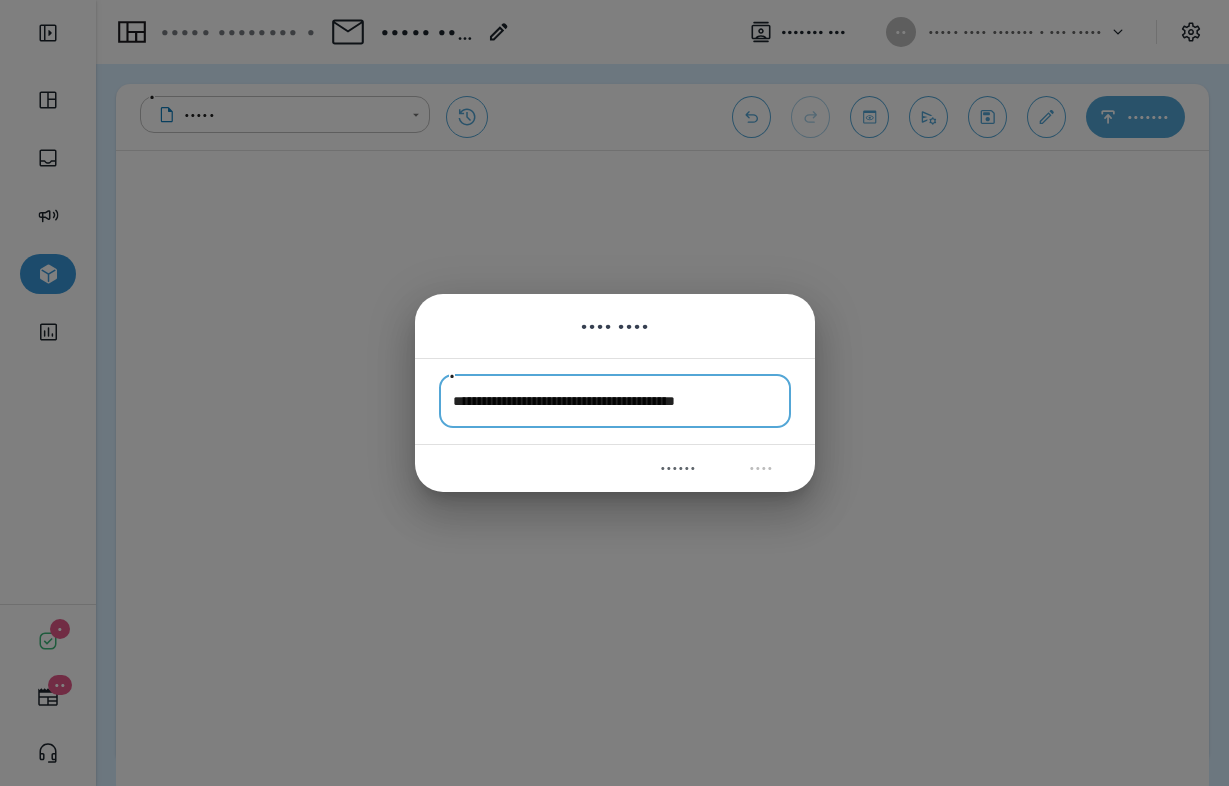 drag, startPoint x: 732, startPoint y: 401, endPoint x: 771, endPoint y: 401, distance: 39 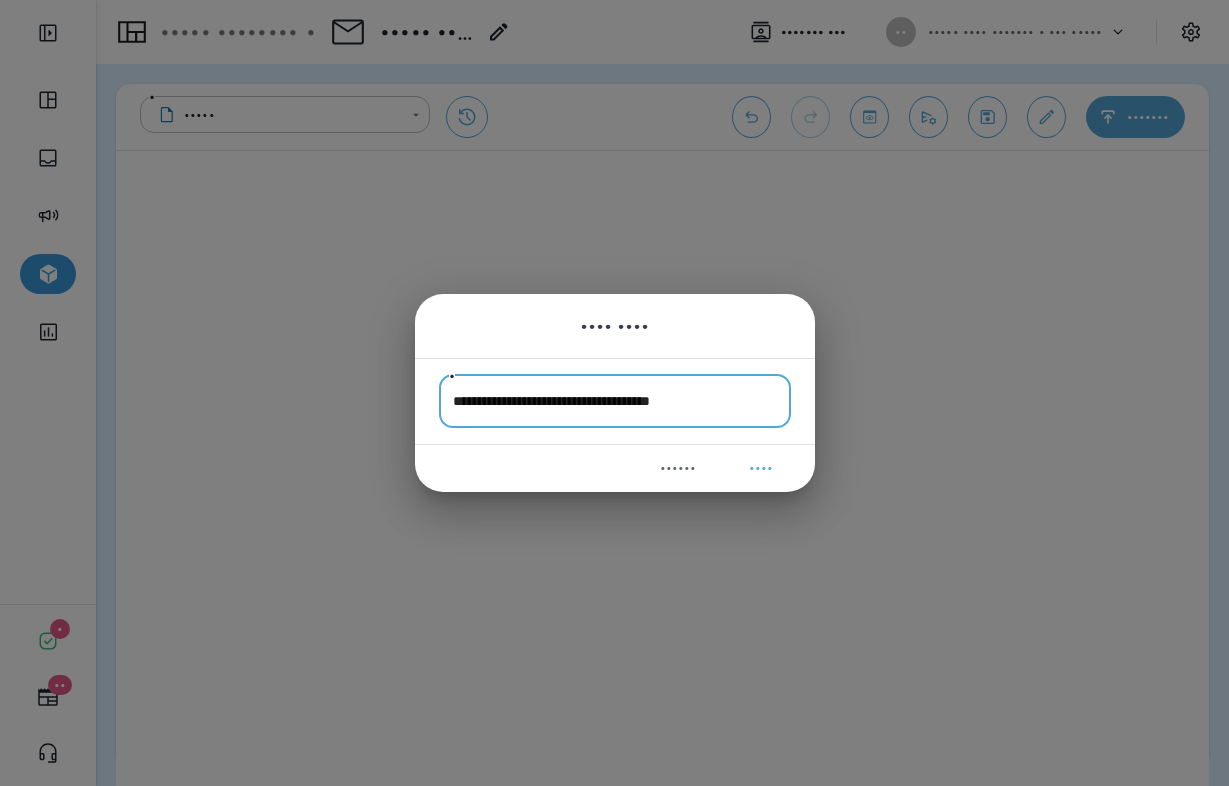 type on "•••••••••••••••••••••••••••••••••••••••" 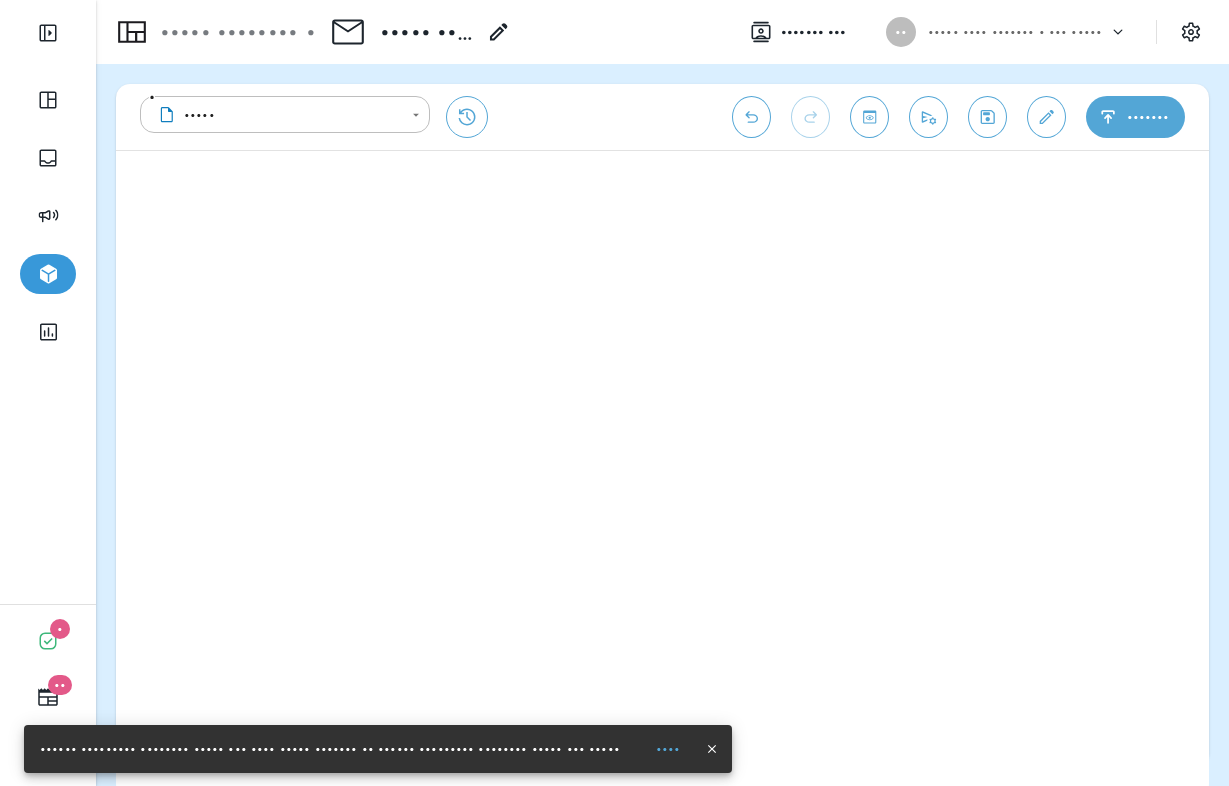 click at bounding box center [987, 117] 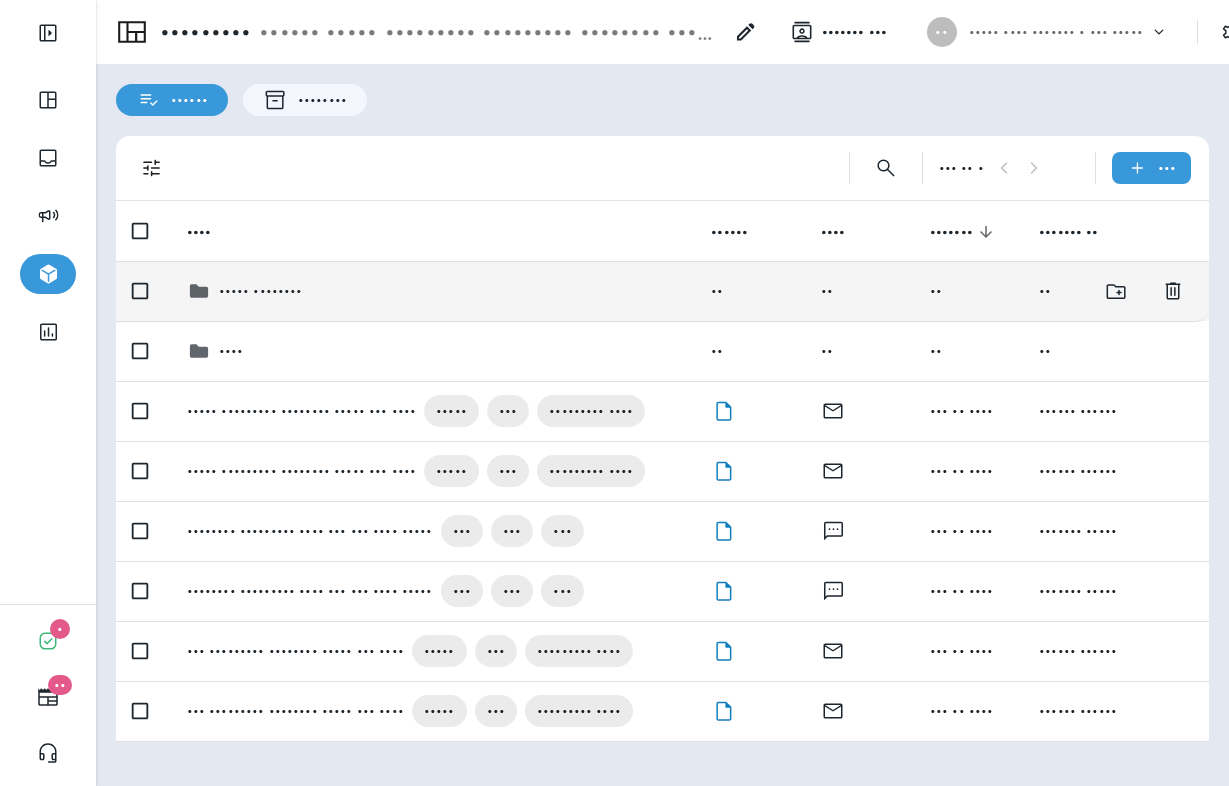 click on "••••• ••••••••" at bounding box center [433, 291] 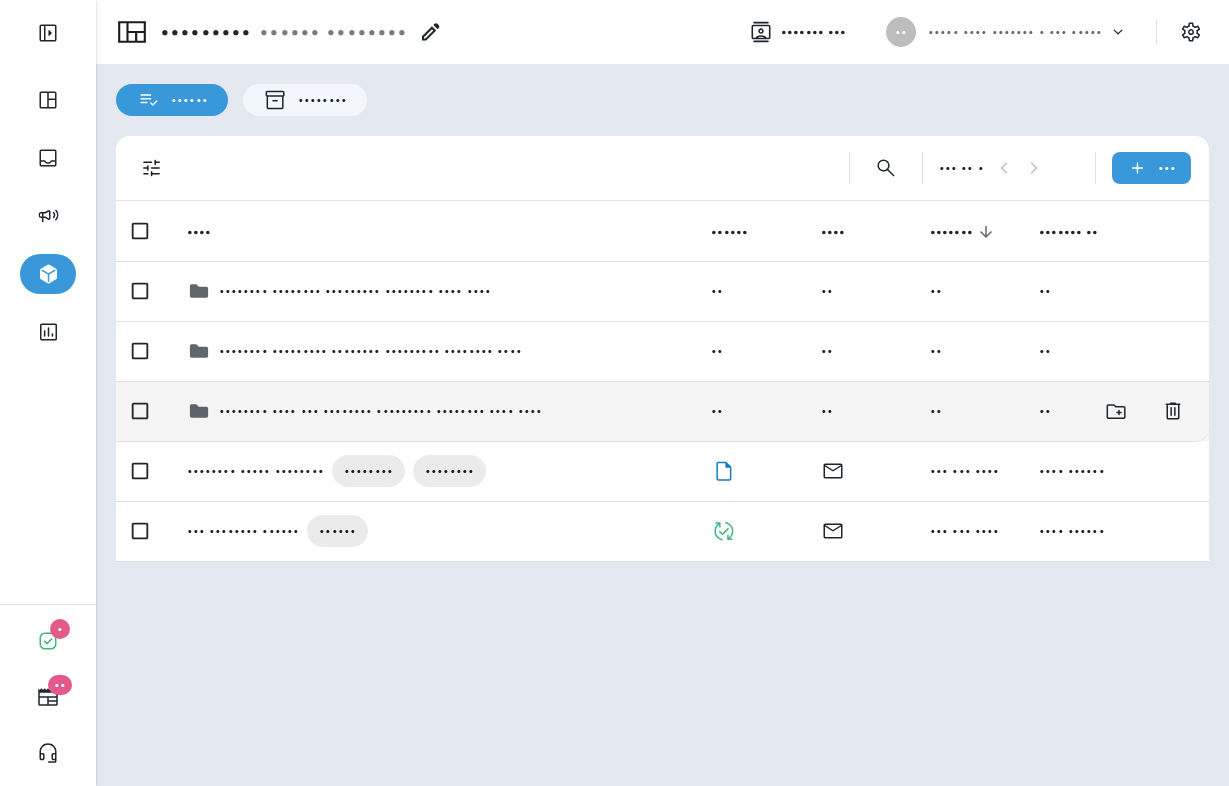 click on "•••••••• •••• ••• •••••••• ••••••••• •••••••• •••• ••••" at bounding box center (355, 291) 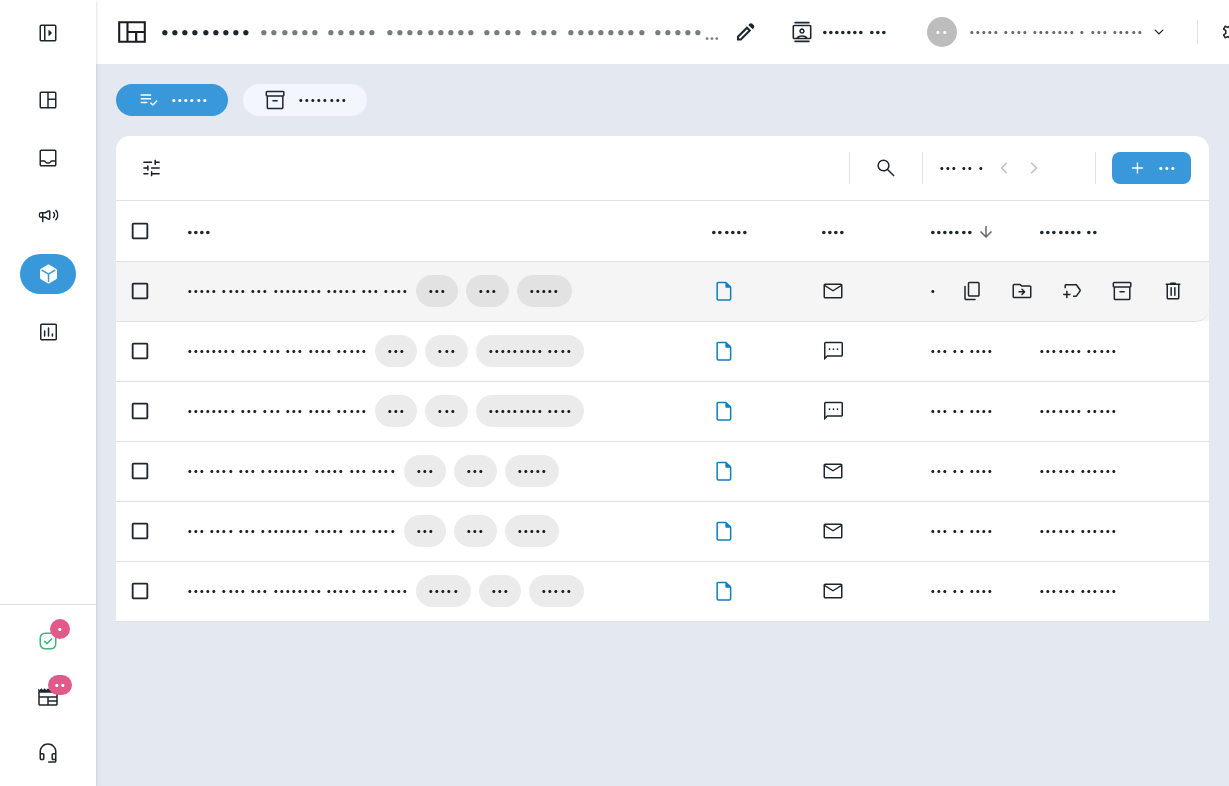 click on "••••• •••• ••• •••••••• ••••• ••• ••••" at bounding box center [297, 291] 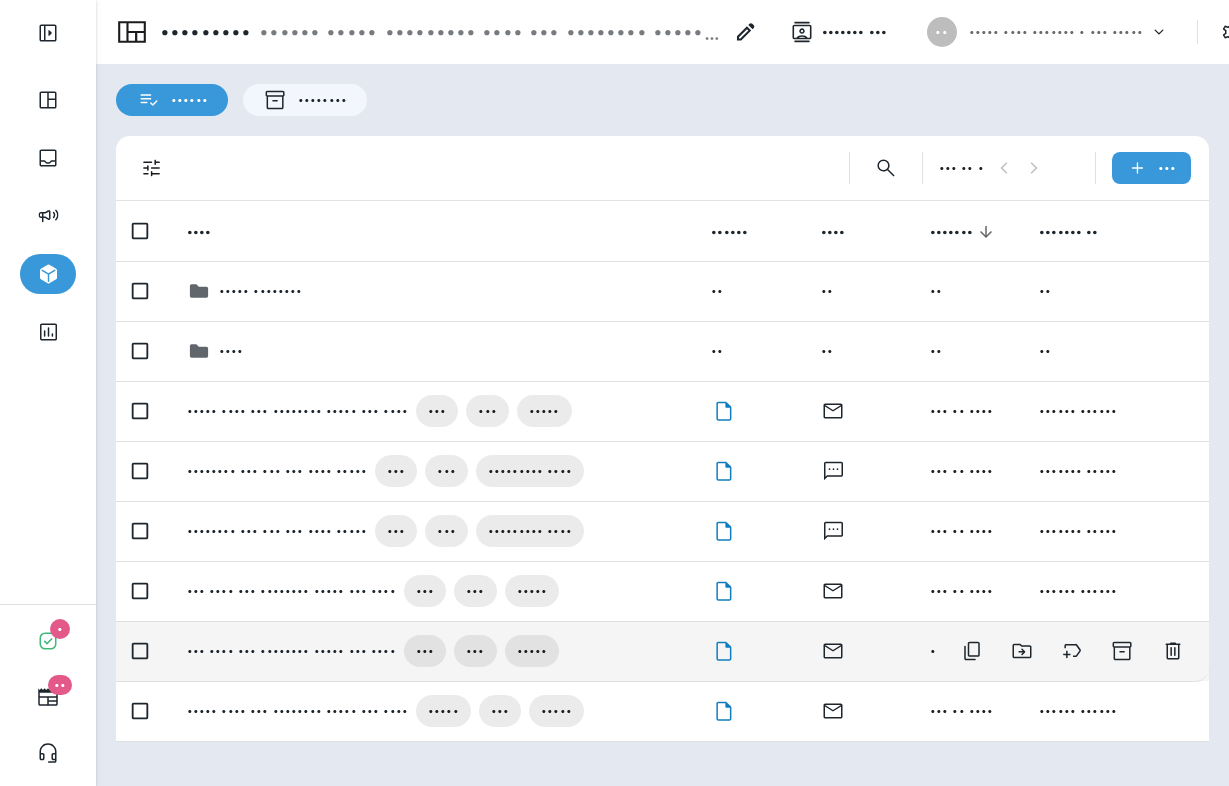 click on "••• •••• ••• •••••••• ••••• ••• ••••" at bounding box center (297, 411) 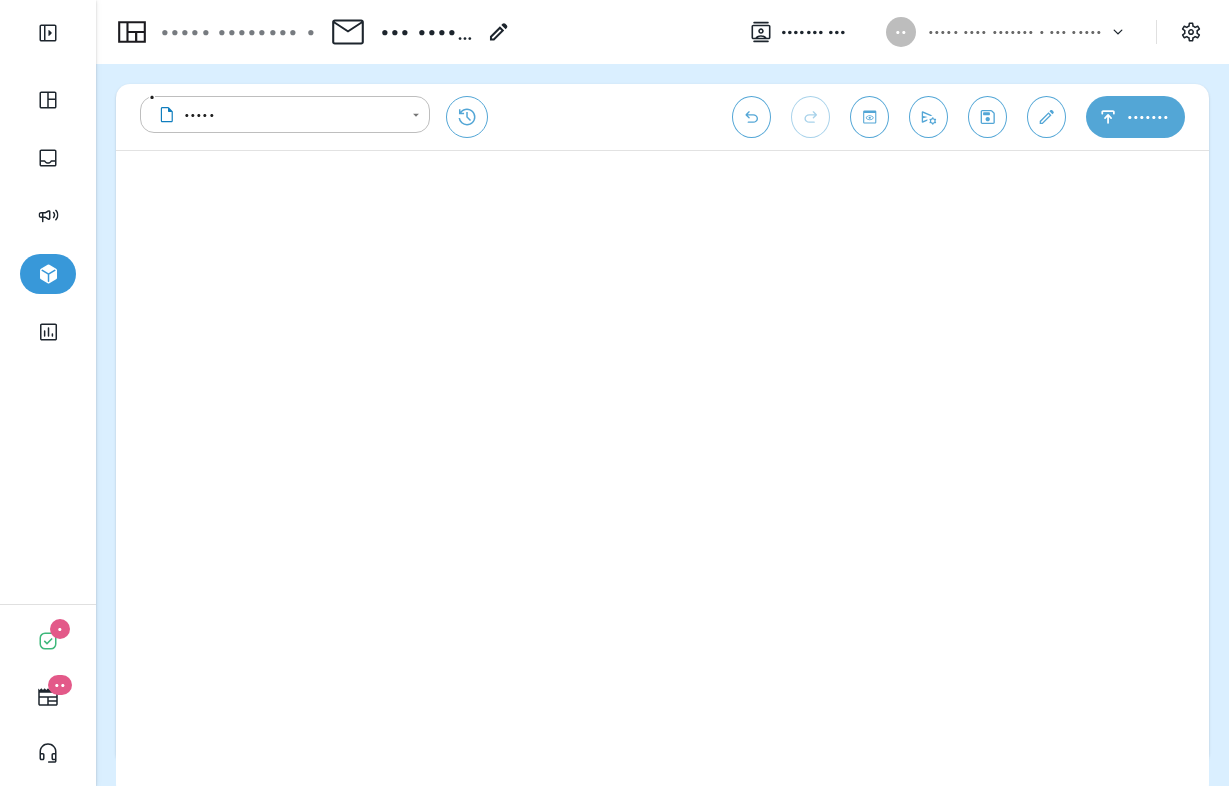 click at bounding box center [987, 117] 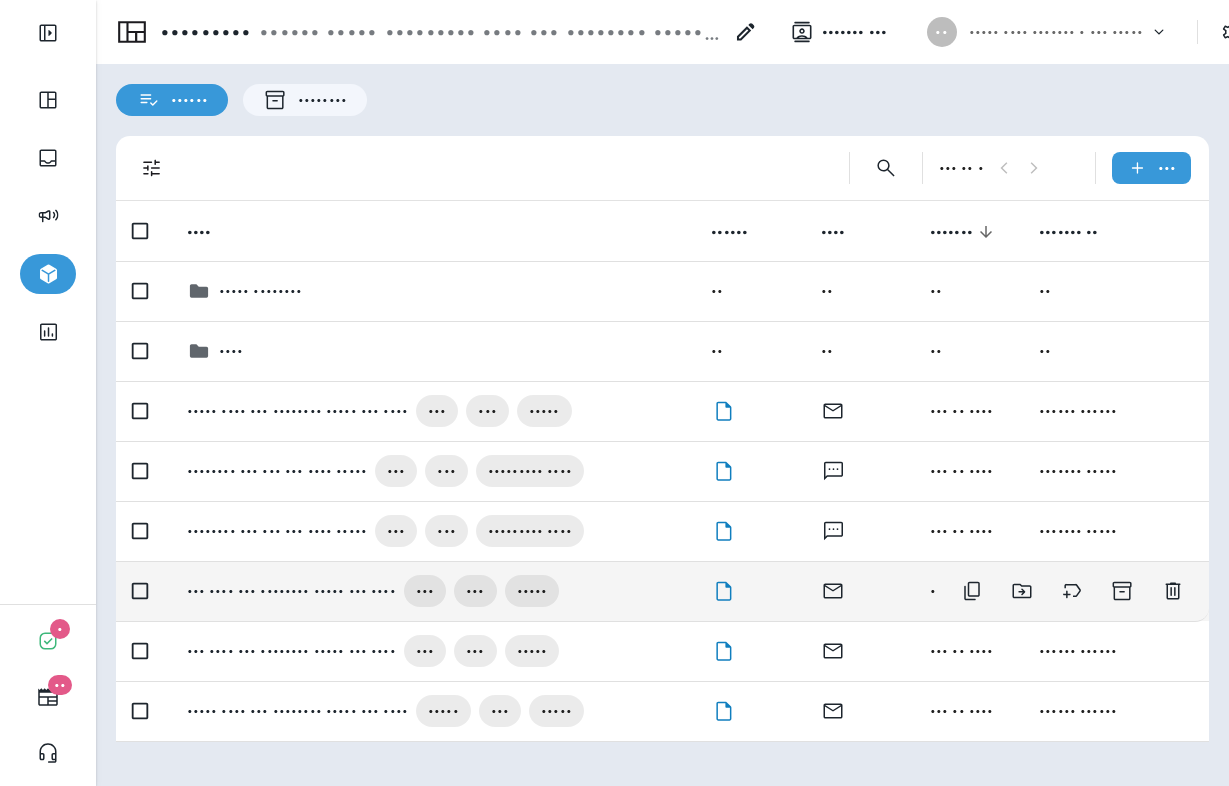 click on "••• •••• ••• •••••••• ••••• ••• ••••" at bounding box center (297, 411) 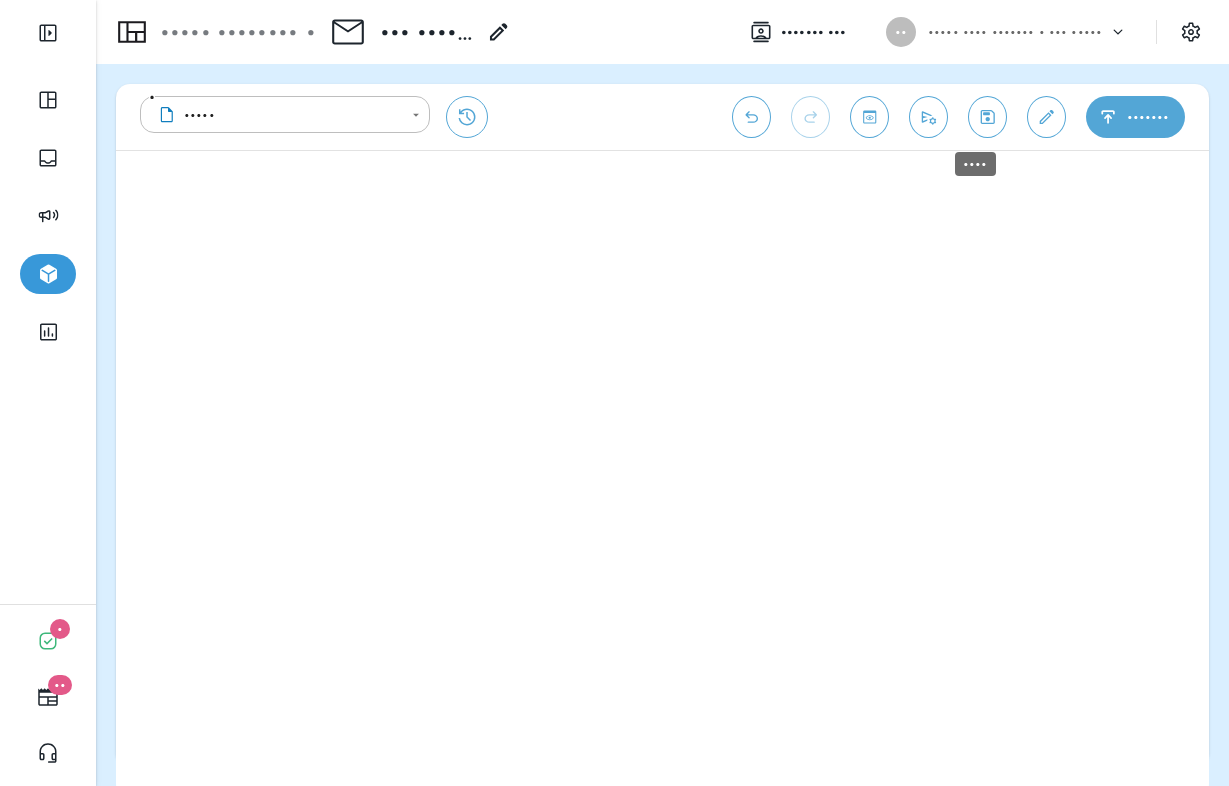 click at bounding box center [987, 117] 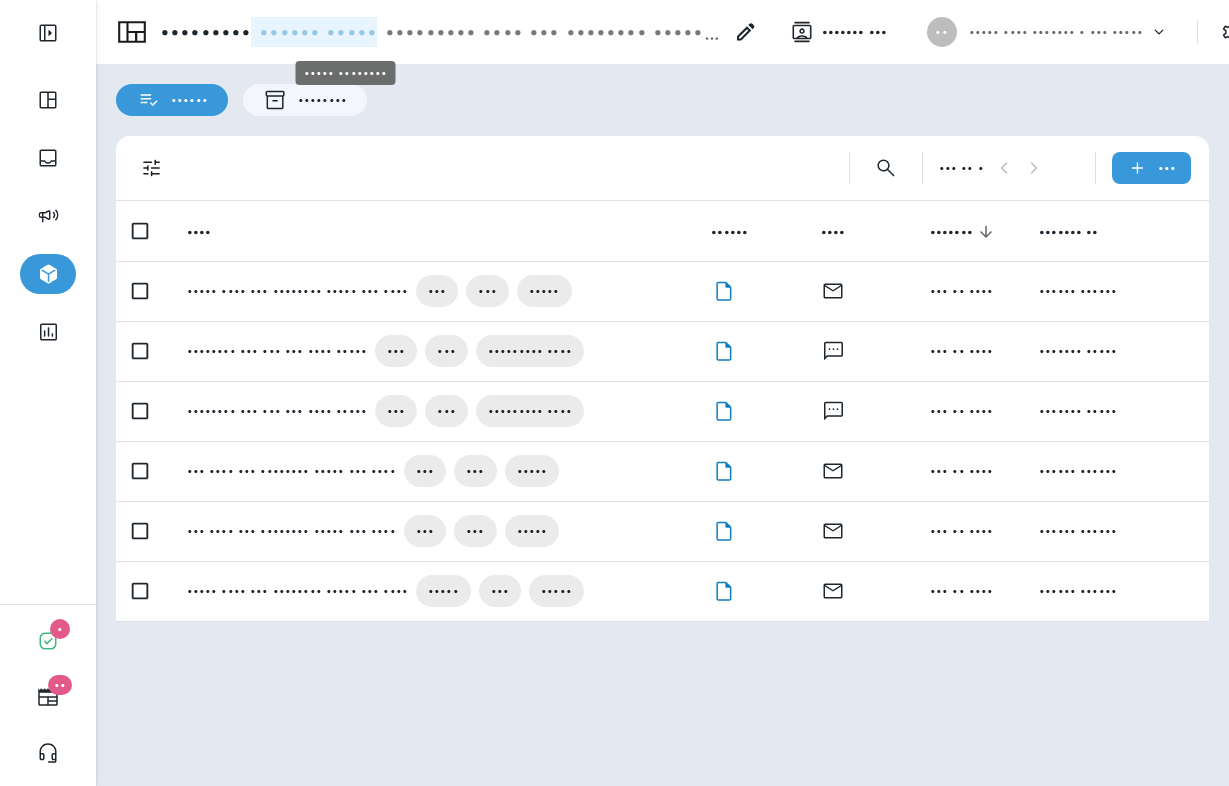click on "•  ••••• •••••" at bounding box center [314, 32] 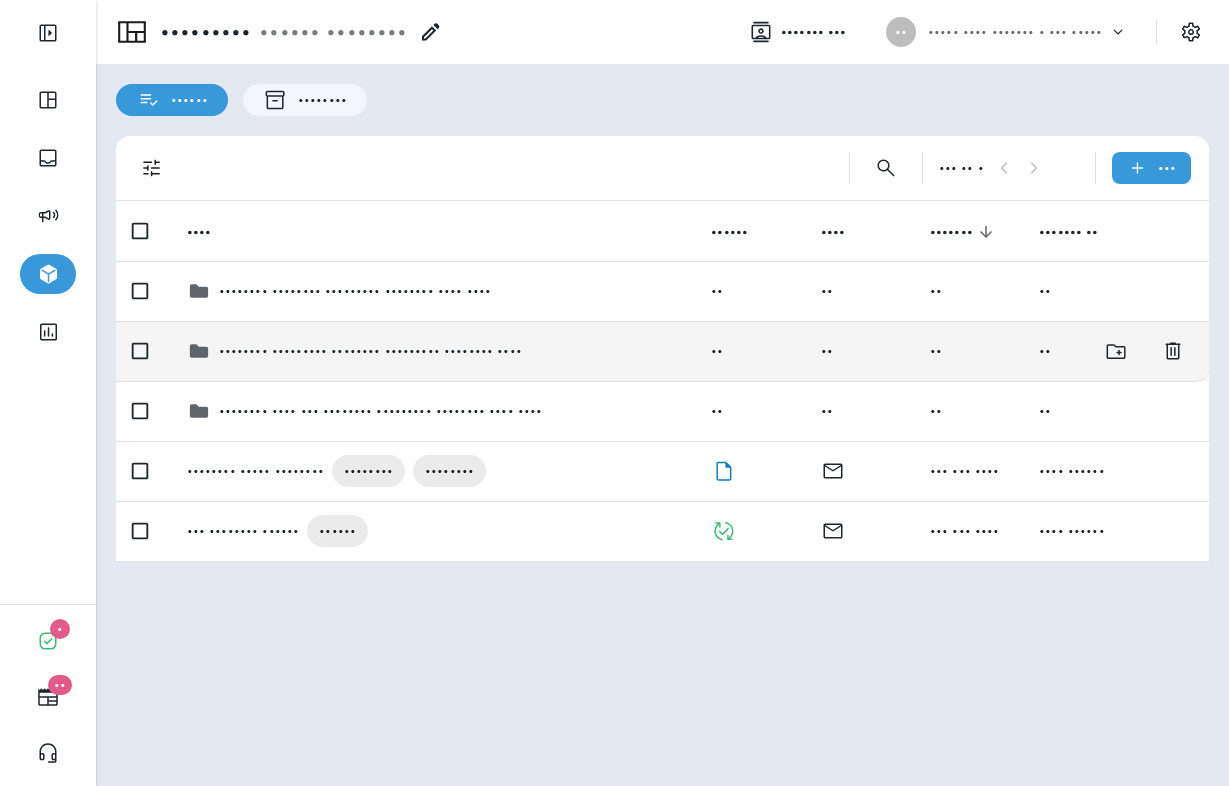 click on "•••••••• ••••••••• •••••••• ••••••••• •••••••• ••••" at bounding box center [355, 291] 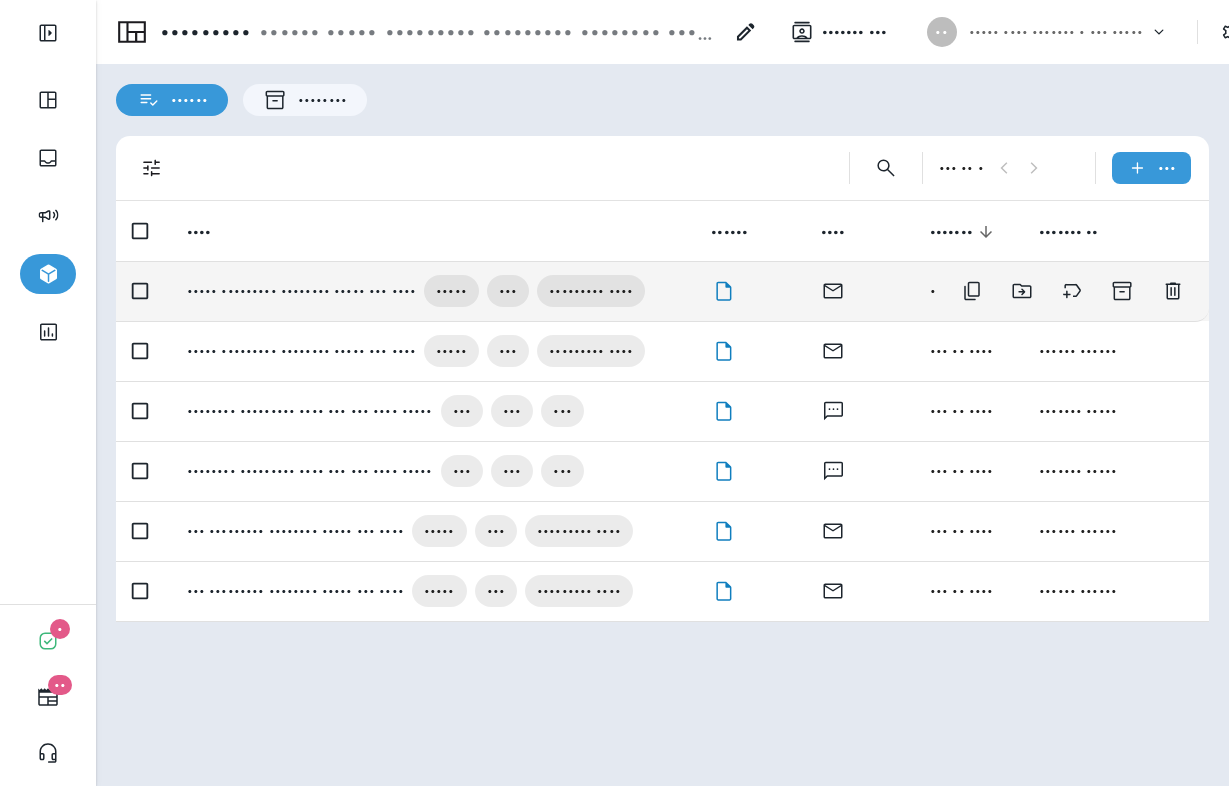 click on "••••• ••••••••• •••••••• ••••• ••• ••••" at bounding box center (301, 291) 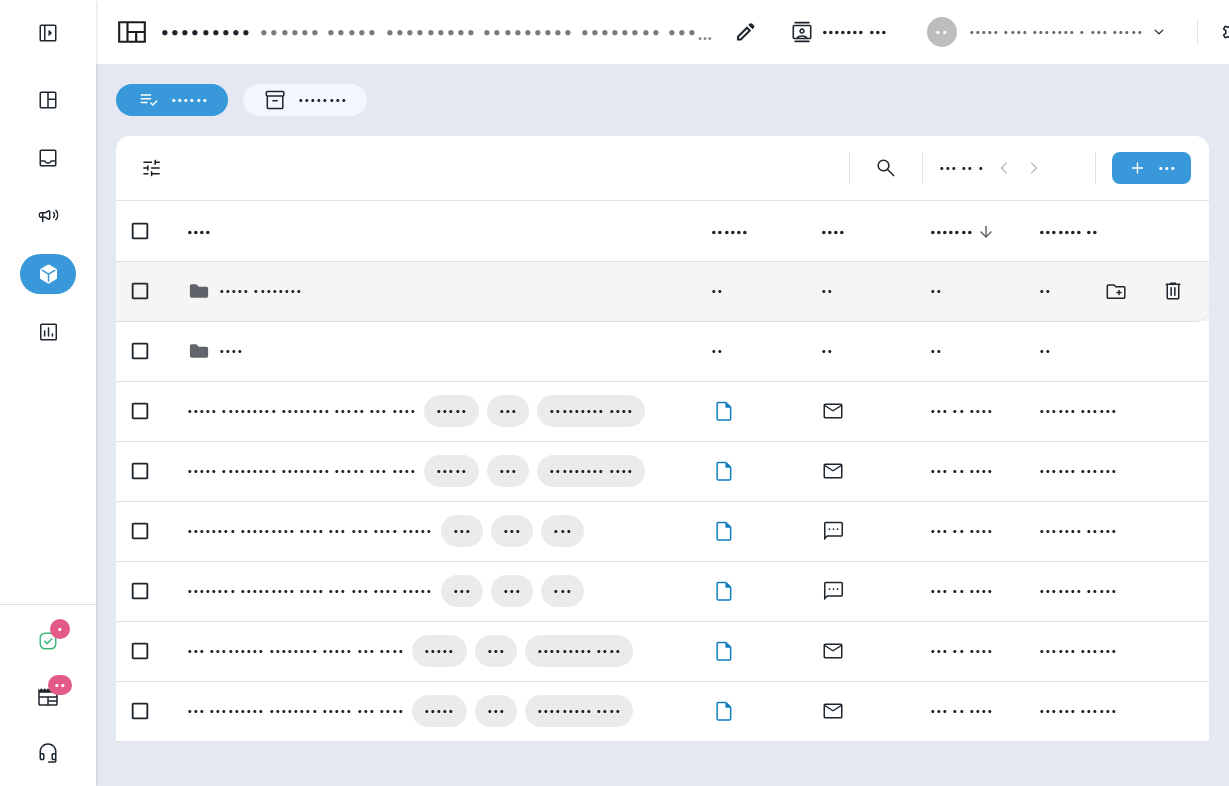 click on "••••• ••••••••" at bounding box center (433, 291) 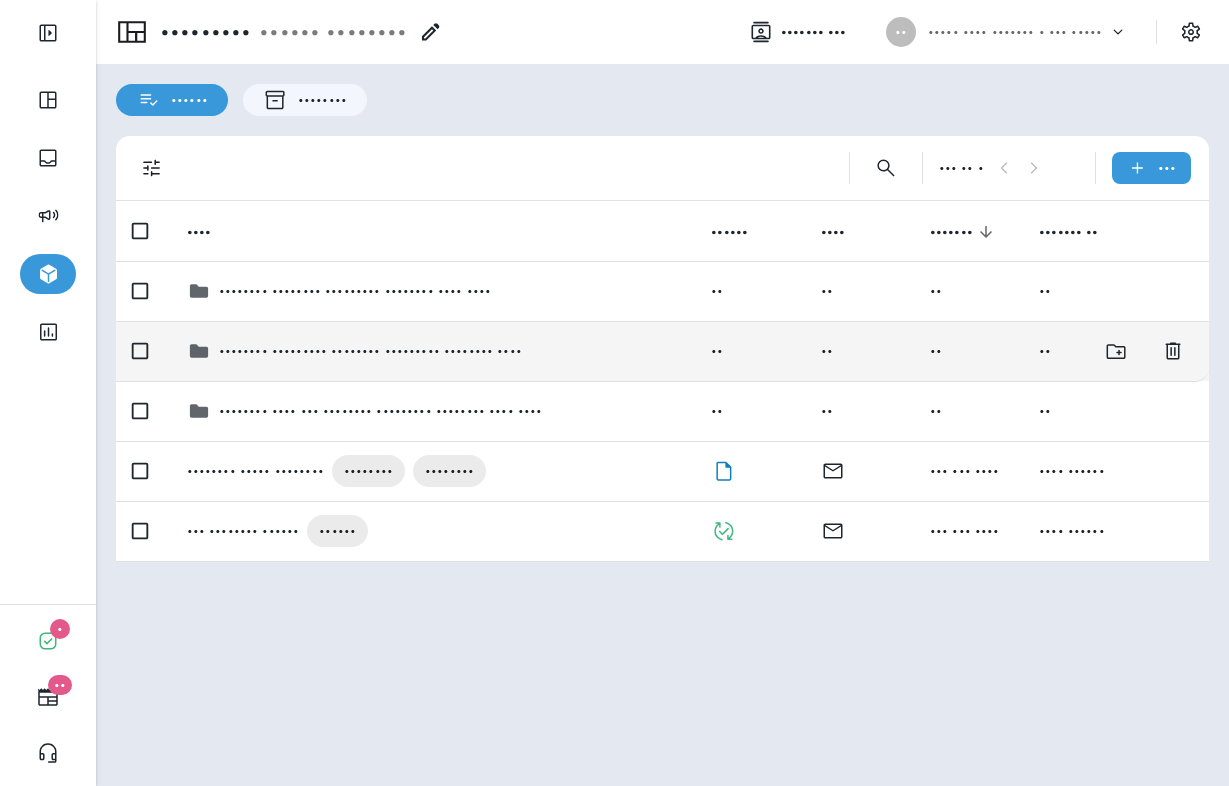 click on "•••••••• ••••••••• •••••••• ••••••••• •••••••• ••••" at bounding box center [355, 291] 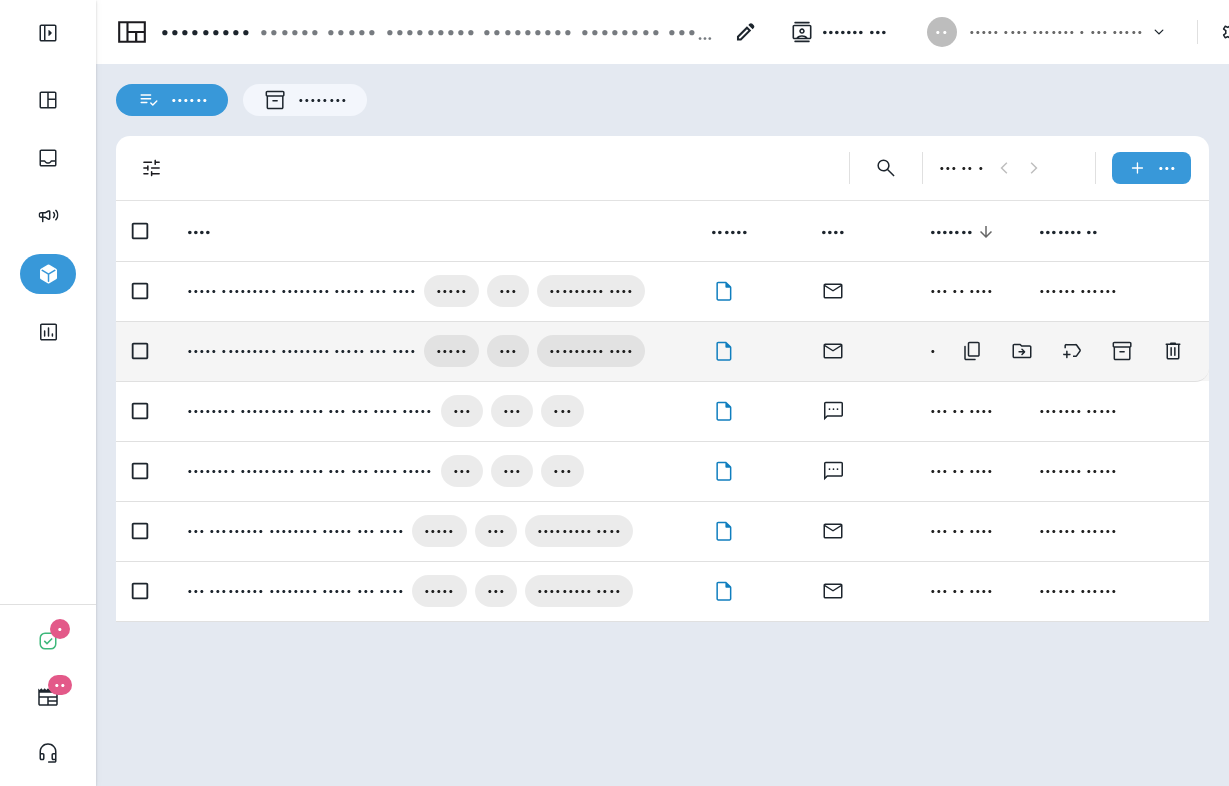 click on "••••• ••••••••• •••••••• ••••• ••• ••••" at bounding box center [301, 291] 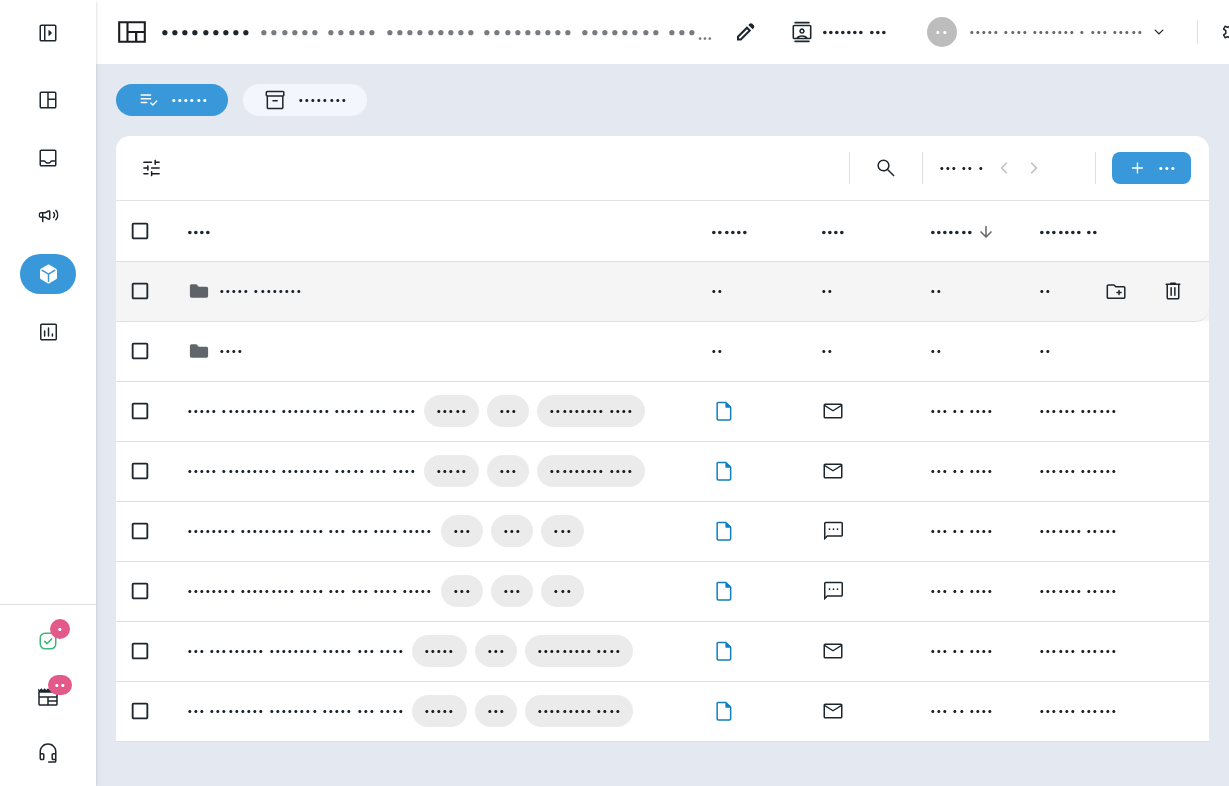 click on "••••• ••••••••" at bounding box center [261, 291] 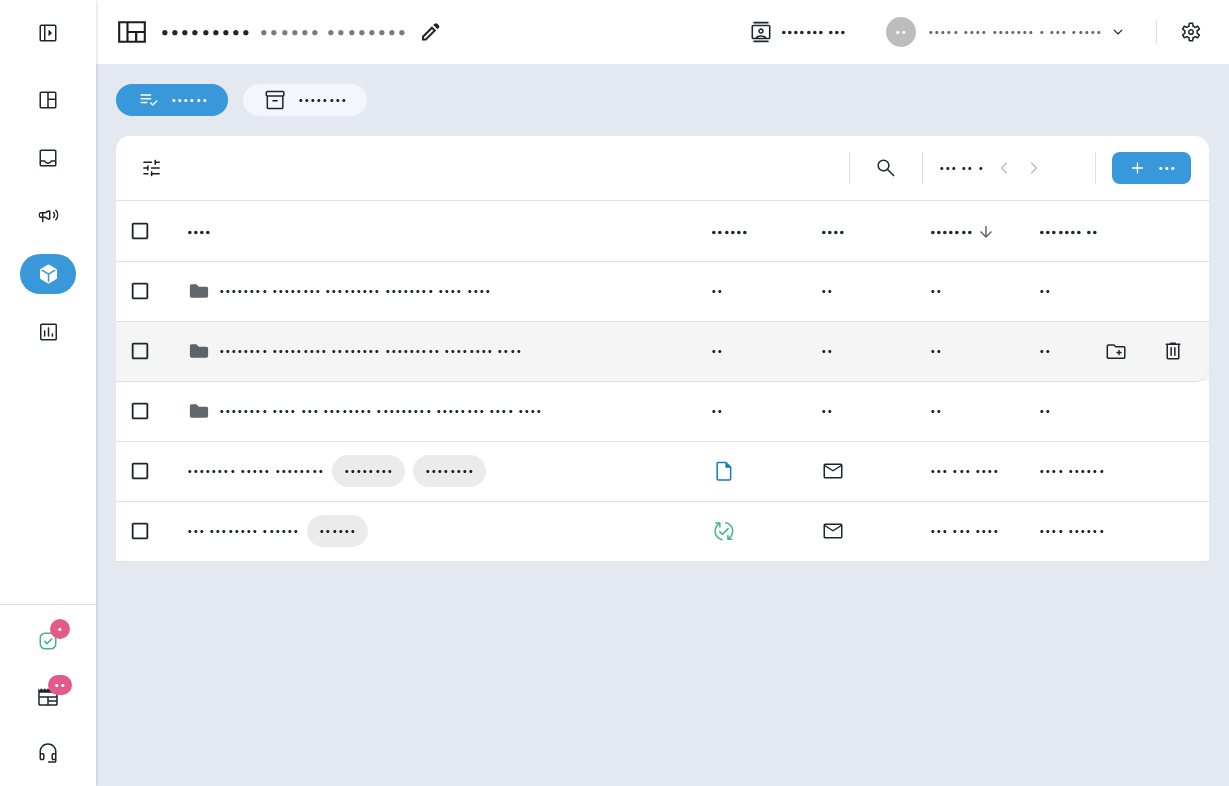 click on "•••••••• ••••••••• •••••••• ••••••••• •••••••• ••••" at bounding box center (433, 291) 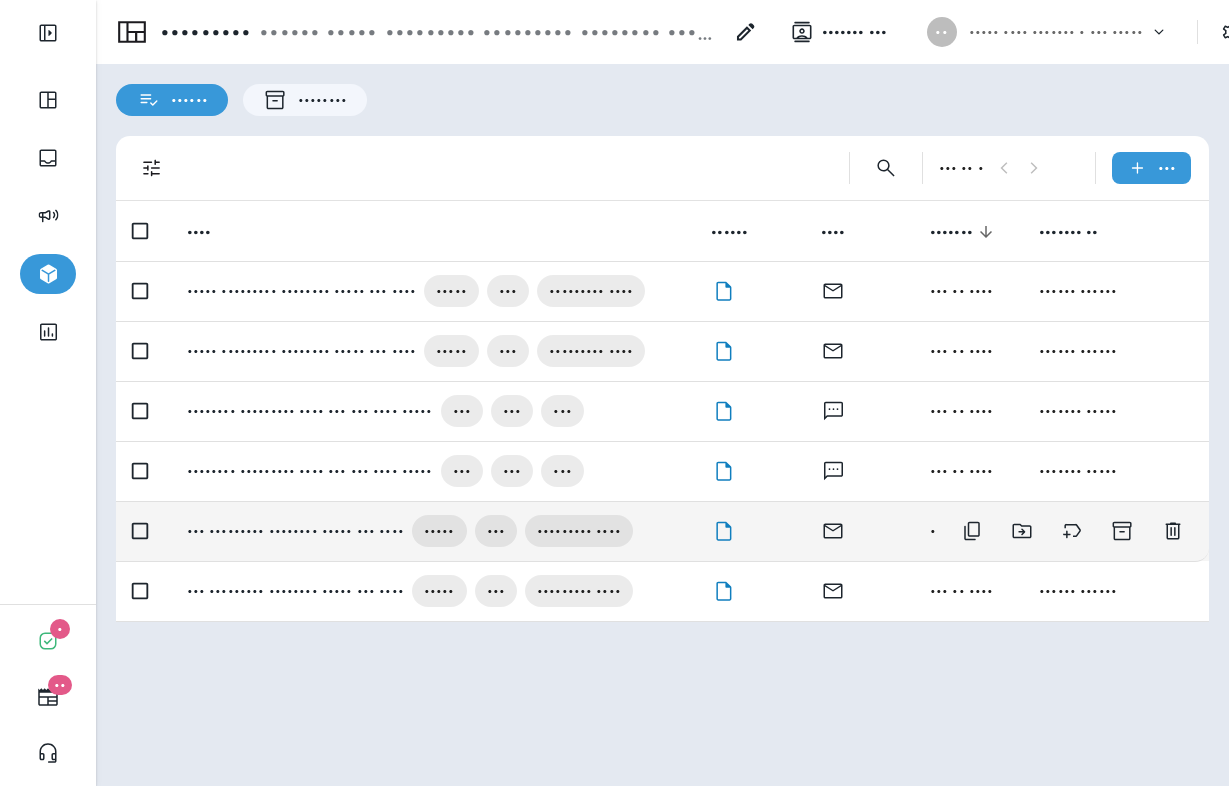 click on "••• ••••••••• •••••••• ••••• ••• •••• ••••• ••• ••••••••• ••••" at bounding box center [433, 291] 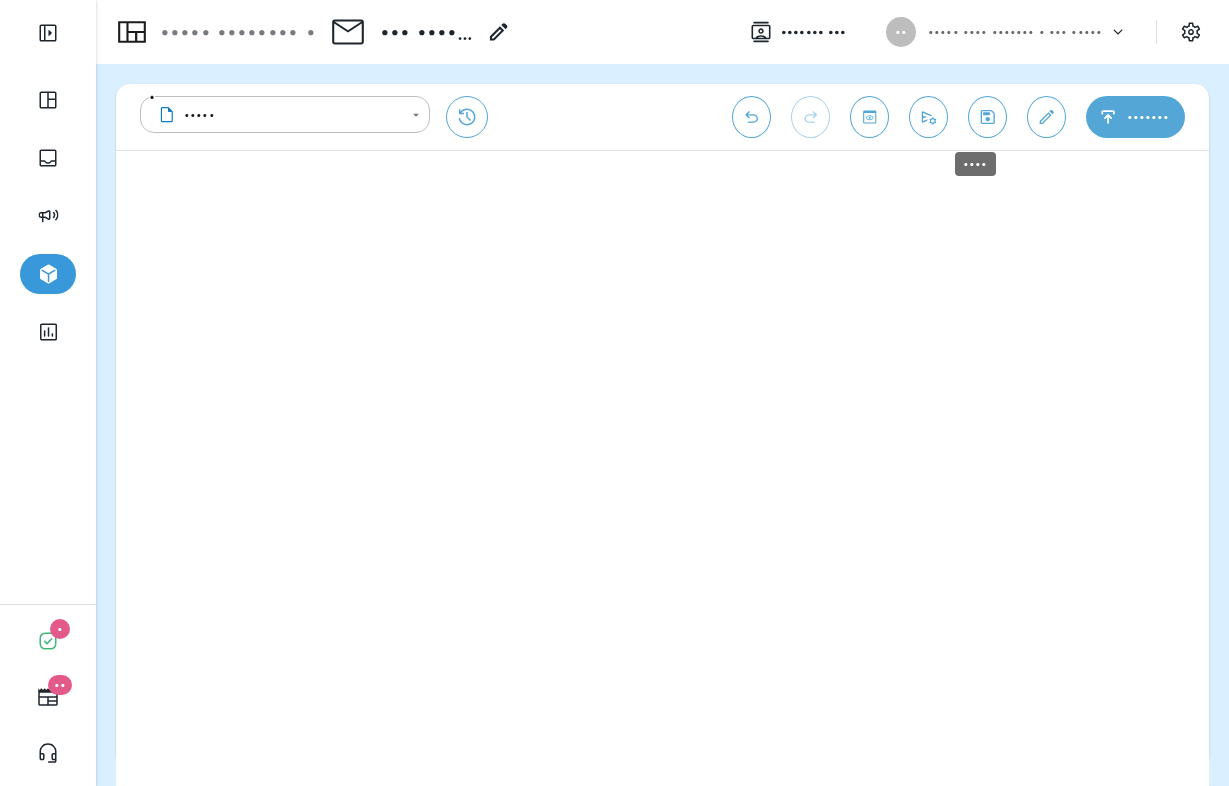 click at bounding box center (987, 117) 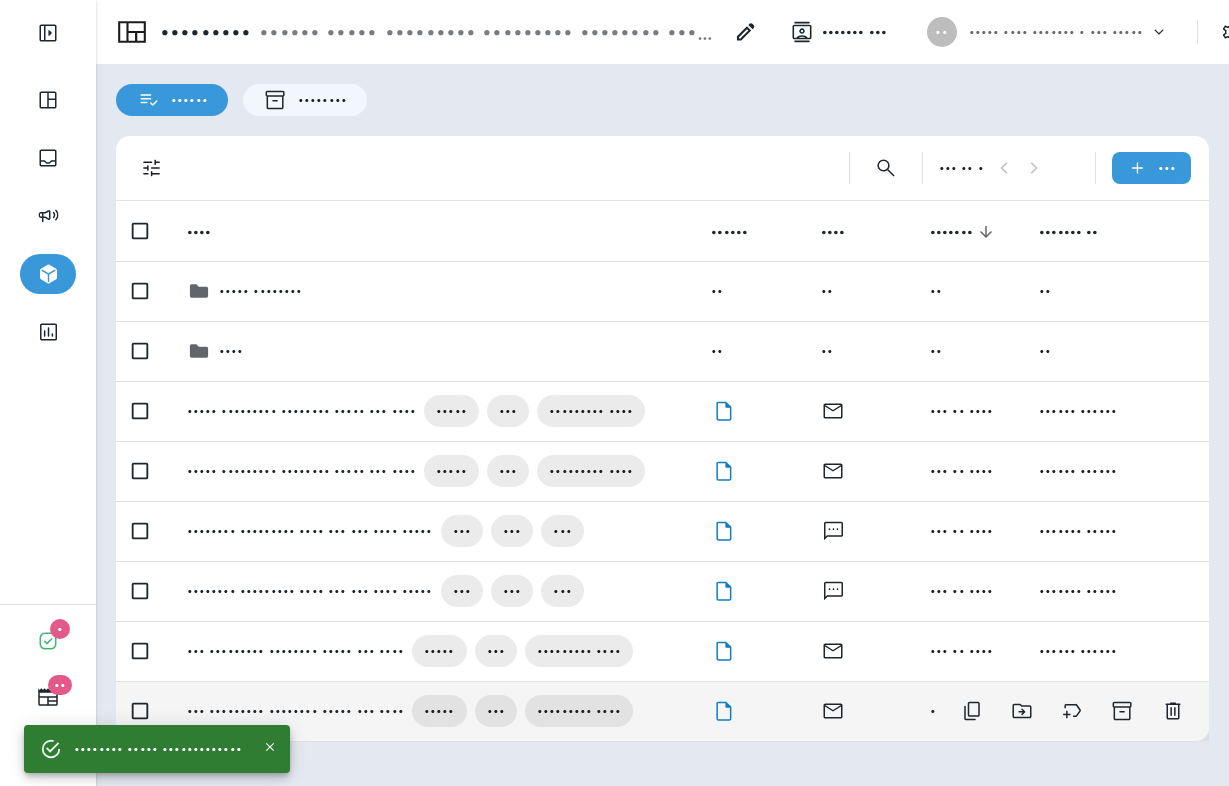 click on "••• ••••••••• •••••••• ••••• ••• ••••" at bounding box center [301, 411] 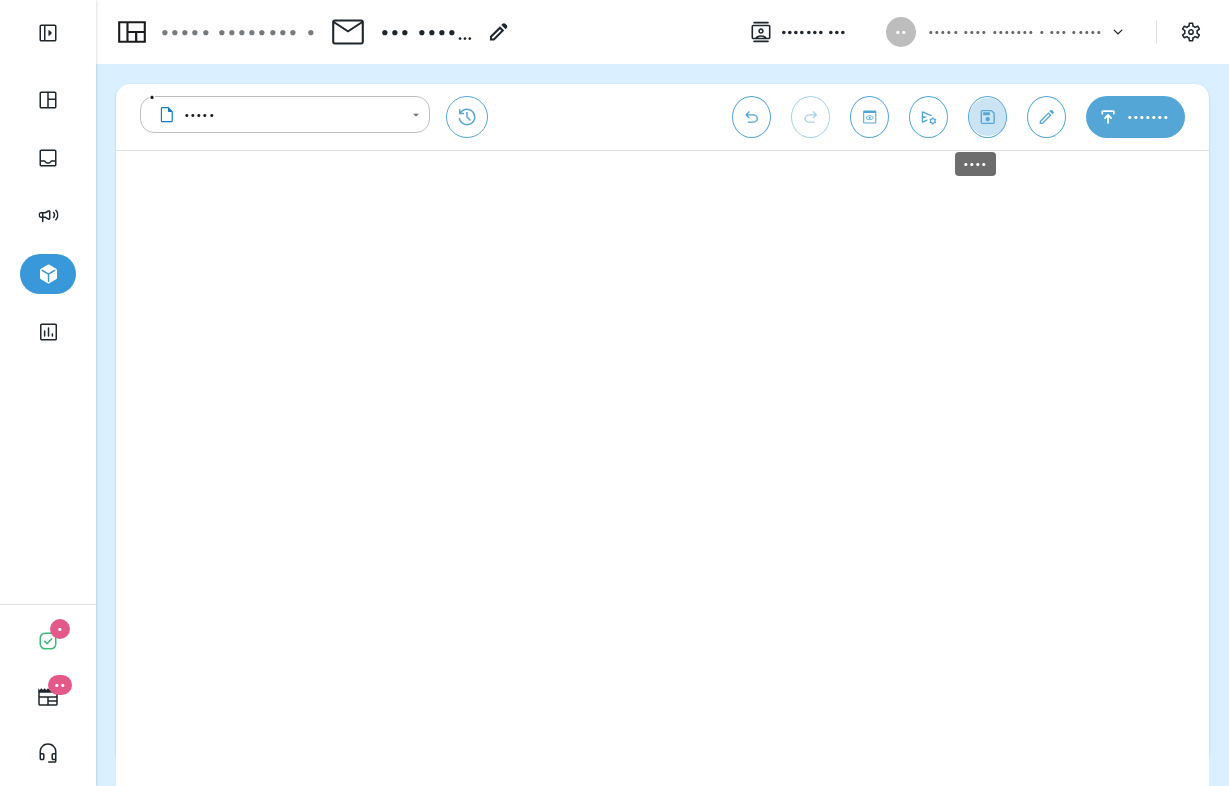 click at bounding box center (987, 117) 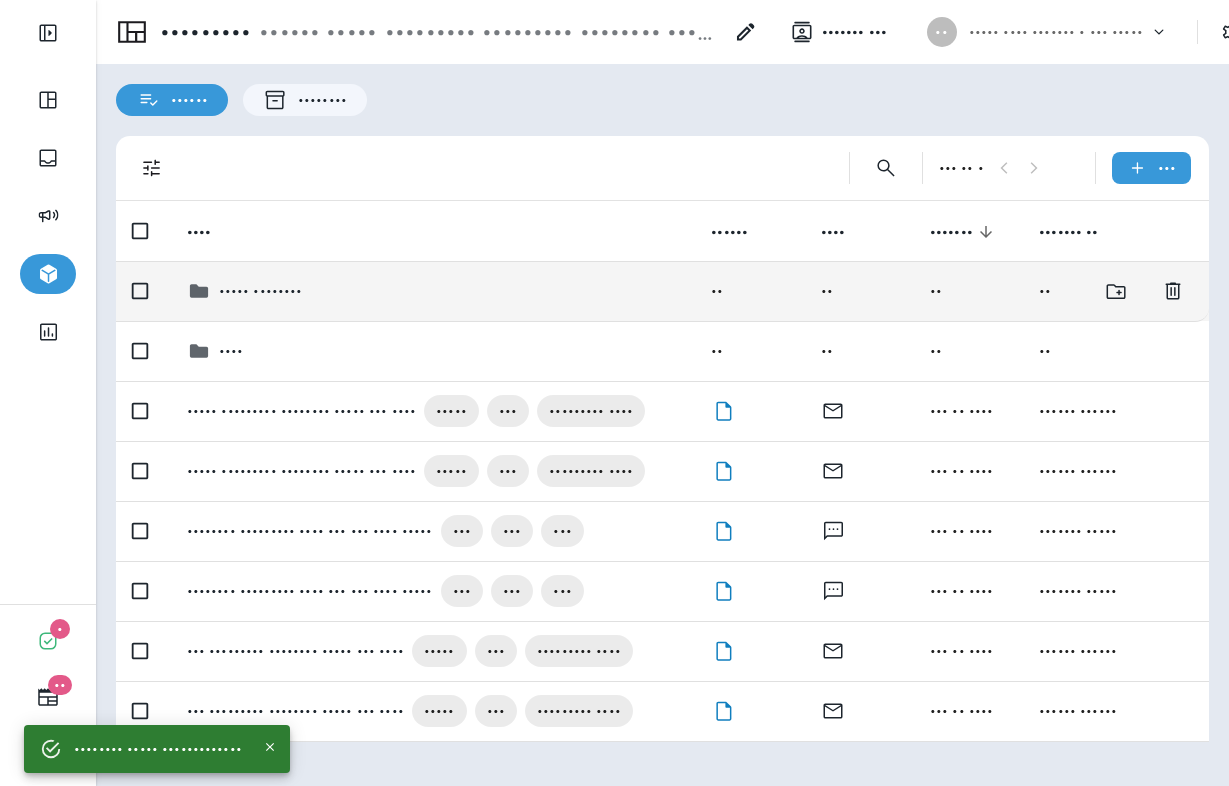 click on "••••• ••••••••" at bounding box center [261, 291] 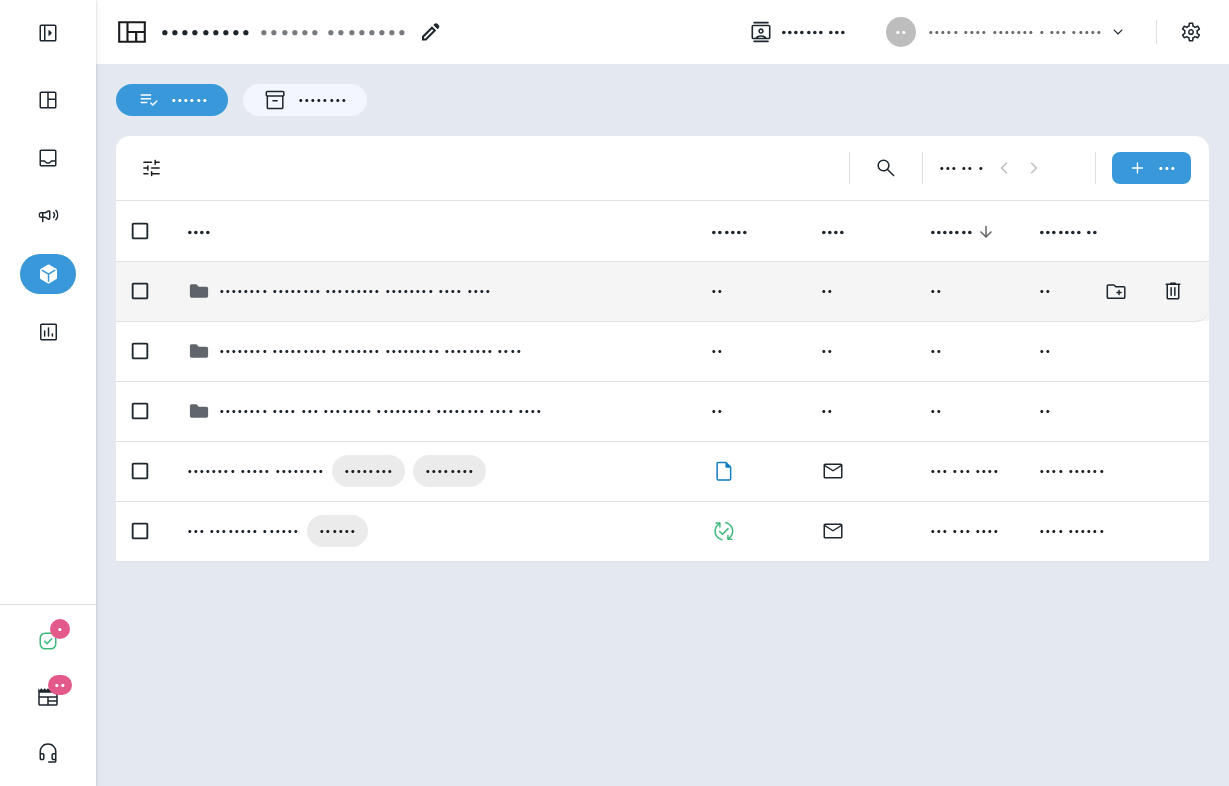 click on "•••••••• •••••••• ••••••••• •••••••• ••••  ••••" at bounding box center [355, 291] 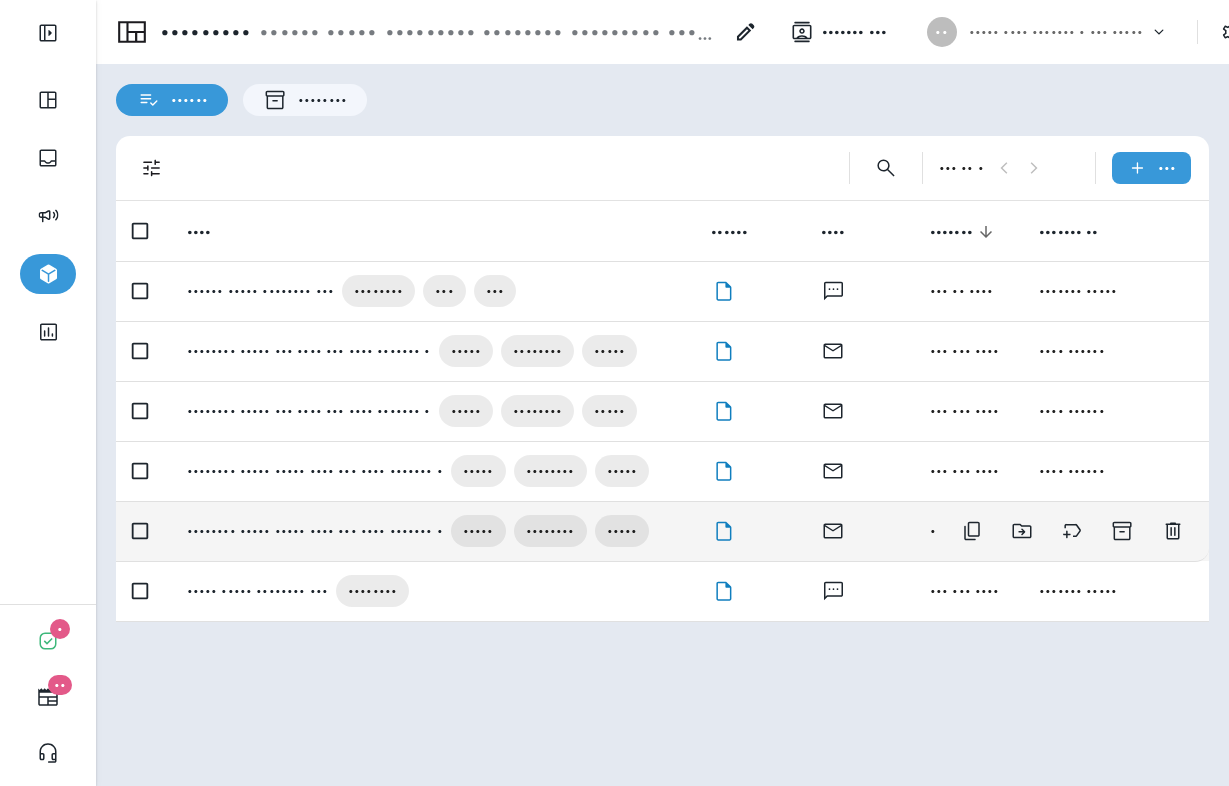 click on "•••••••• ••••• ••••• •••• ••• •••• ••••••• • ••••• •••••••• •••••" at bounding box center (433, 291) 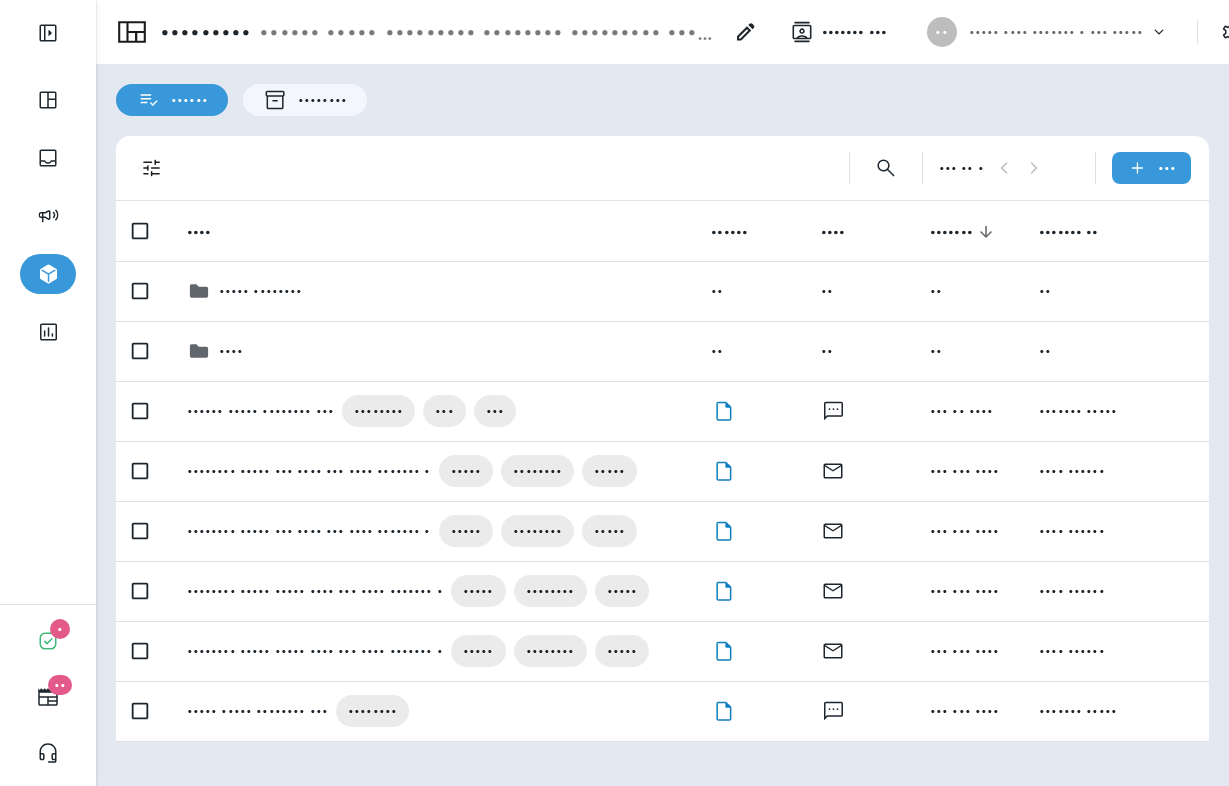 click on "••••• •••• ••••••• • ••• •••••" at bounding box center [1056, 32] 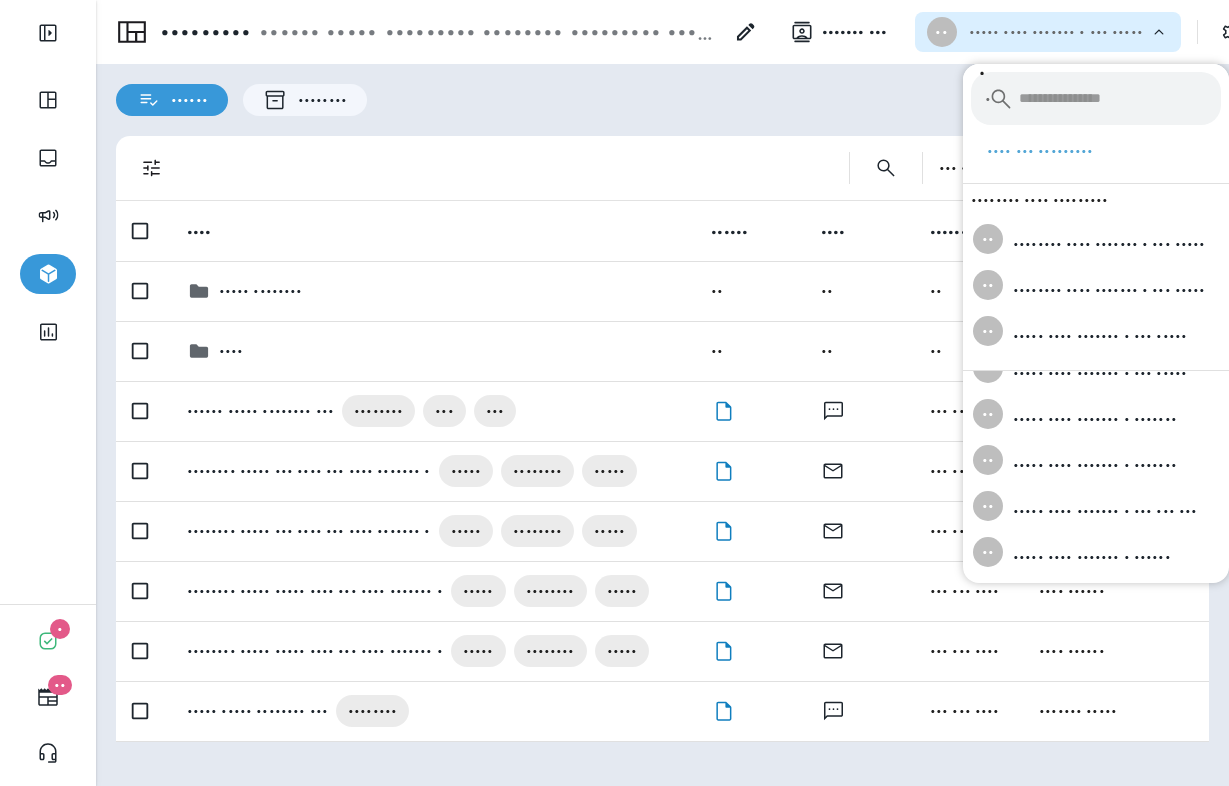 scroll, scrollTop: 226, scrollLeft: 0, axis: vertical 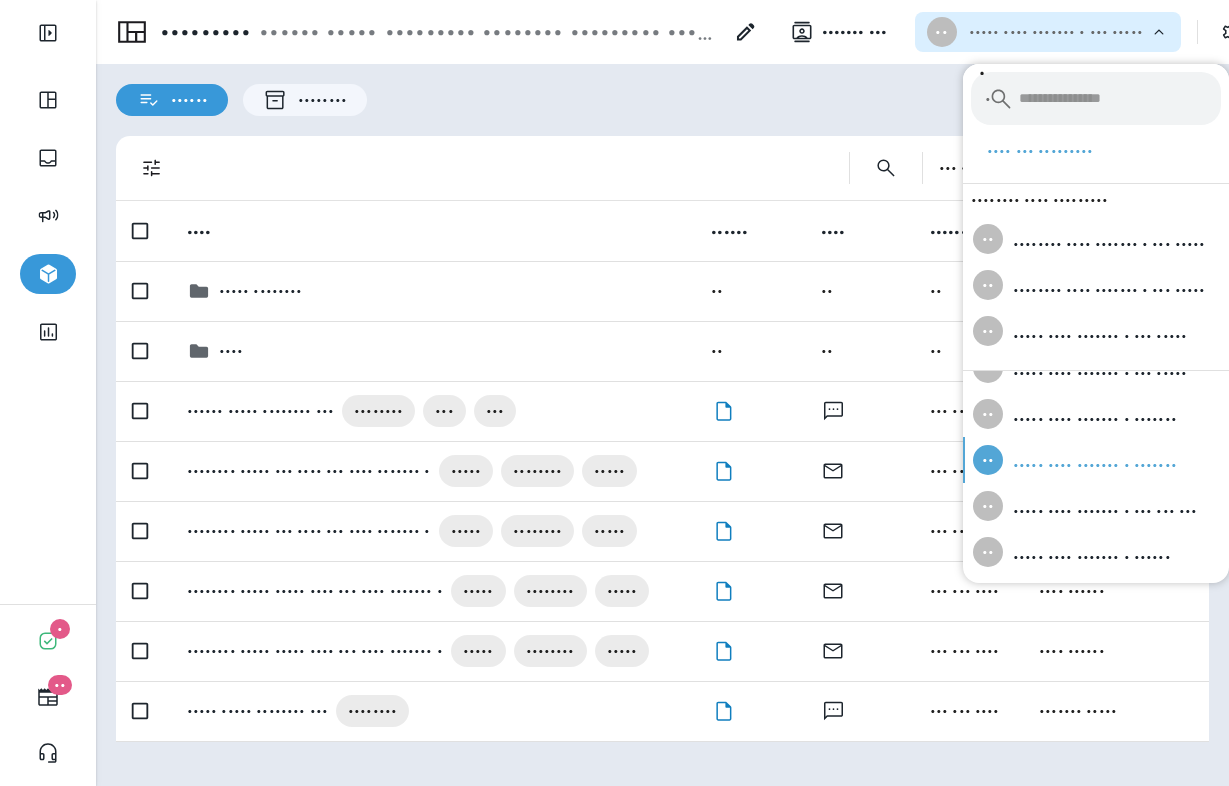 click on "•• ••••• •••• ••••••• • •••••••" at bounding box center (1089, 182) 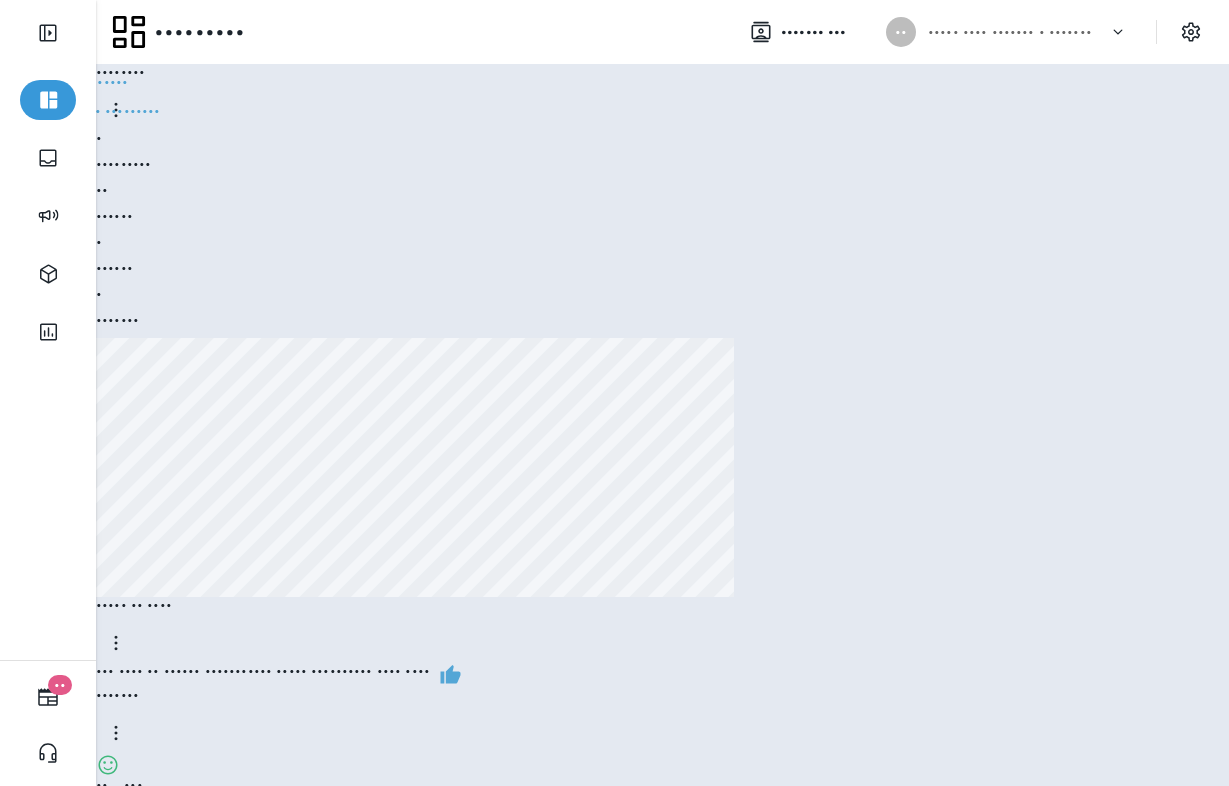 click on "•• •• •••••••••" at bounding box center (84, 82) 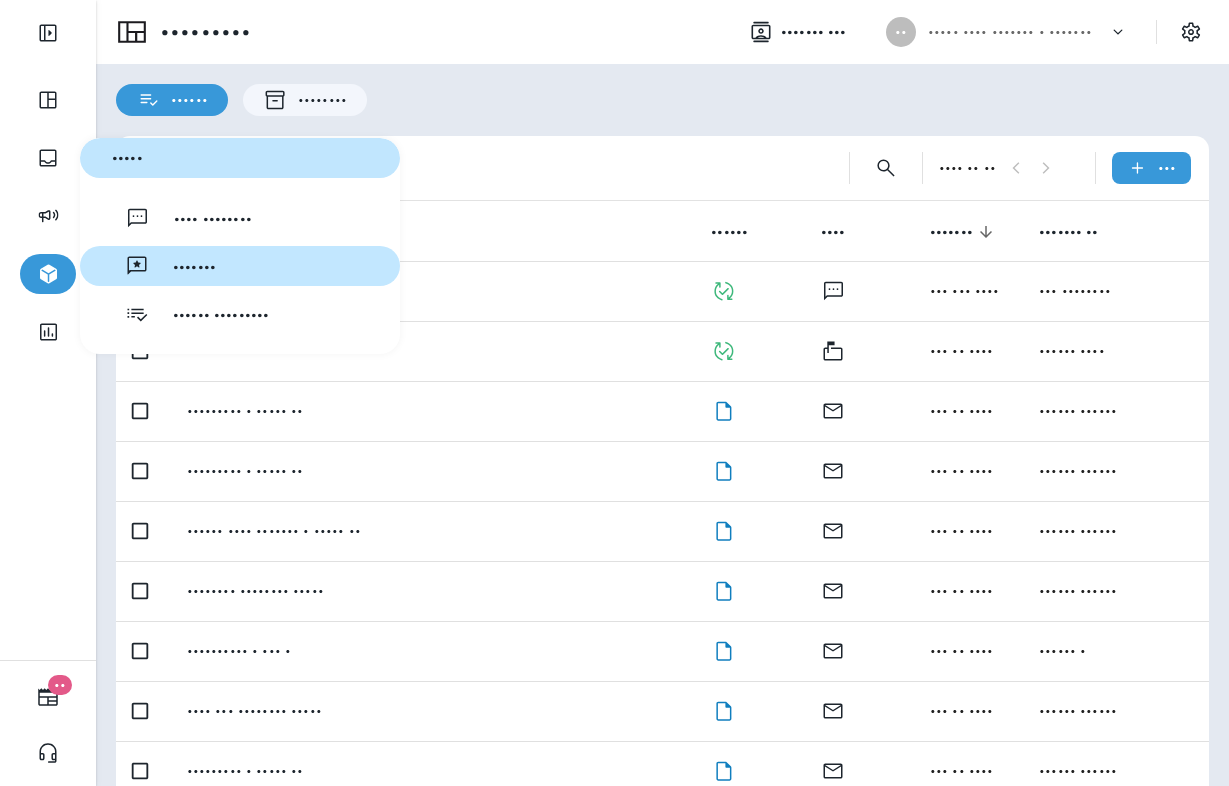 click on "•••••••" at bounding box center [240, 218] 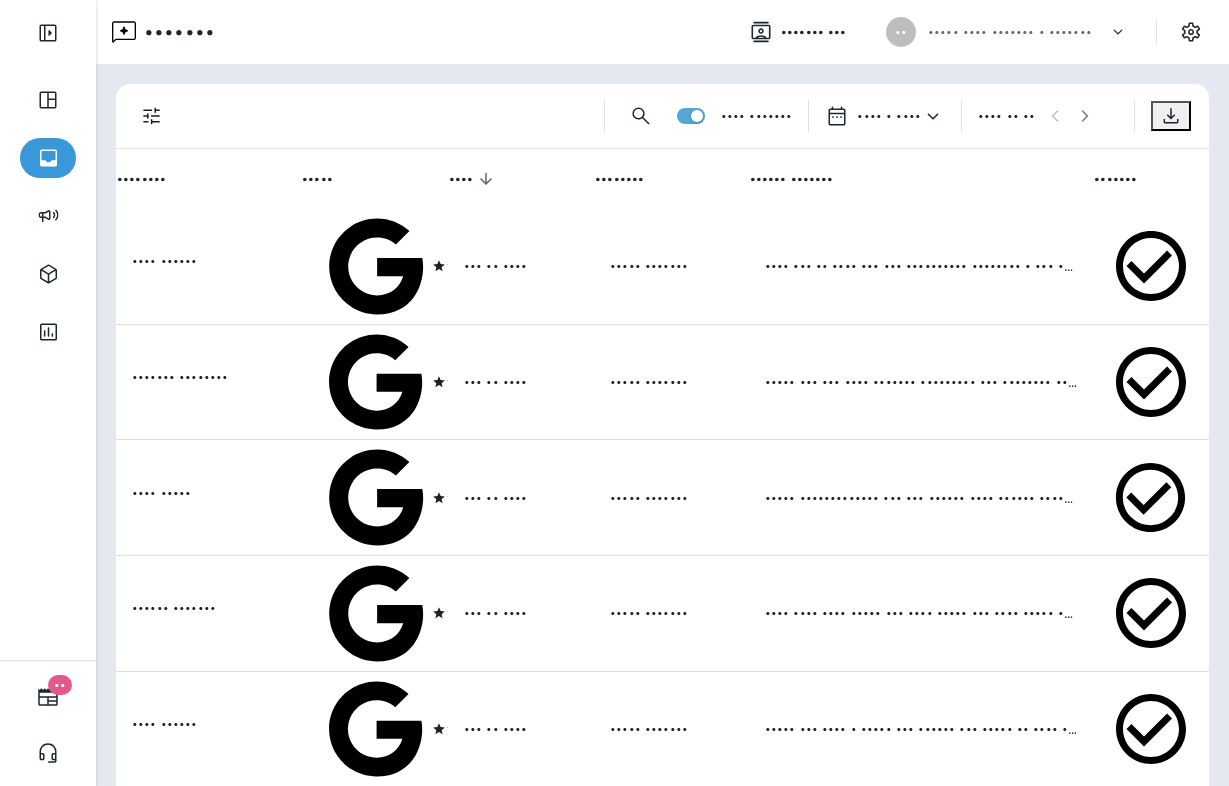 click at bounding box center (837, 115) 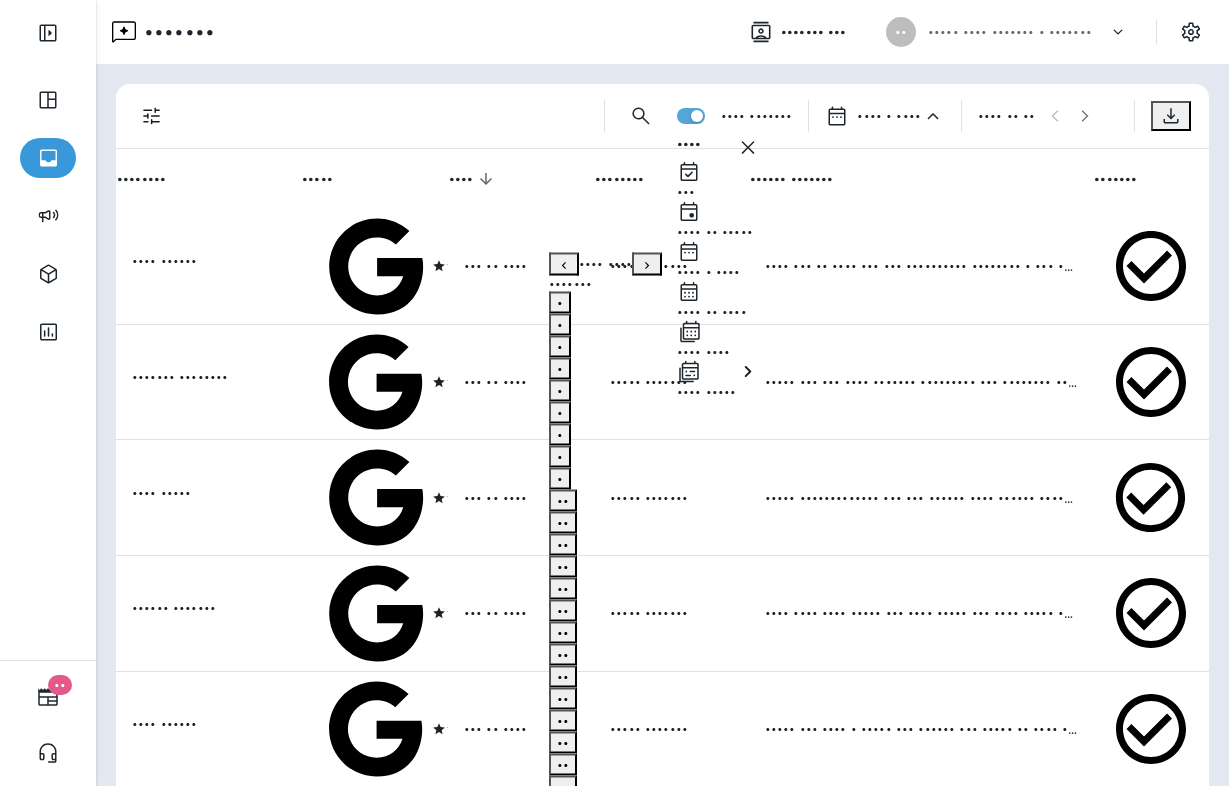click on "•••• •••••" at bounding box center [706, 392] 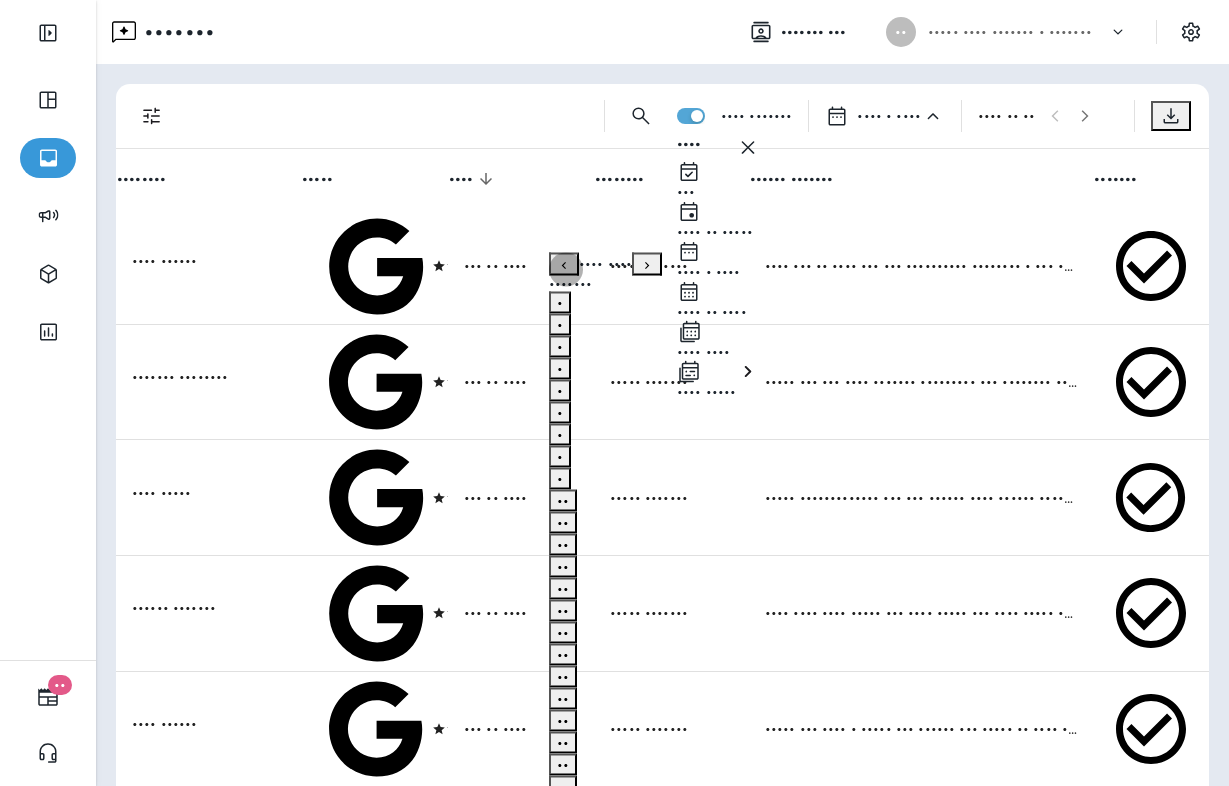 click on "•" at bounding box center (560, 302) 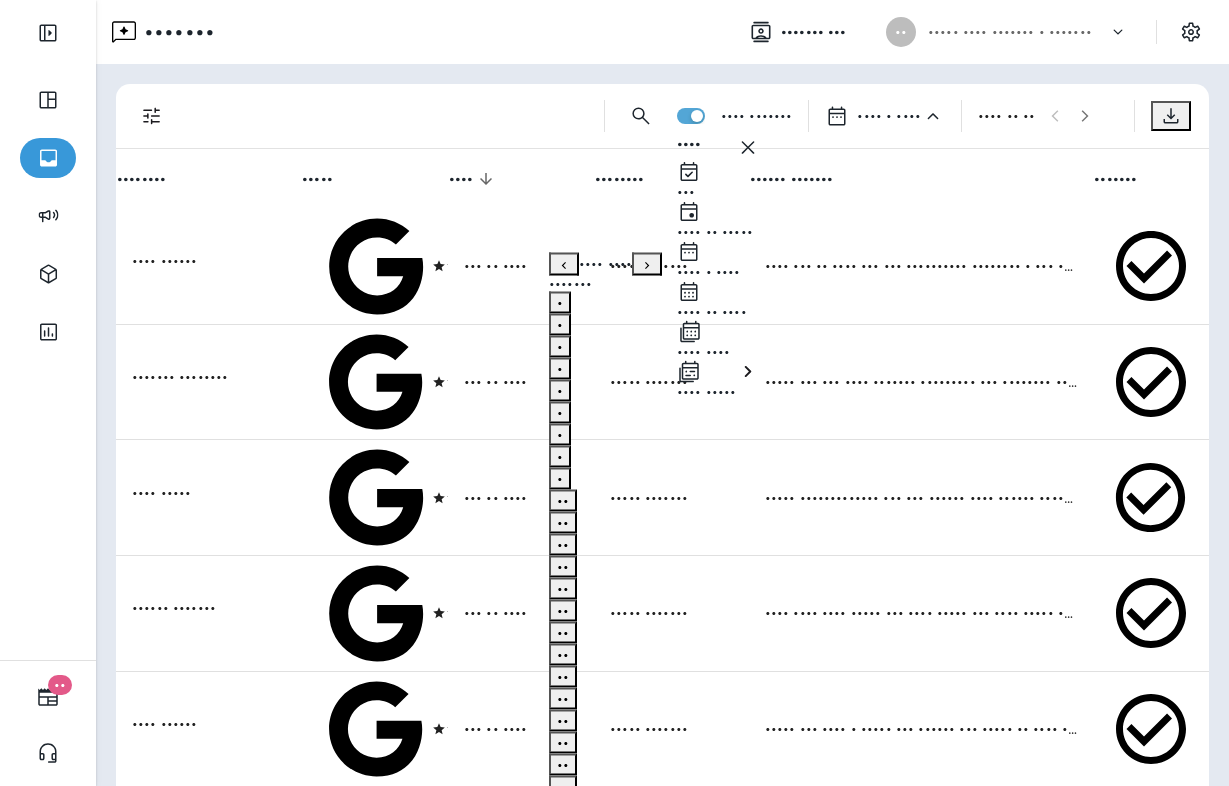 click on "•••••••" at bounding box center [581, 1687] 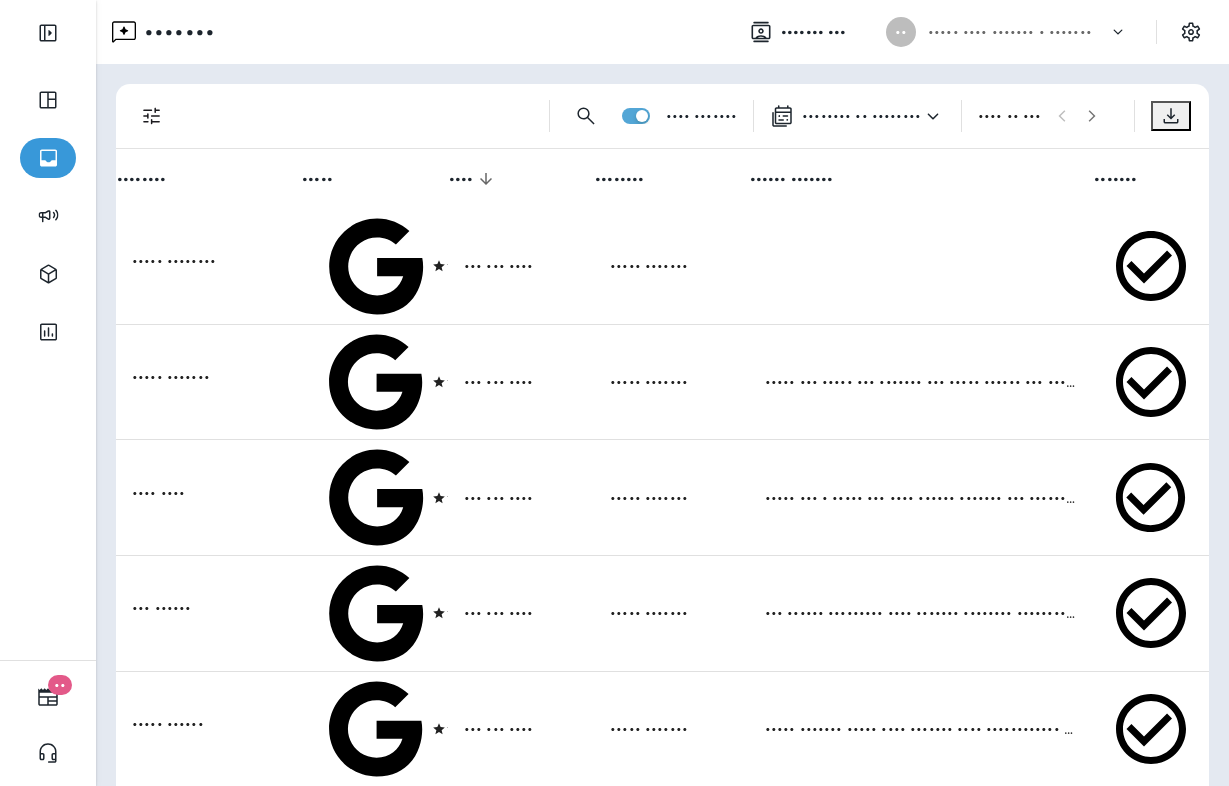 click at bounding box center (151, 116) 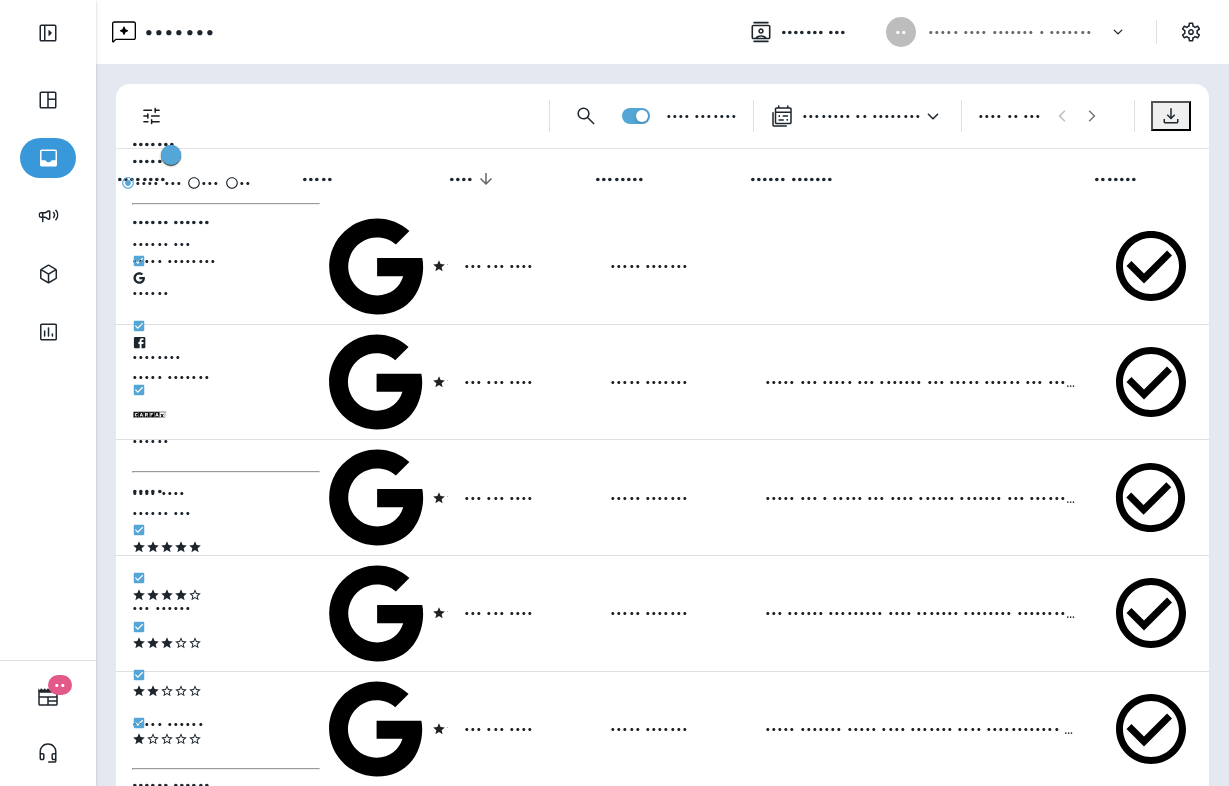 scroll, scrollTop: 131, scrollLeft: 0, axis: vertical 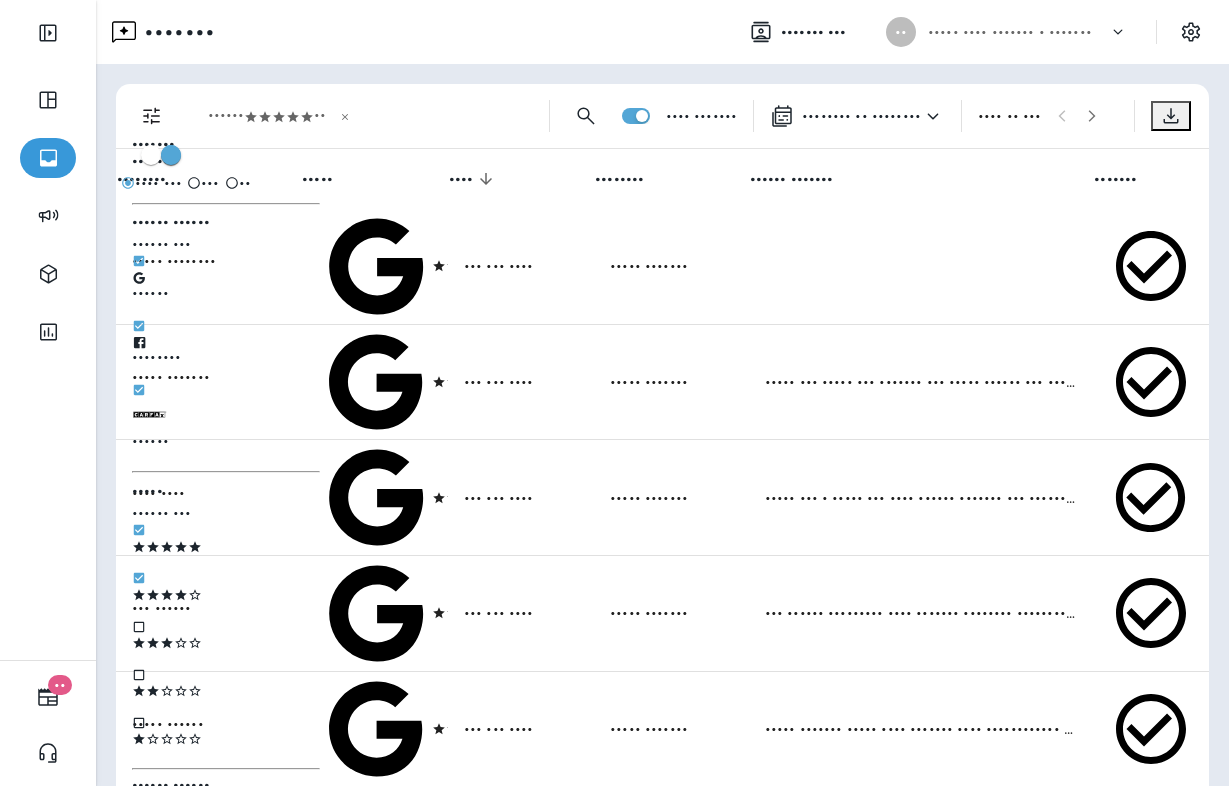 click on "••••• •   ••   •••• •••••••   •••••••• •• •••••••• •  •  ••   •• •••" at bounding box center (666, 116) 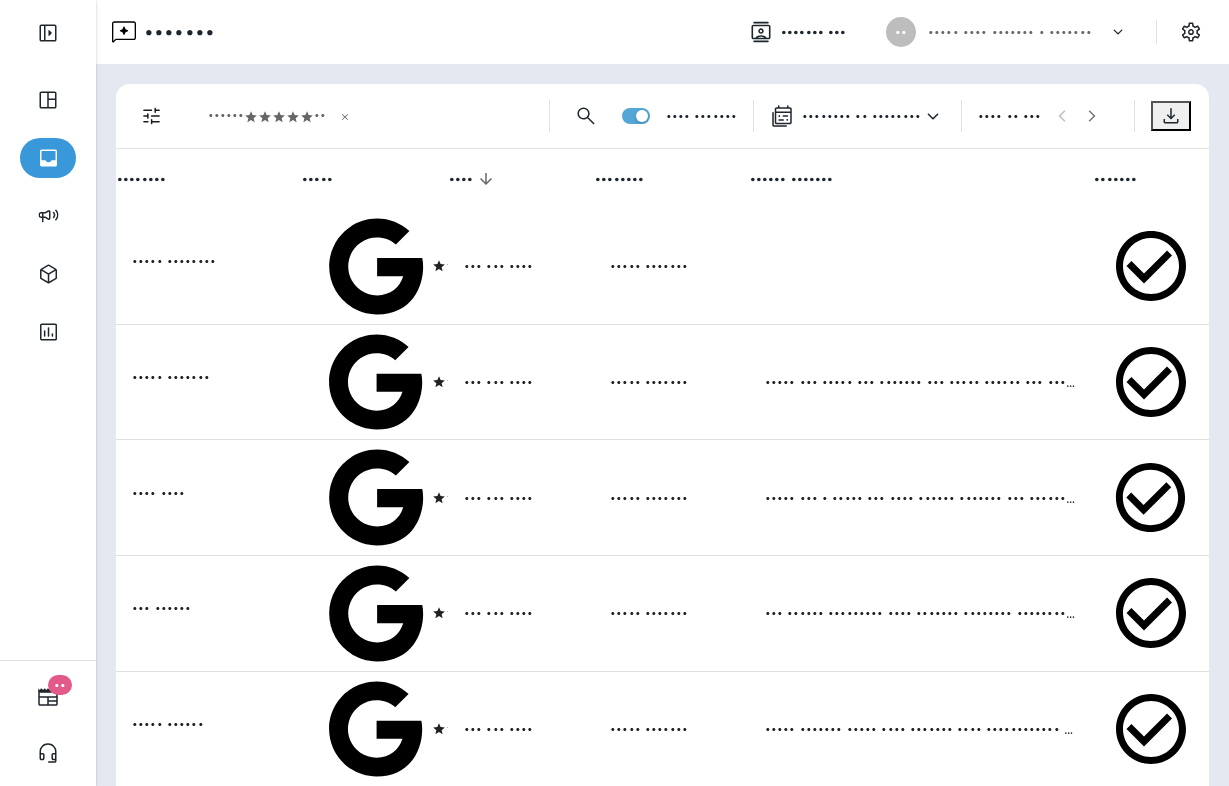 click at bounding box center (486, 179) 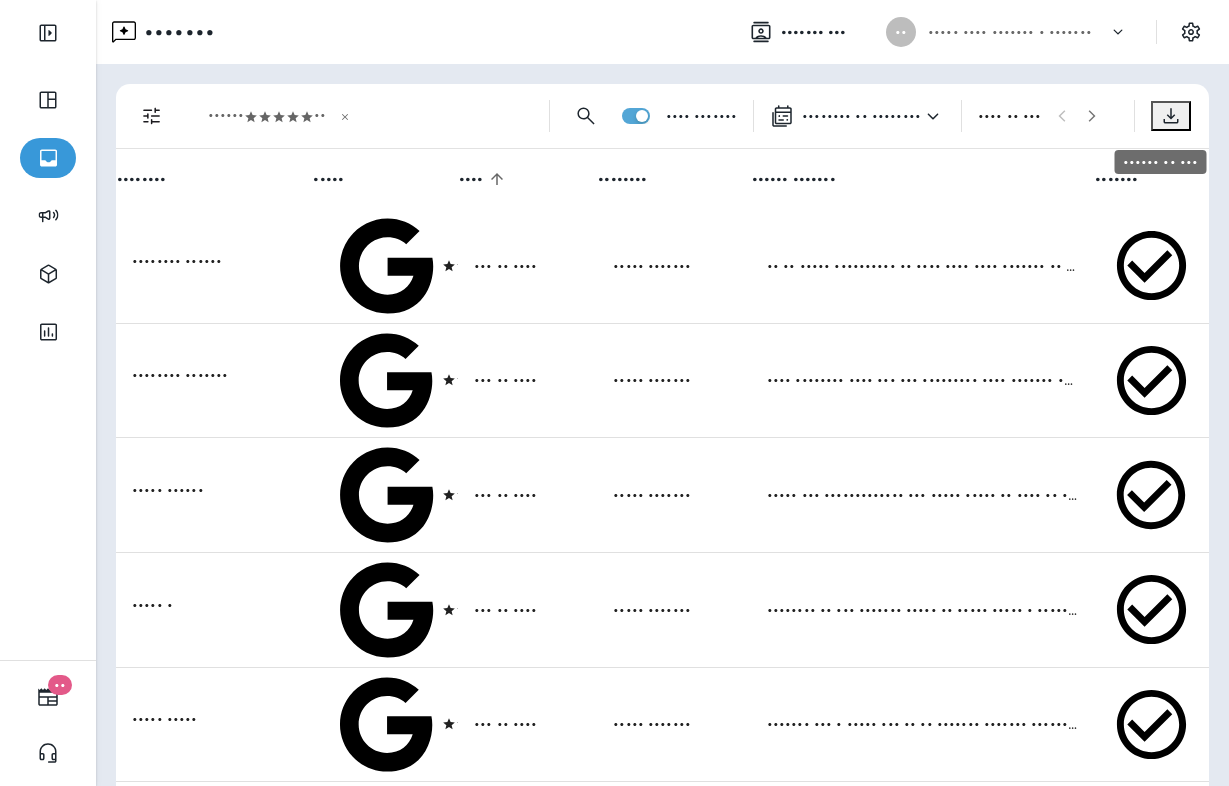 click at bounding box center (1171, 116) 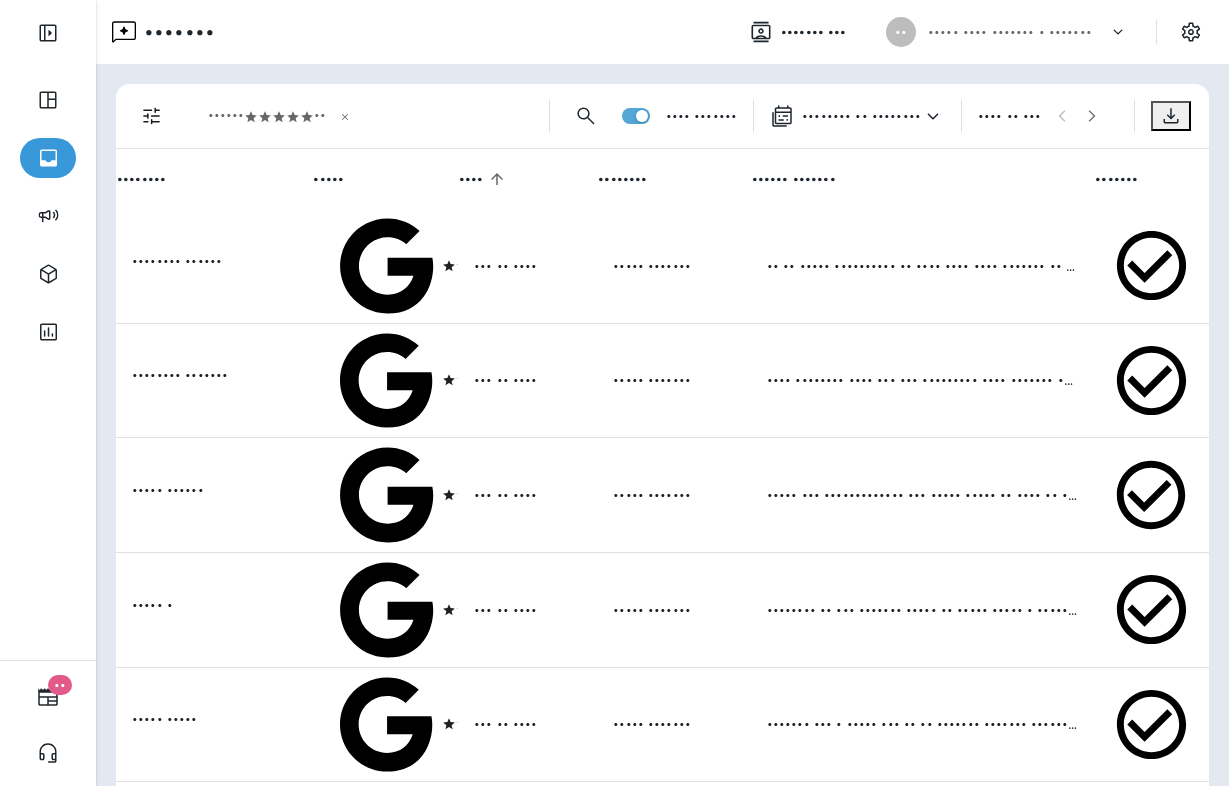 click at bounding box center [13, 172] 